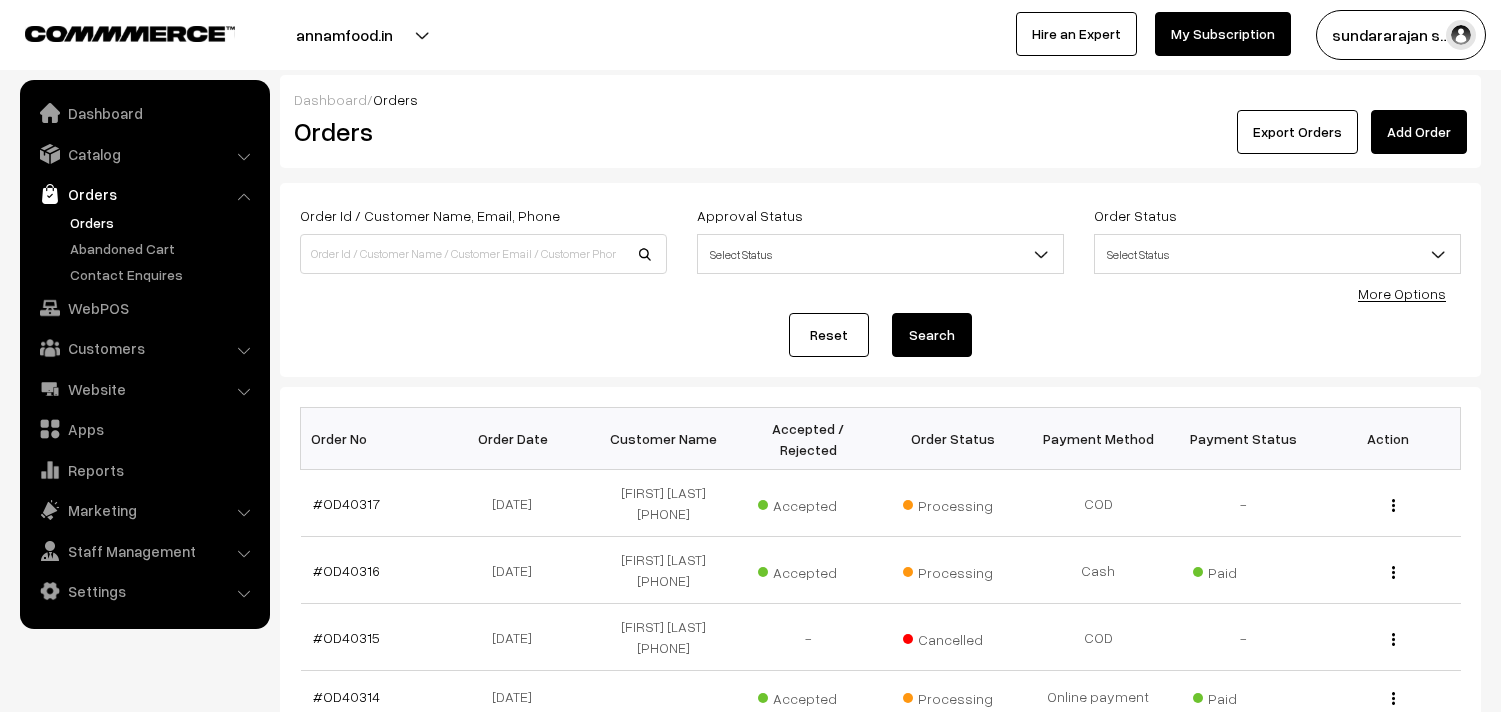 scroll, scrollTop: 0, scrollLeft: 0, axis: both 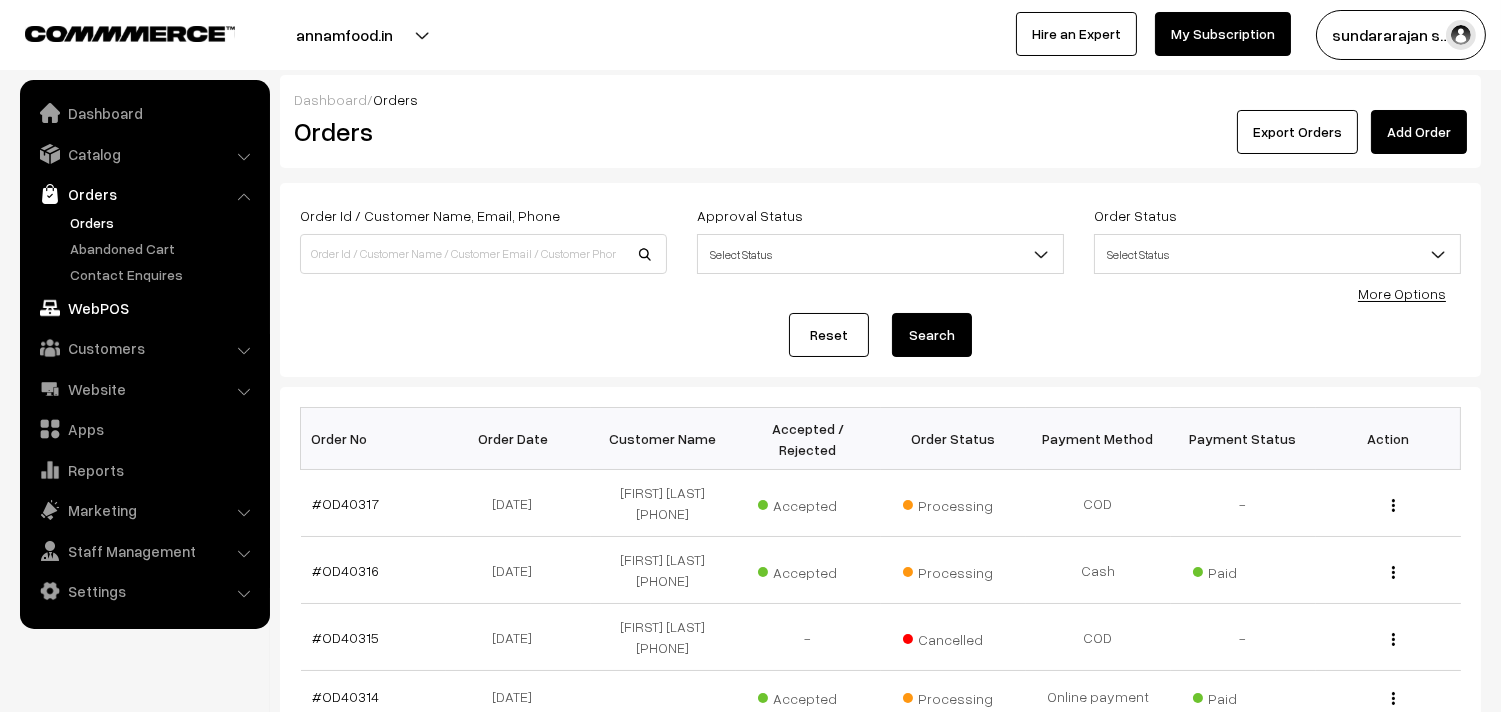click on "WebPOS" at bounding box center (144, 308) 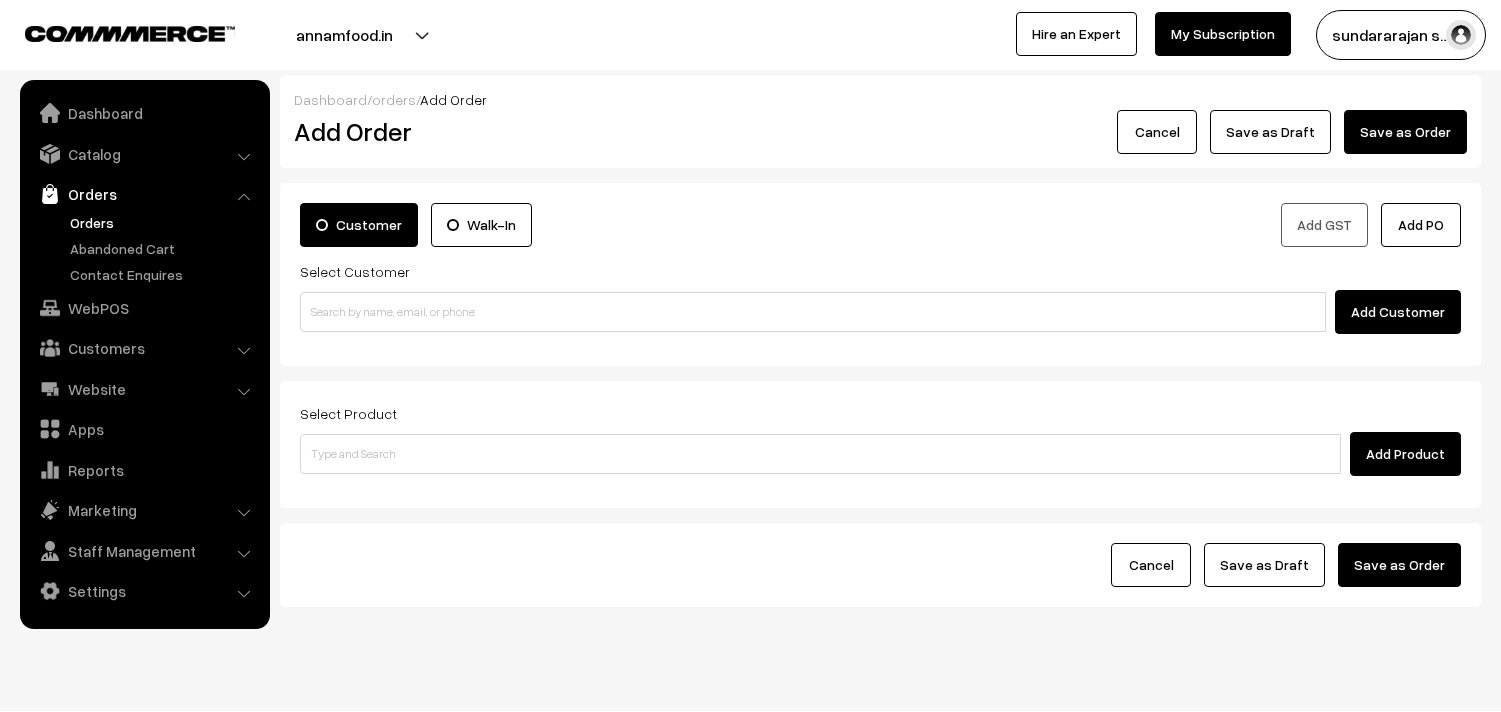 scroll, scrollTop: 0, scrollLeft: 0, axis: both 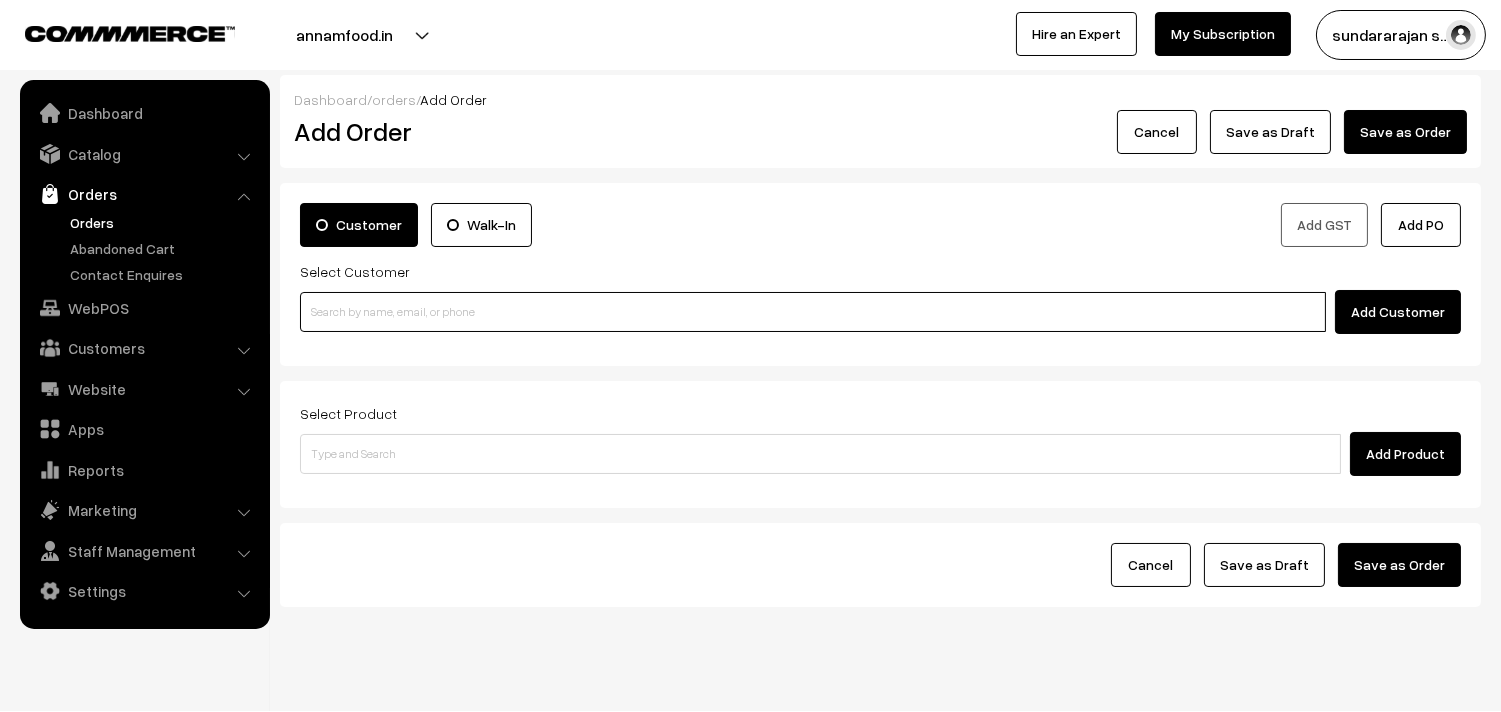 click at bounding box center [813, 312] 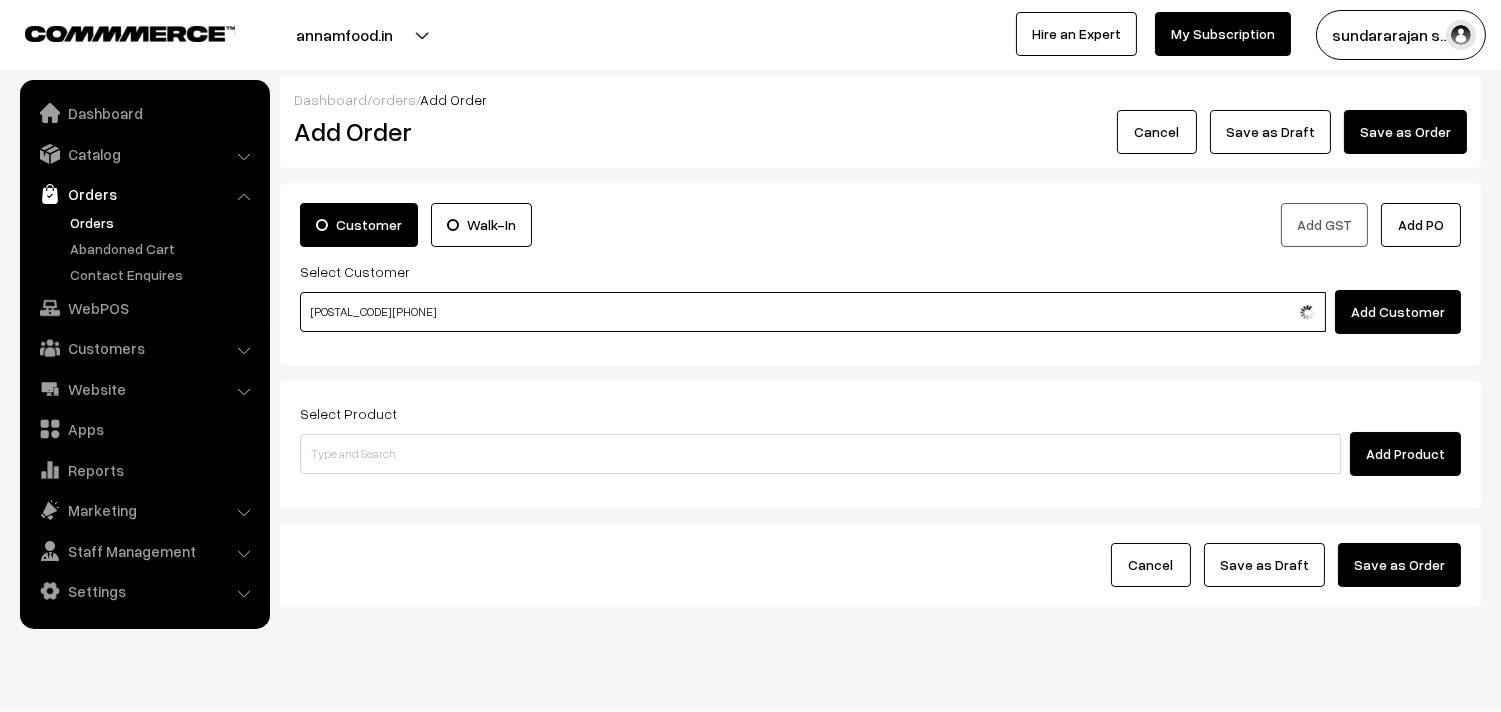 click on "98844 61761" at bounding box center (813, 312) 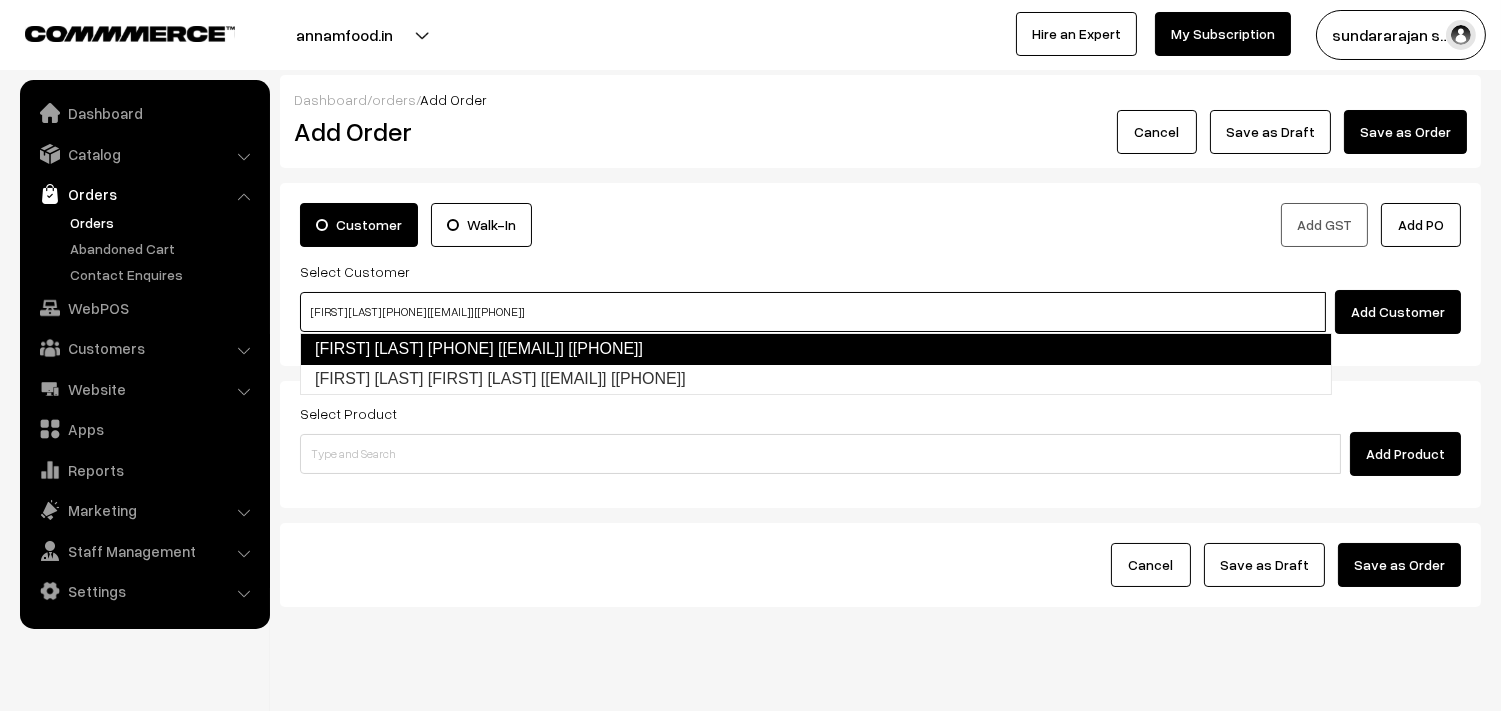 type on "Sankaran pillai 8838508278 [test14@gmail.com] [9884461761]" 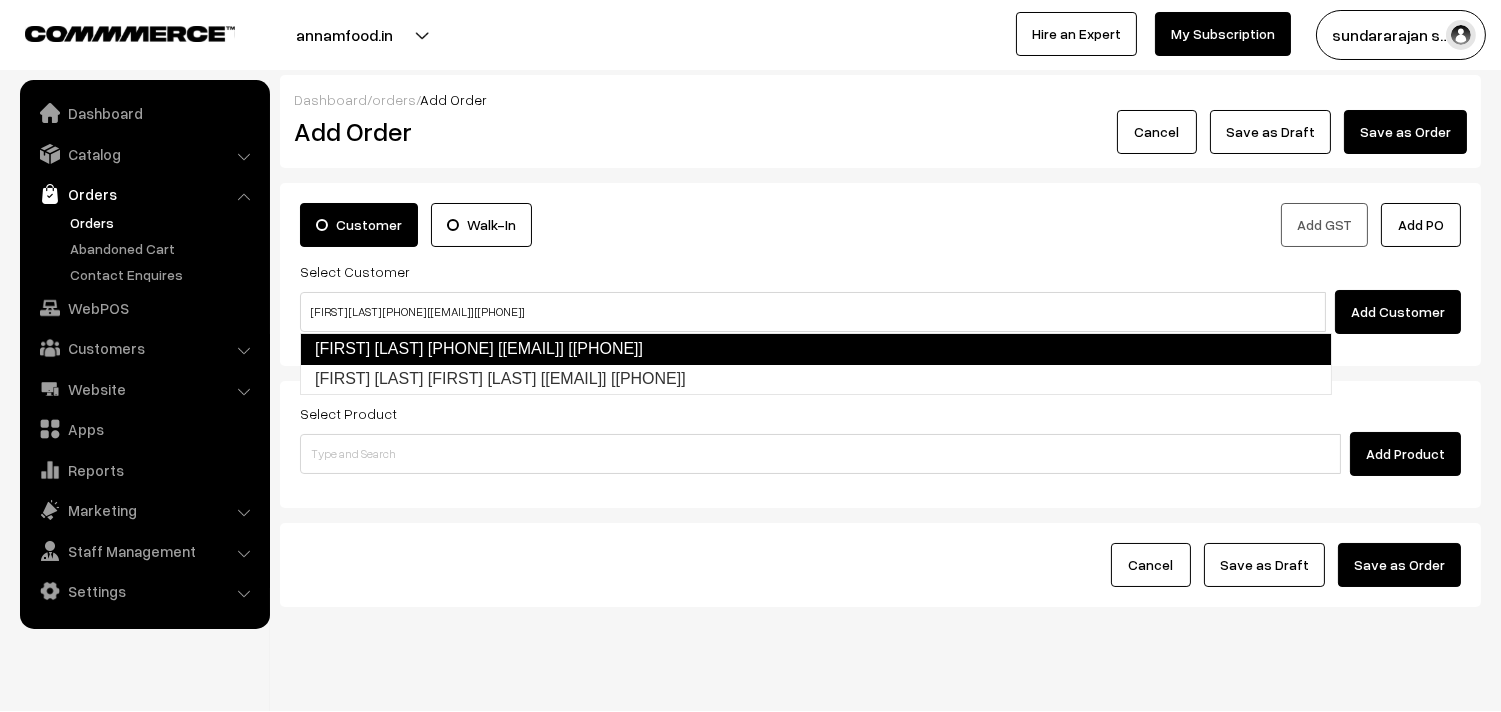 type 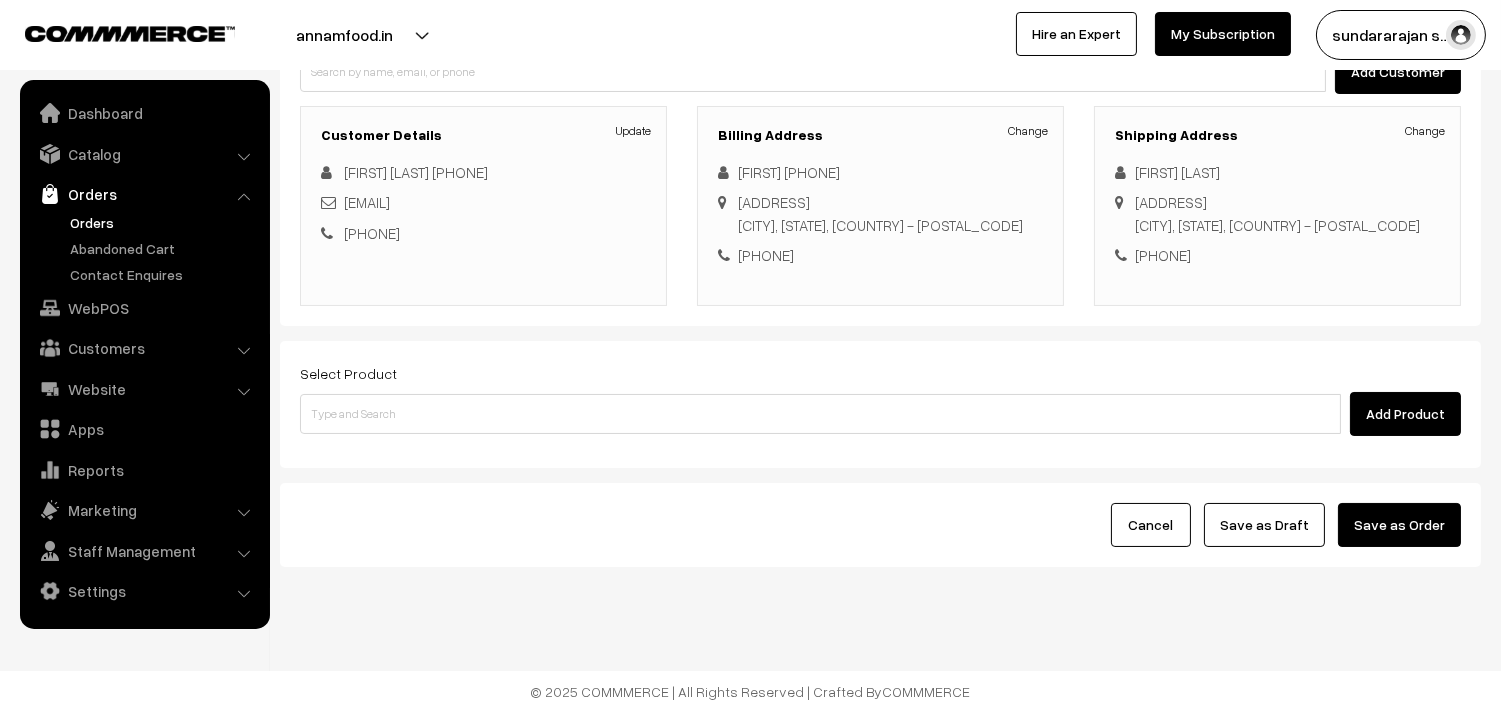 scroll, scrollTop: 295, scrollLeft: 0, axis: vertical 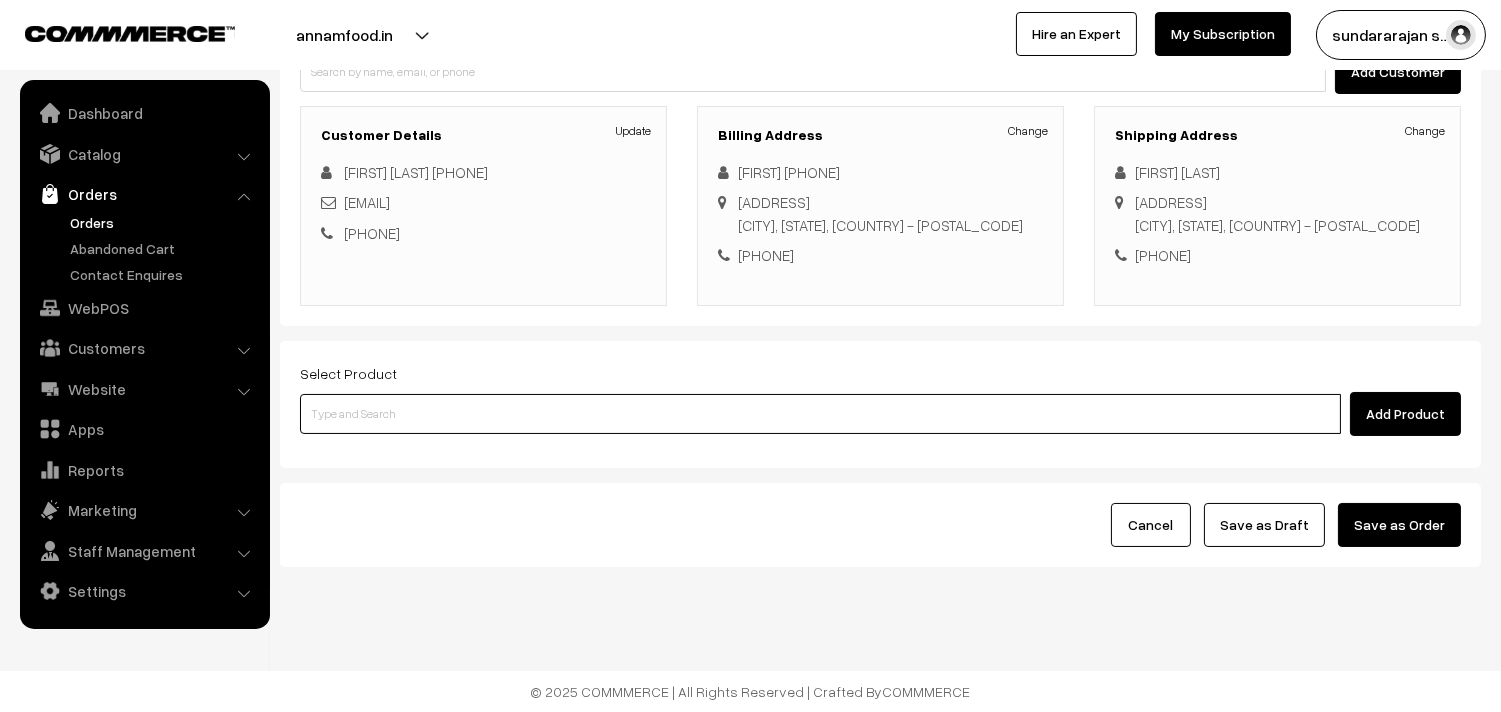 click at bounding box center (820, 414) 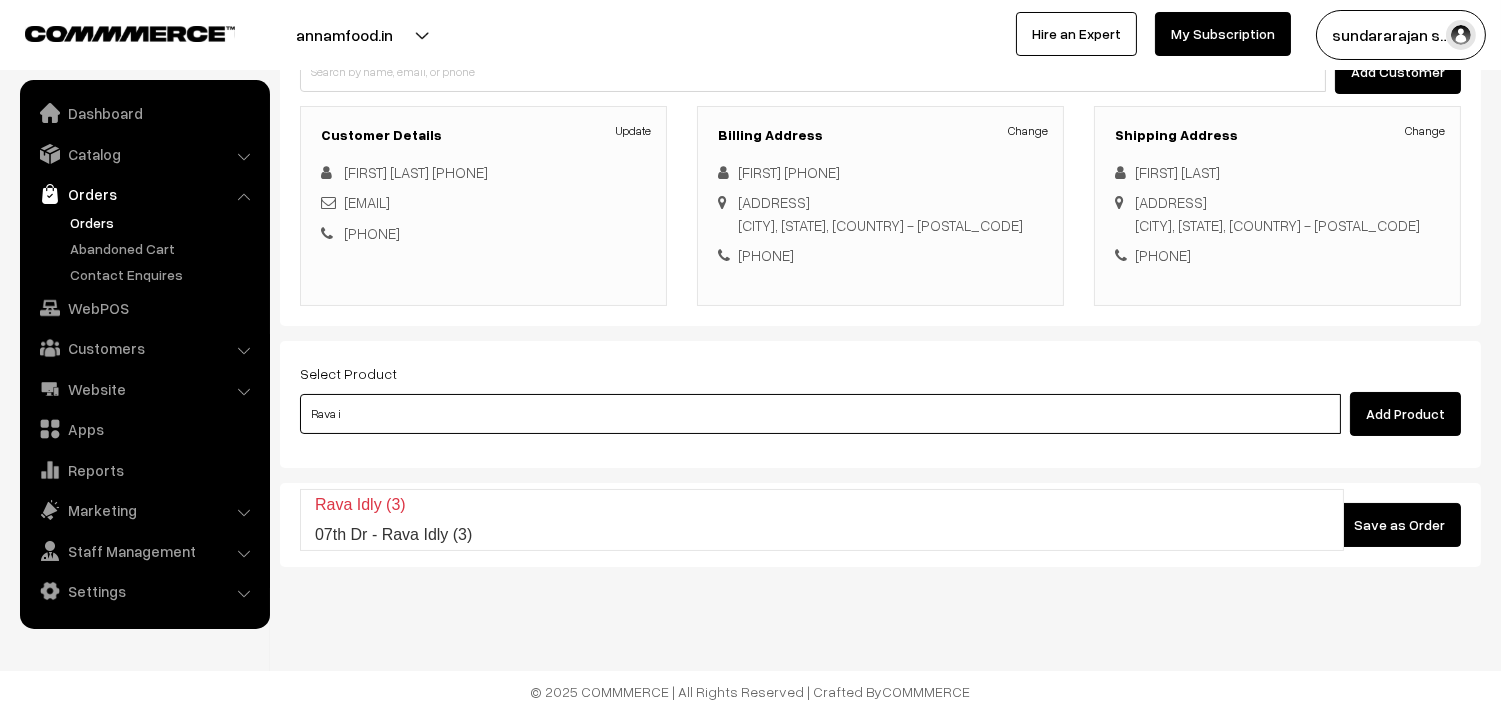 type on "07th Dr - Rava Idly (3)" 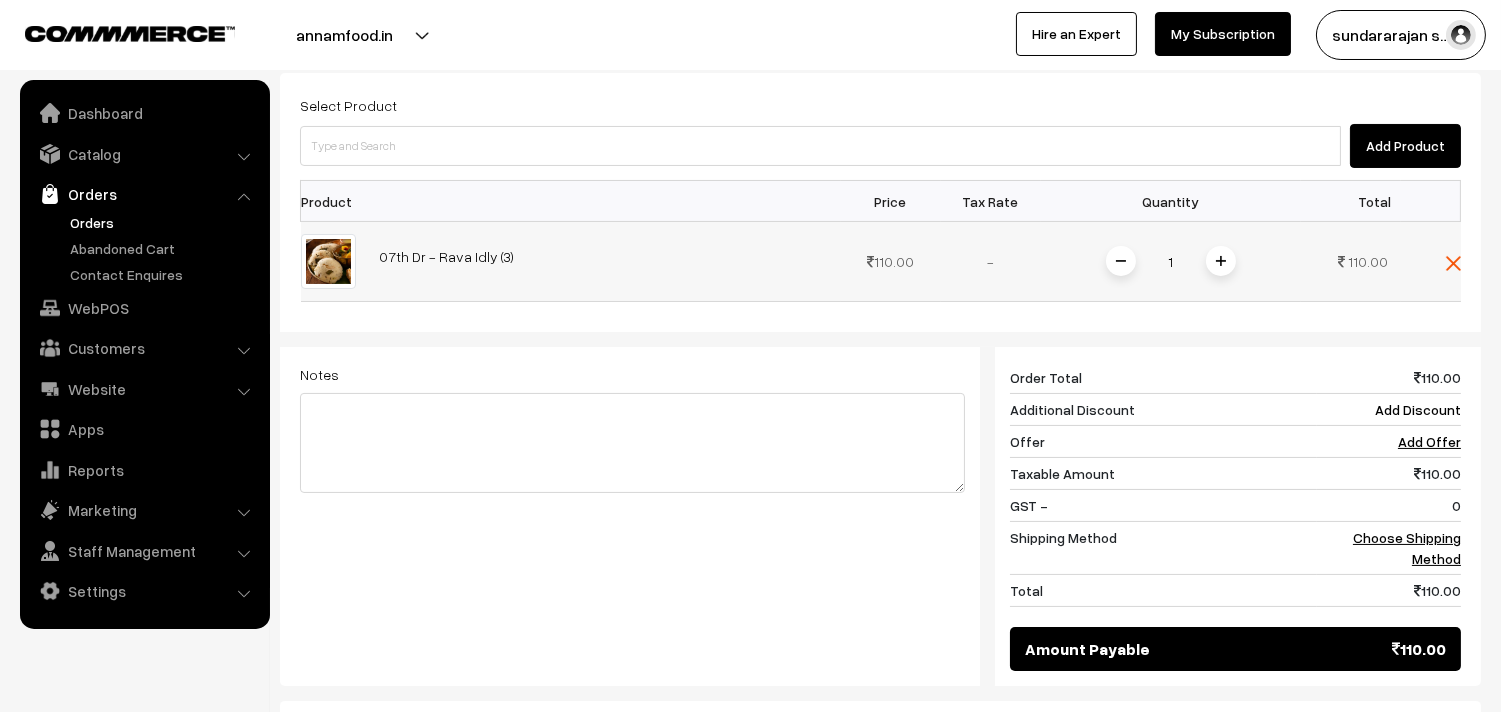 scroll, scrollTop: 517, scrollLeft: 0, axis: vertical 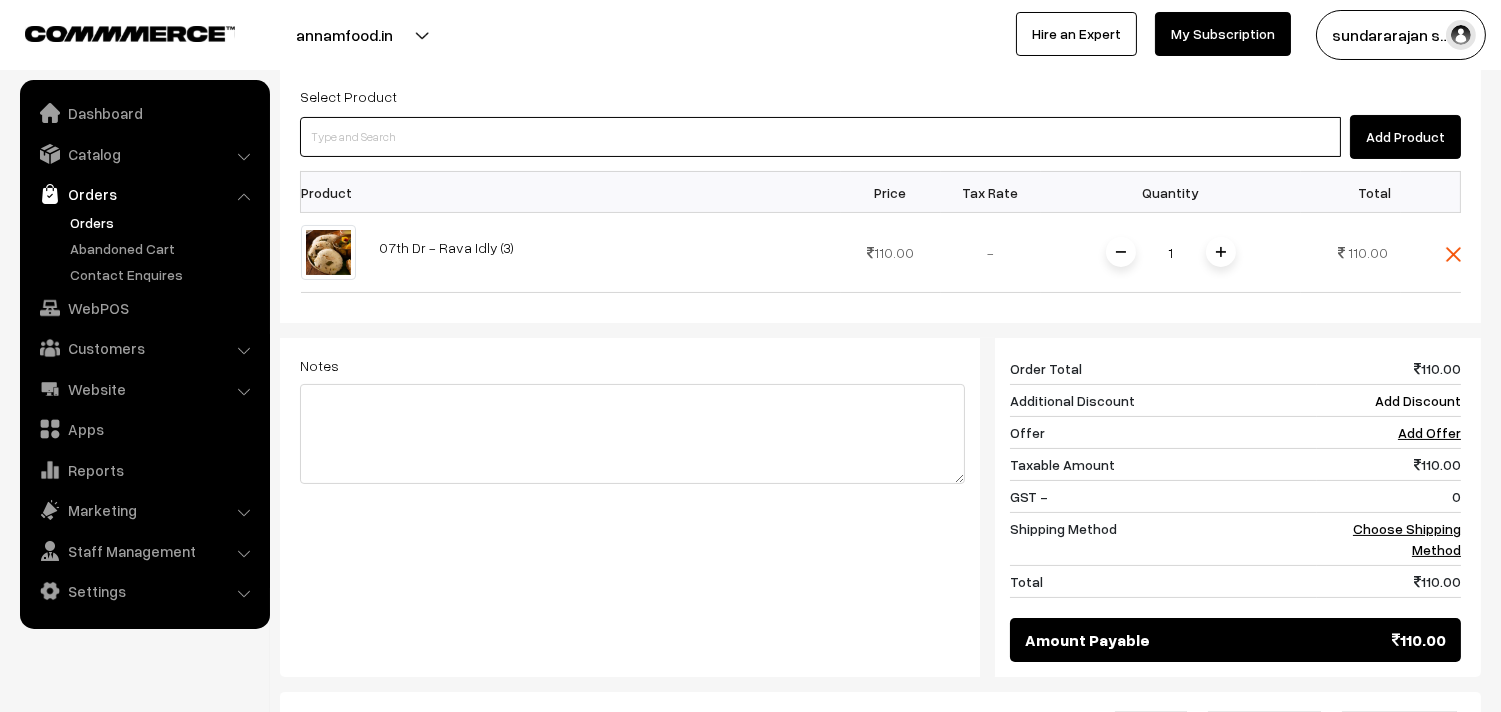 click at bounding box center [820, 137] 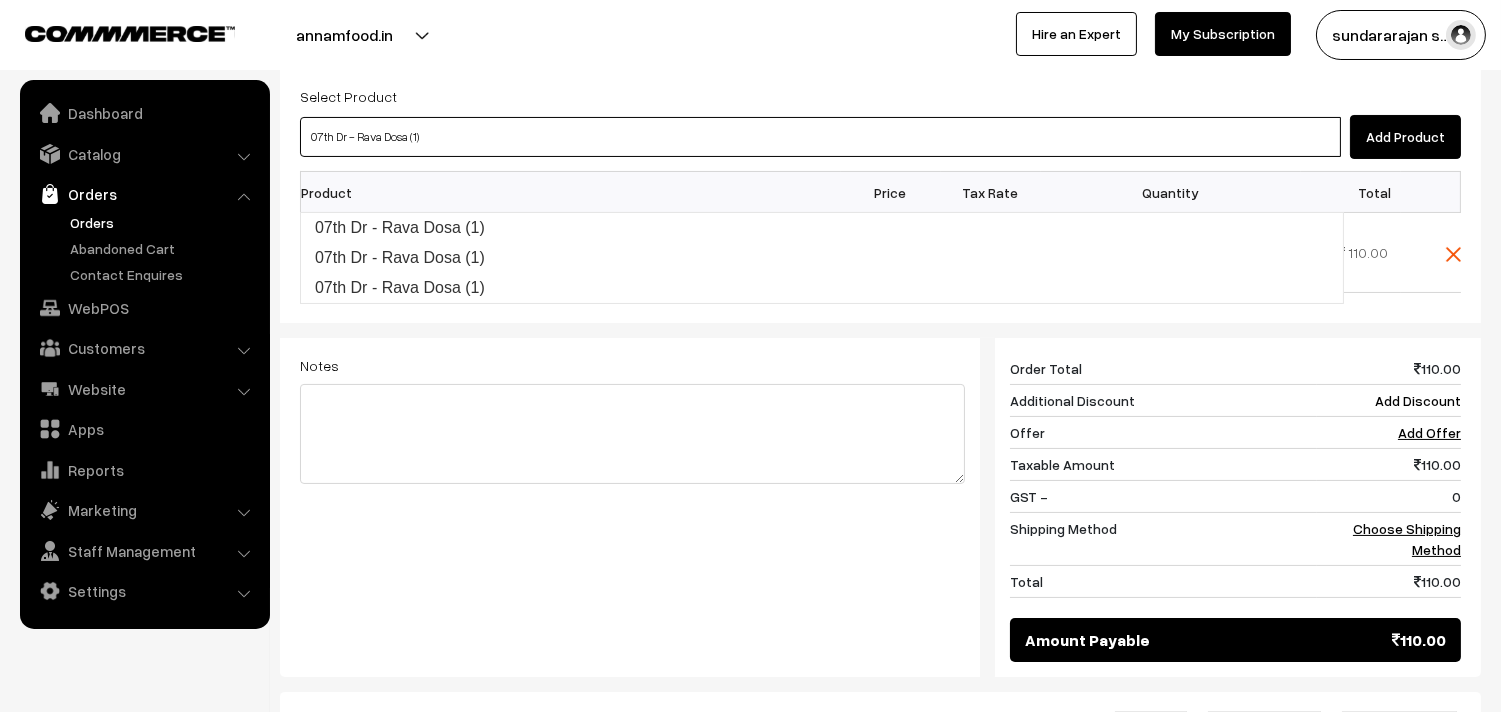click on "07th Dr - Rava Dosa (1)" at bounding box center (822, 228) 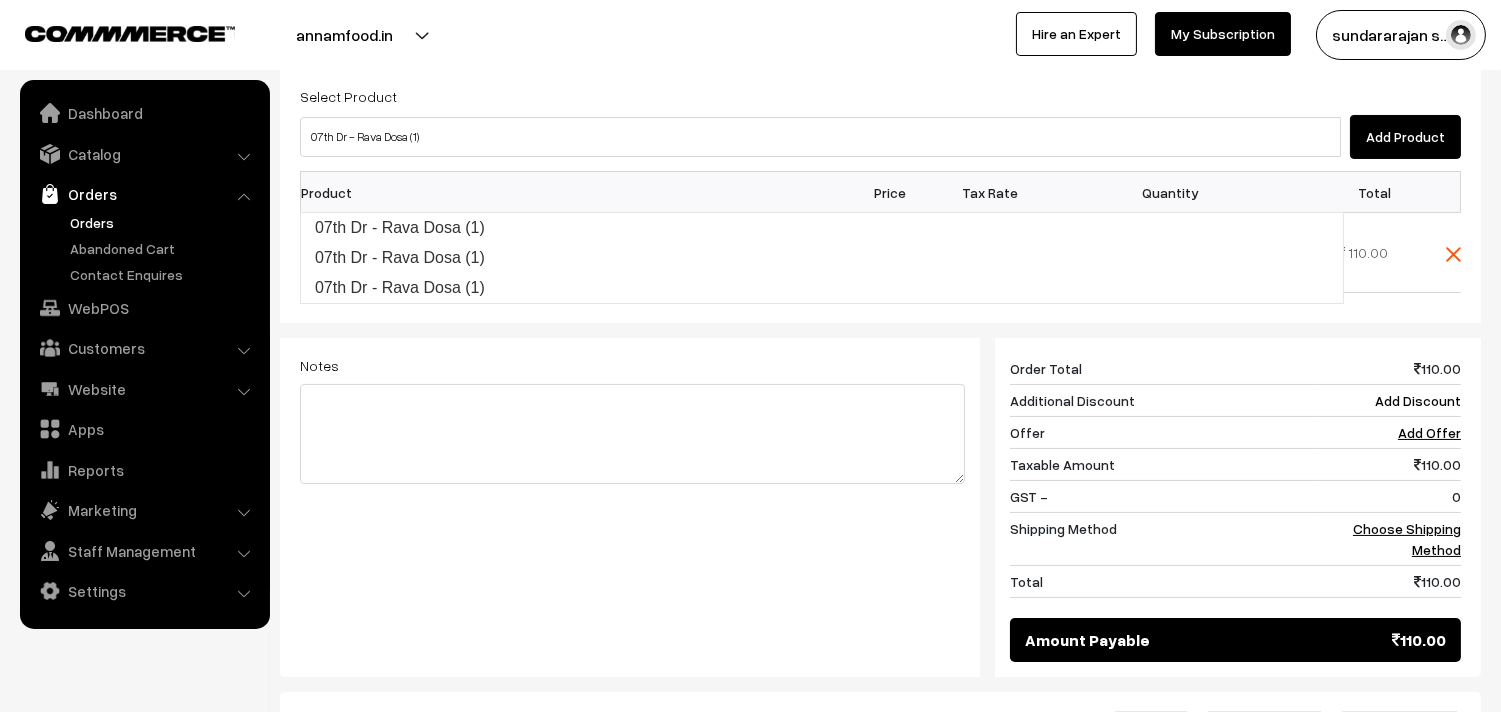 type 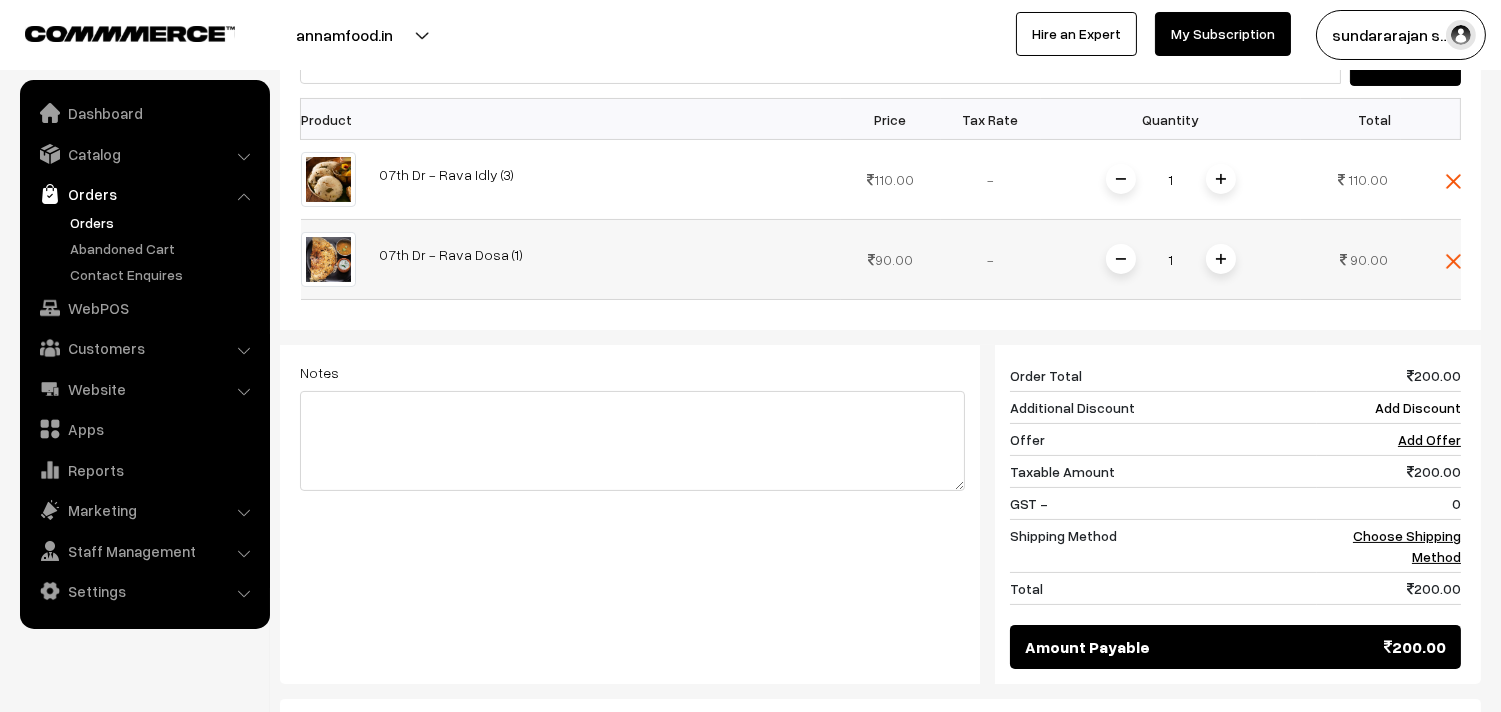 scroll, scrollTop: 628, scrollLeft: 0, axis: vertical 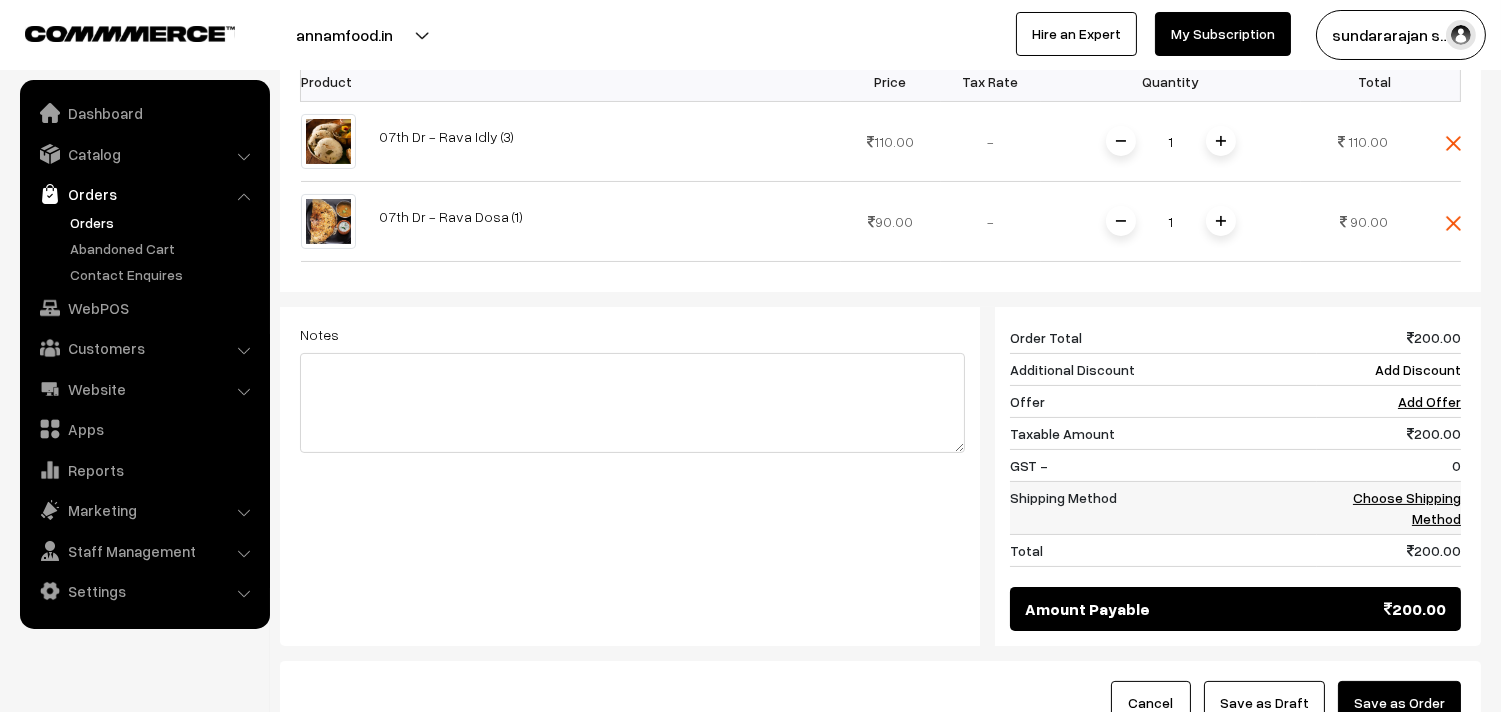 click on "Choose Shipping Method" at bounding box center (1407, 508) 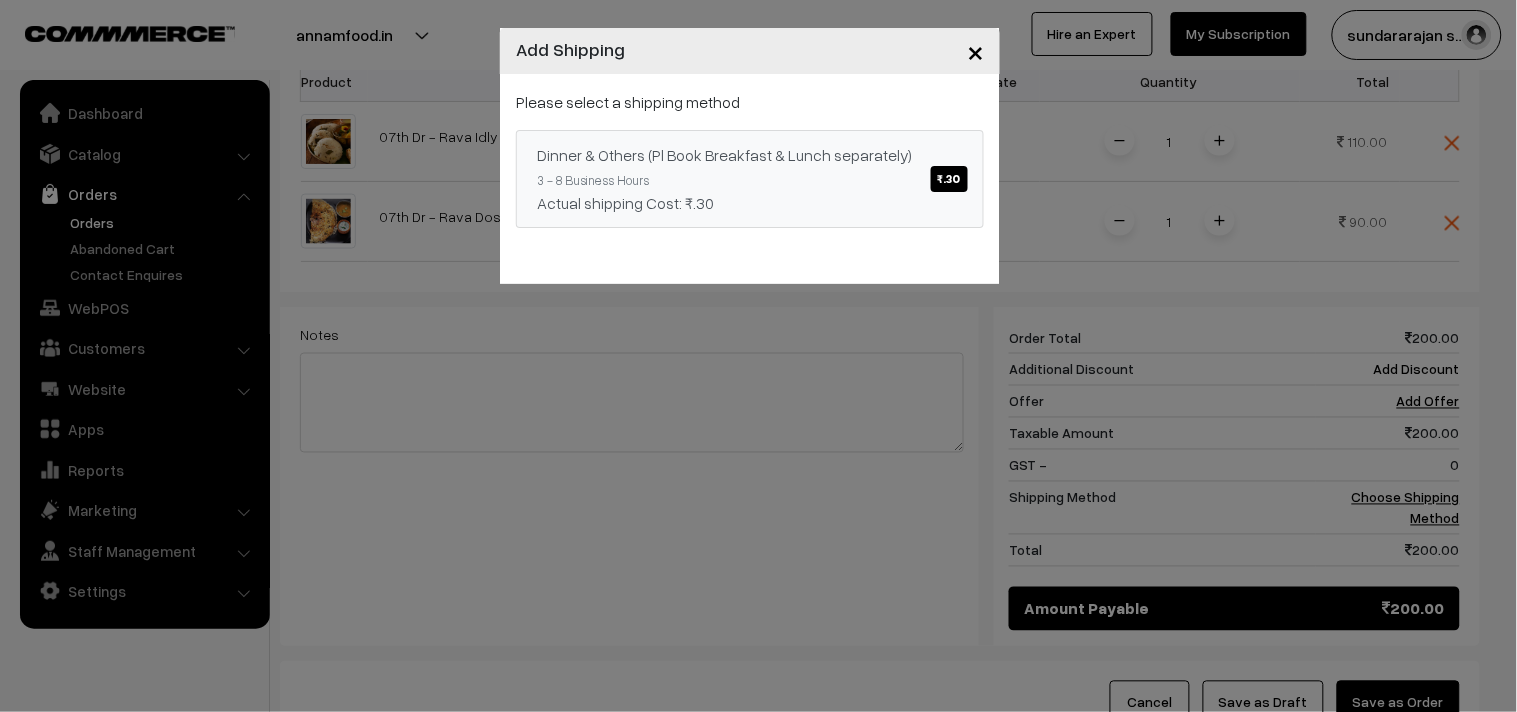 click on "Actual shipping Cost: ₹.30" at bounding box center (750, 203) 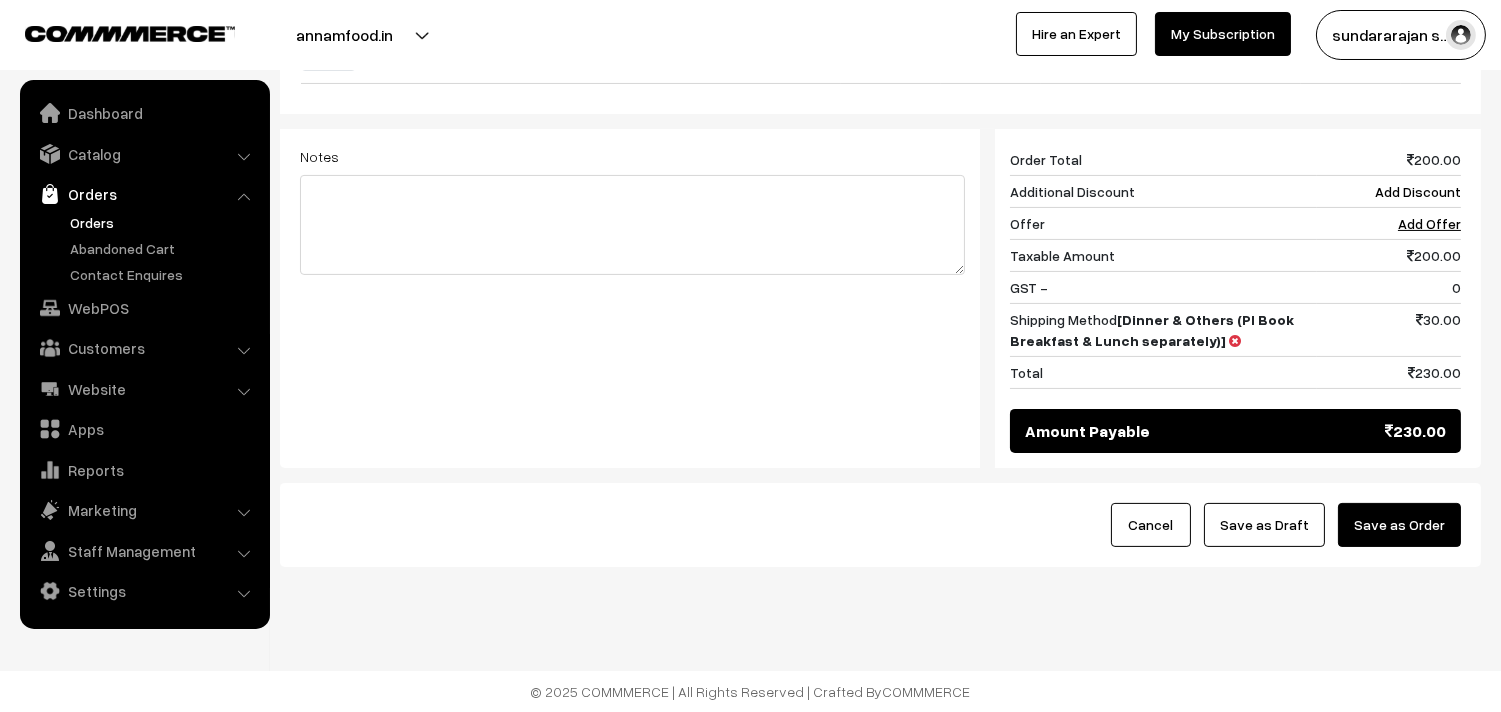 scroll, scrollTop: 862, scrollLeft: 0, axis: vertical 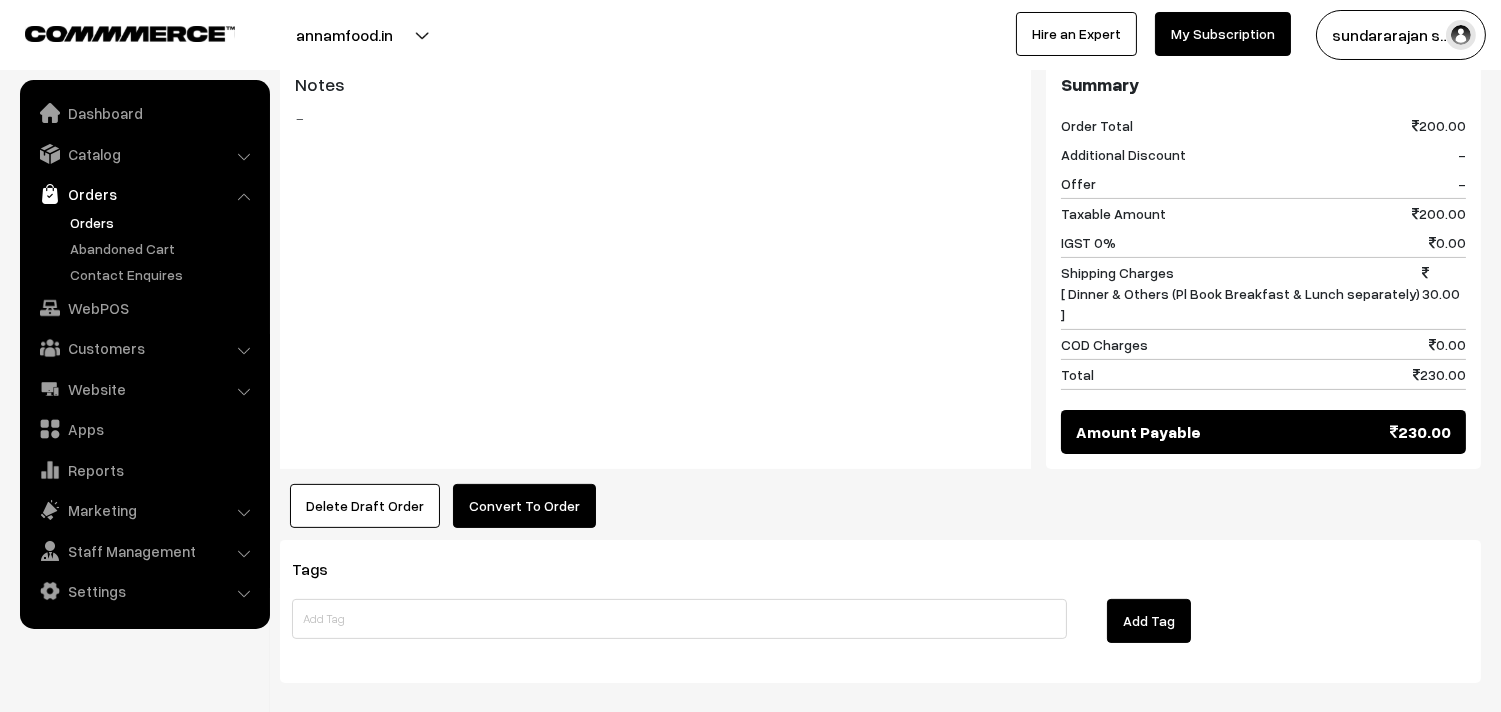 click on "Convert To Order" at bounding box center [524, 506] 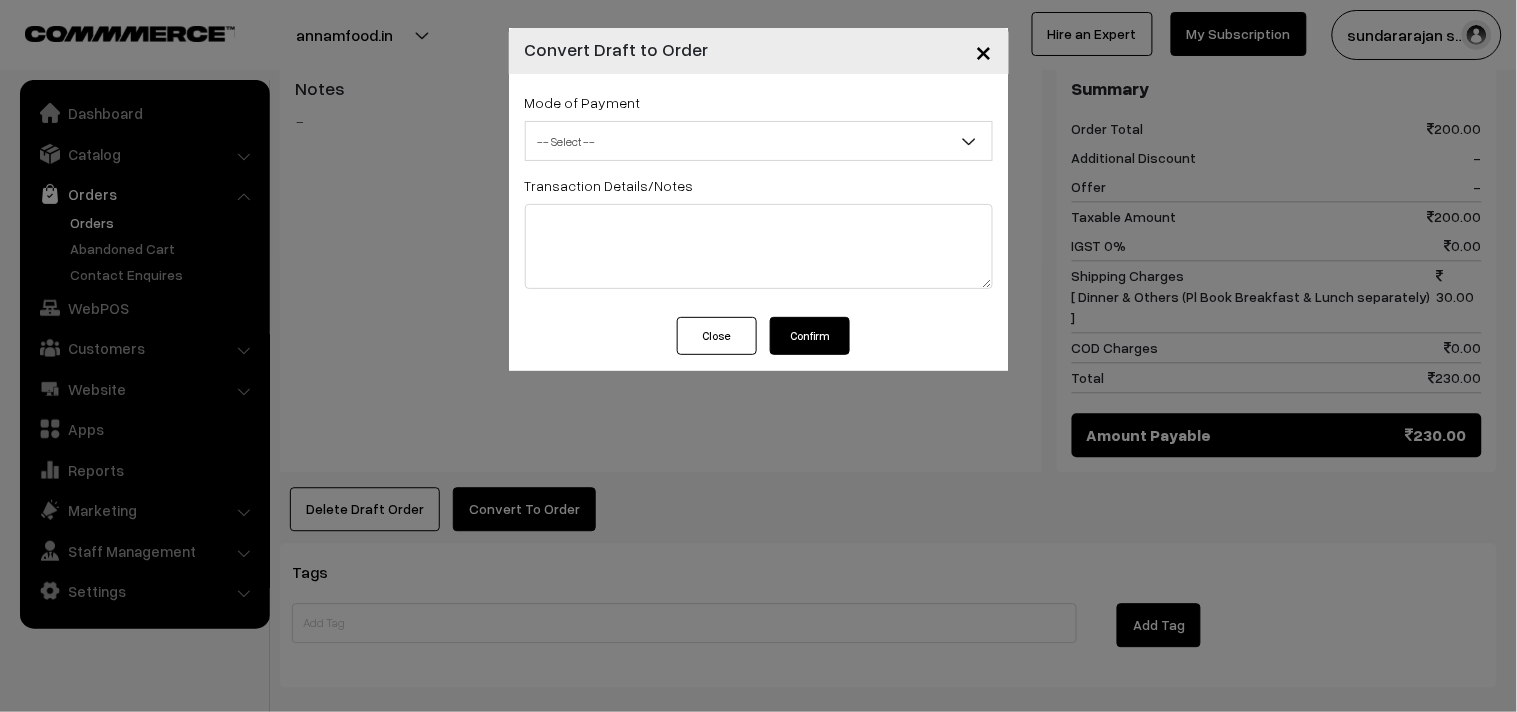 click on "-- Select --" at bounding box center (759, 141) 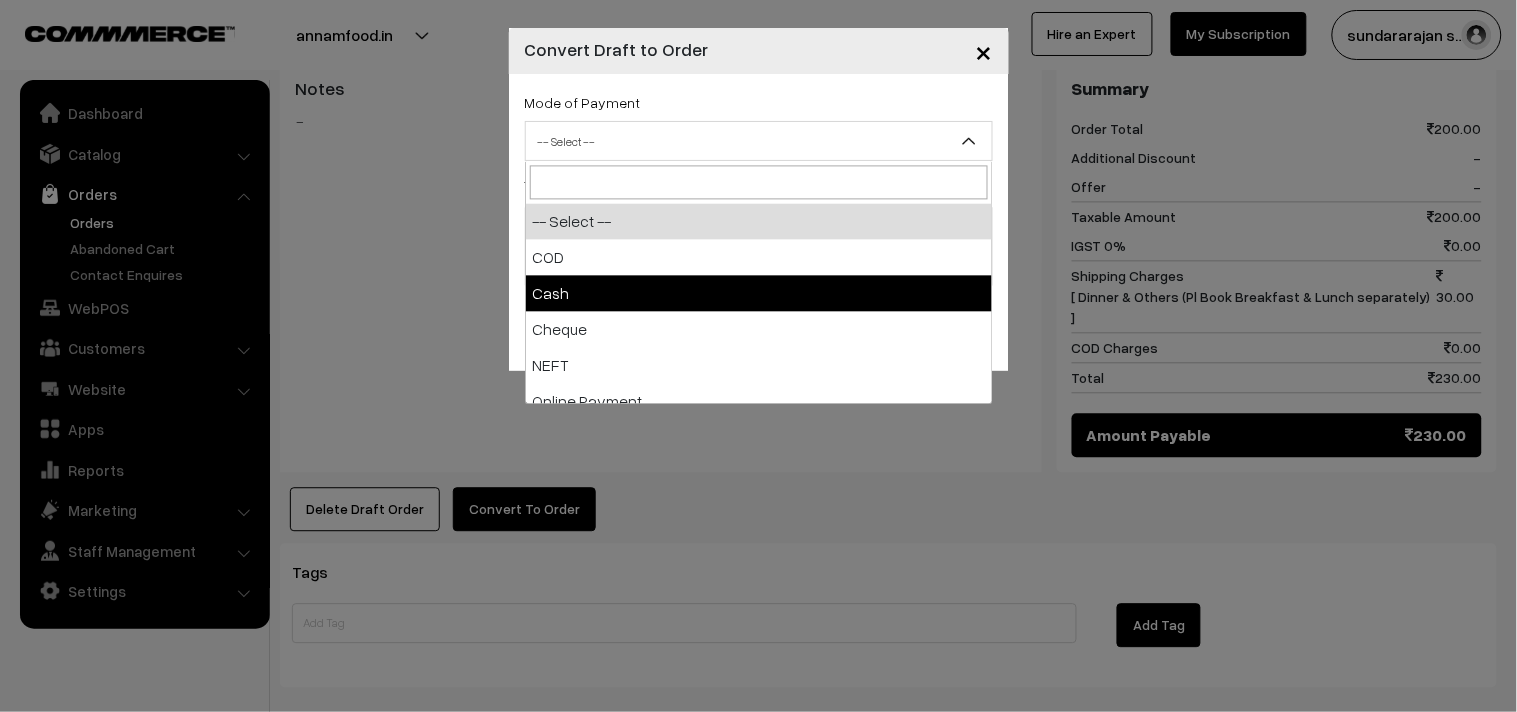 select on "2" 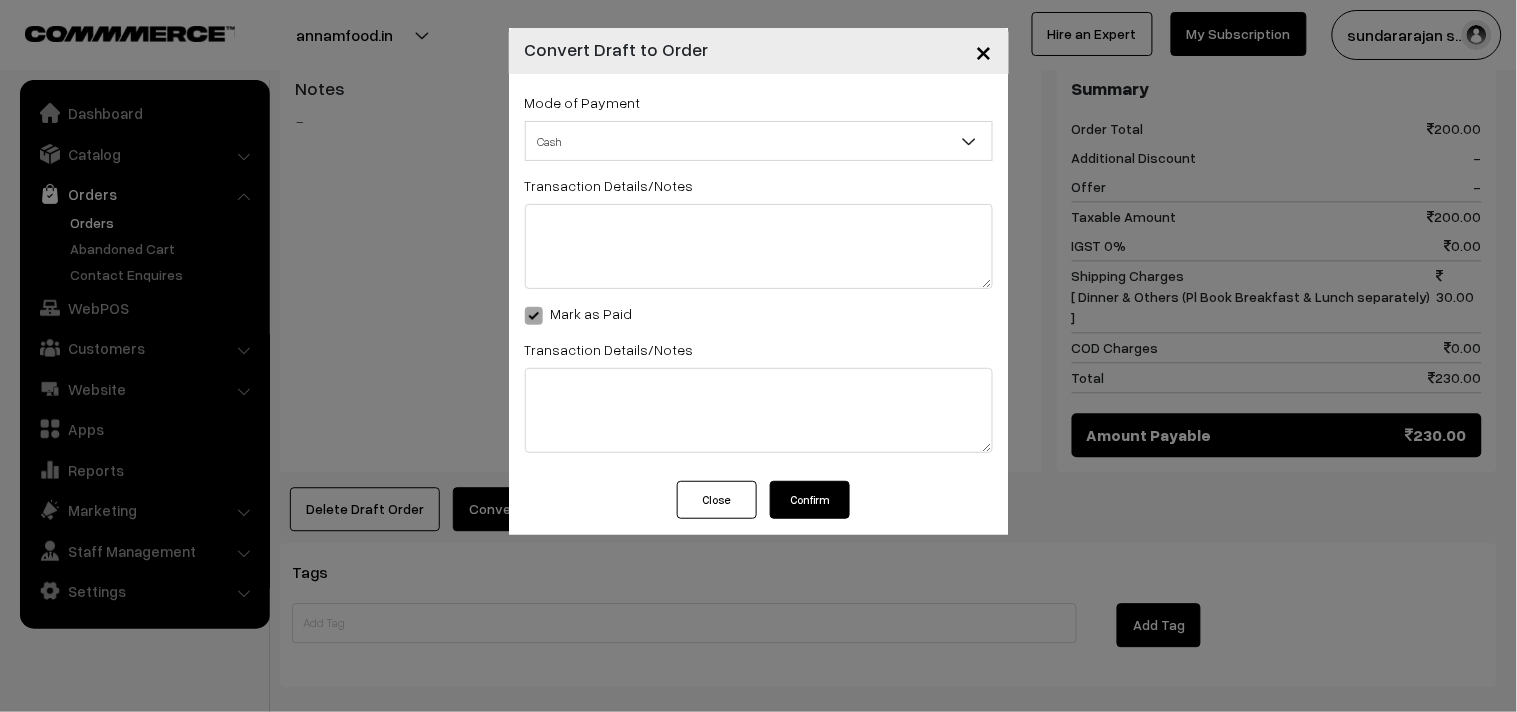 click on "Confirm" at bounding box center (810, 500) 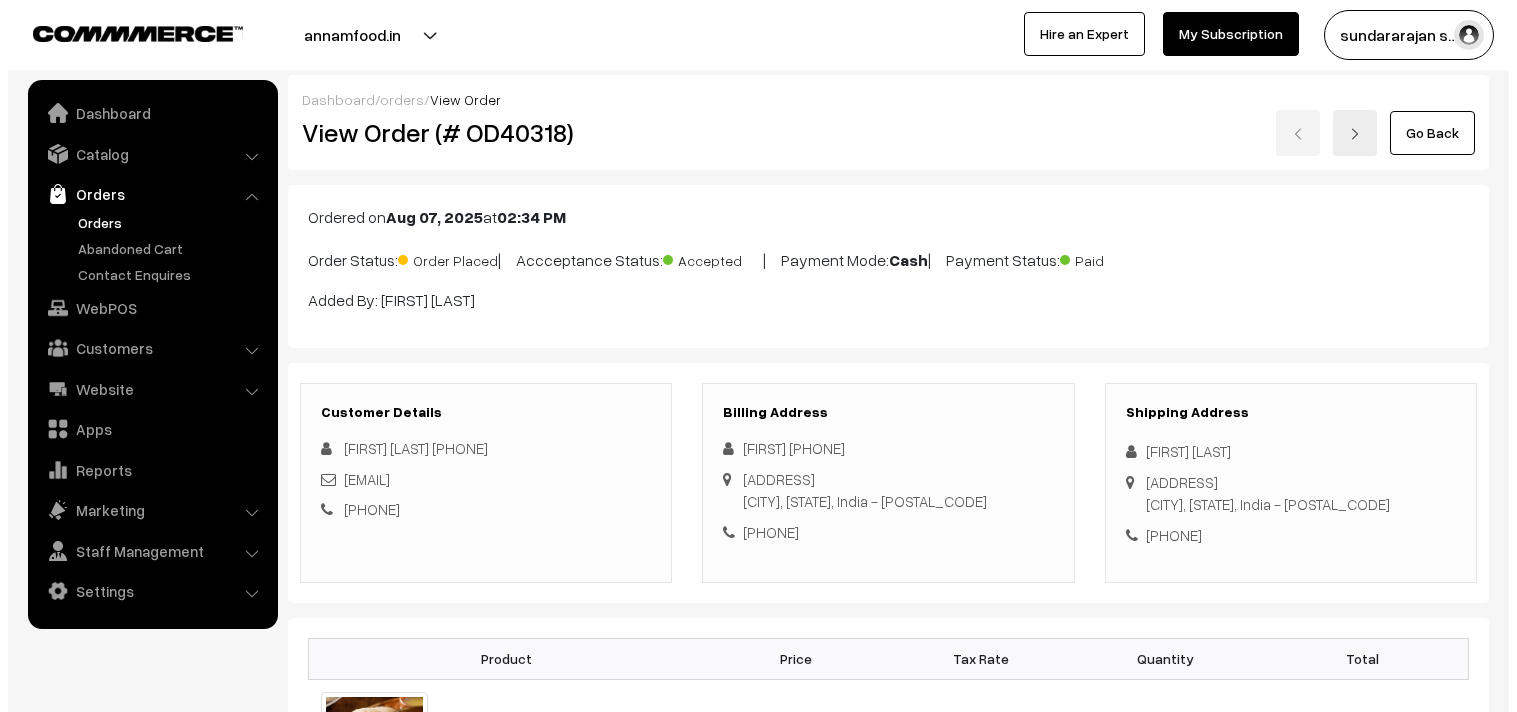 scroll, scrollTop: 1000, scrollLeft: 0, axis: vertical 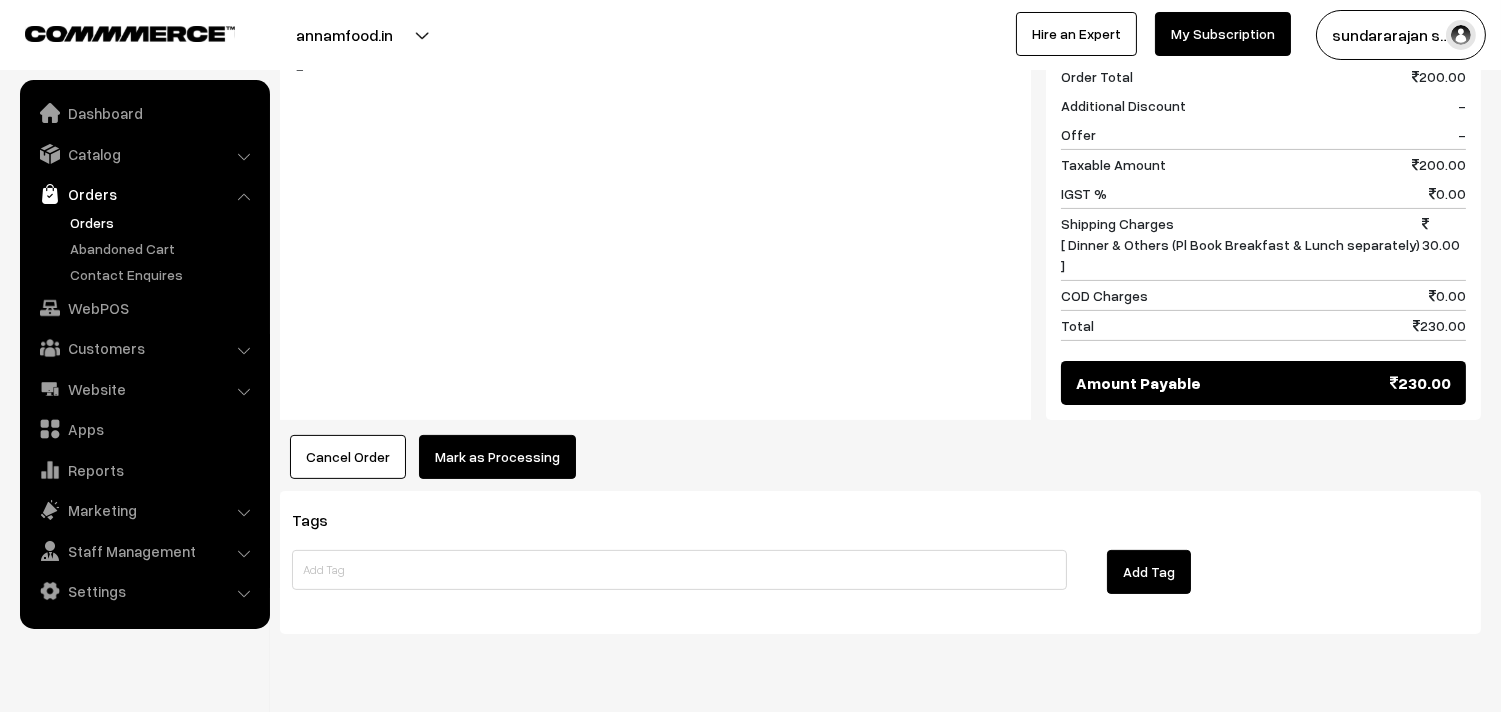click on "Mark as Processing" at bounding box center [497, 457] 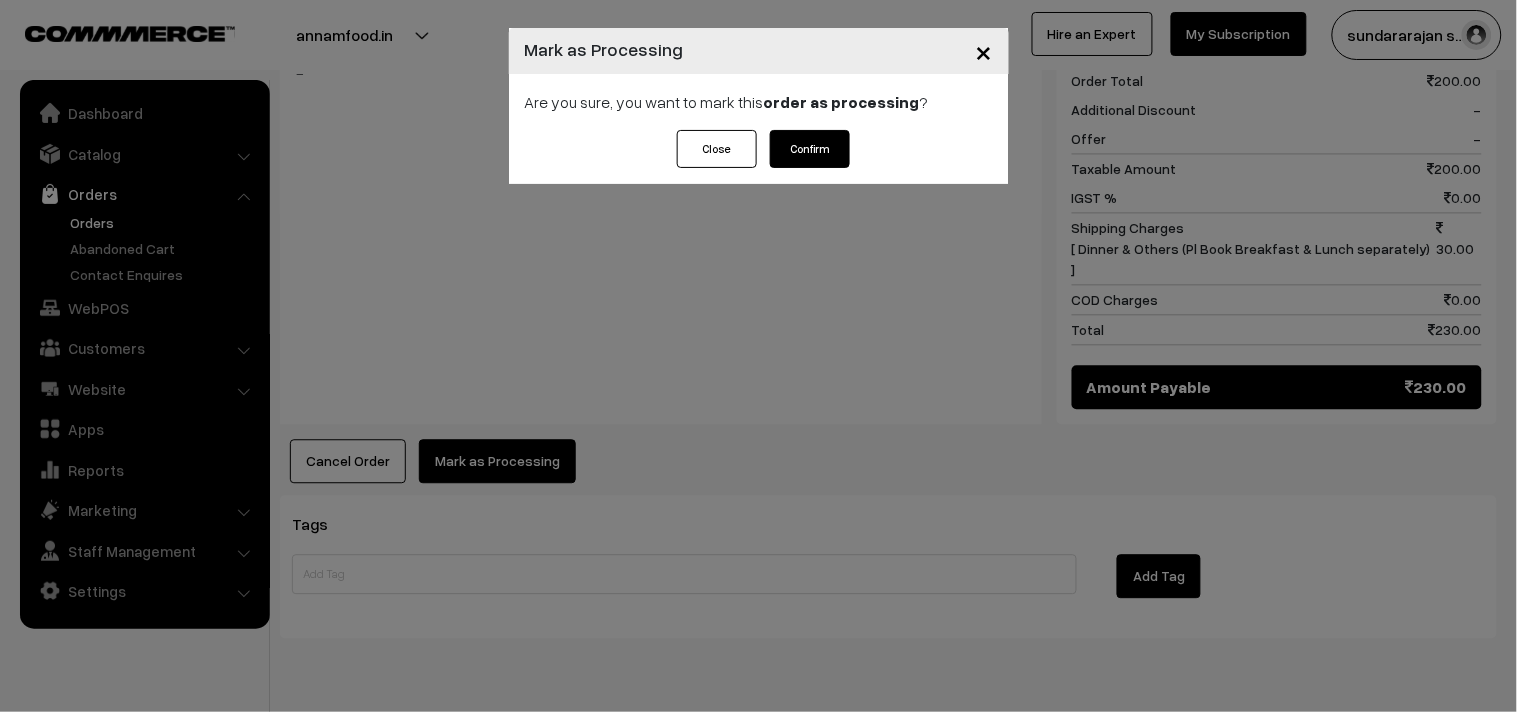 click on "×
Mark as Processing
Are you sure, you want to mark this  order as processing  ?
Close
Confirm" at bounding box center (758, 356) 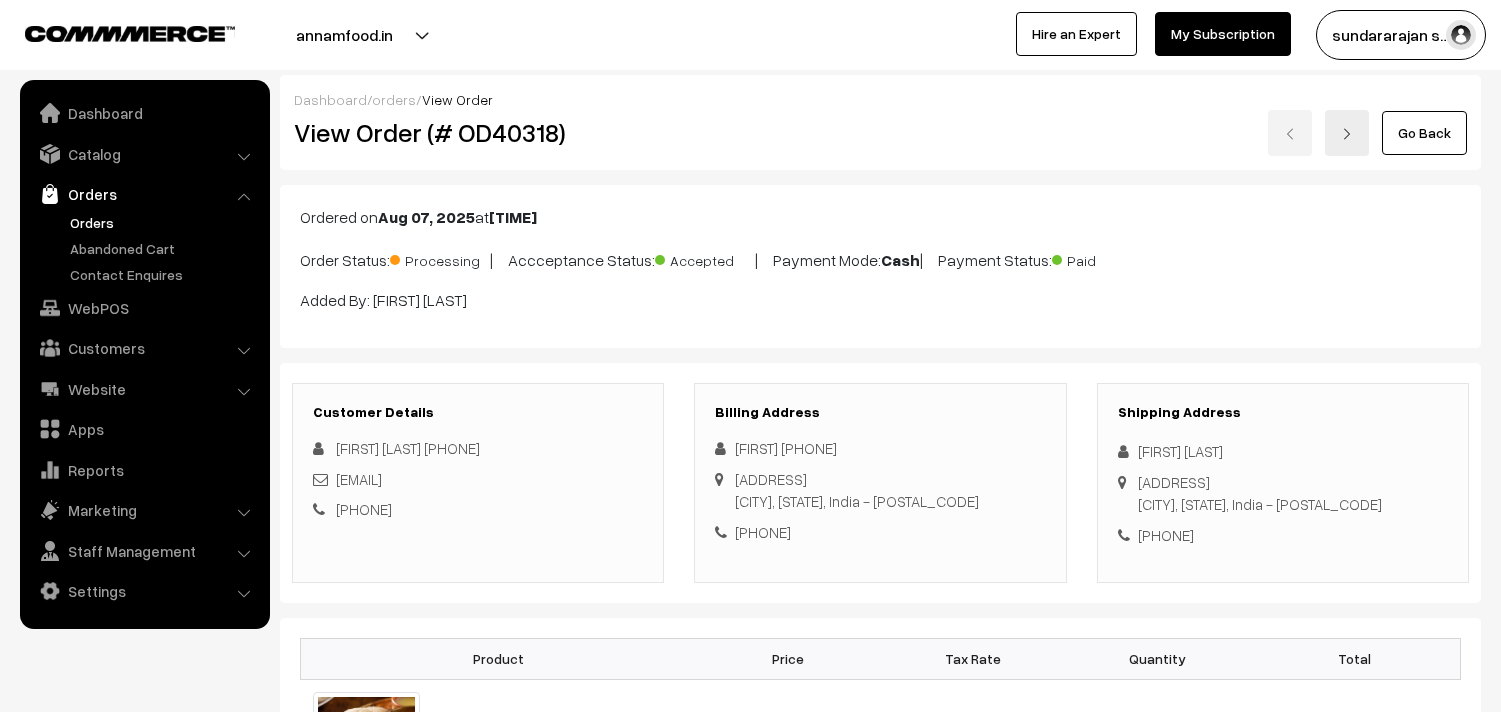 scroll, scrollTop: 0, scrollLeft: 0, axis: both 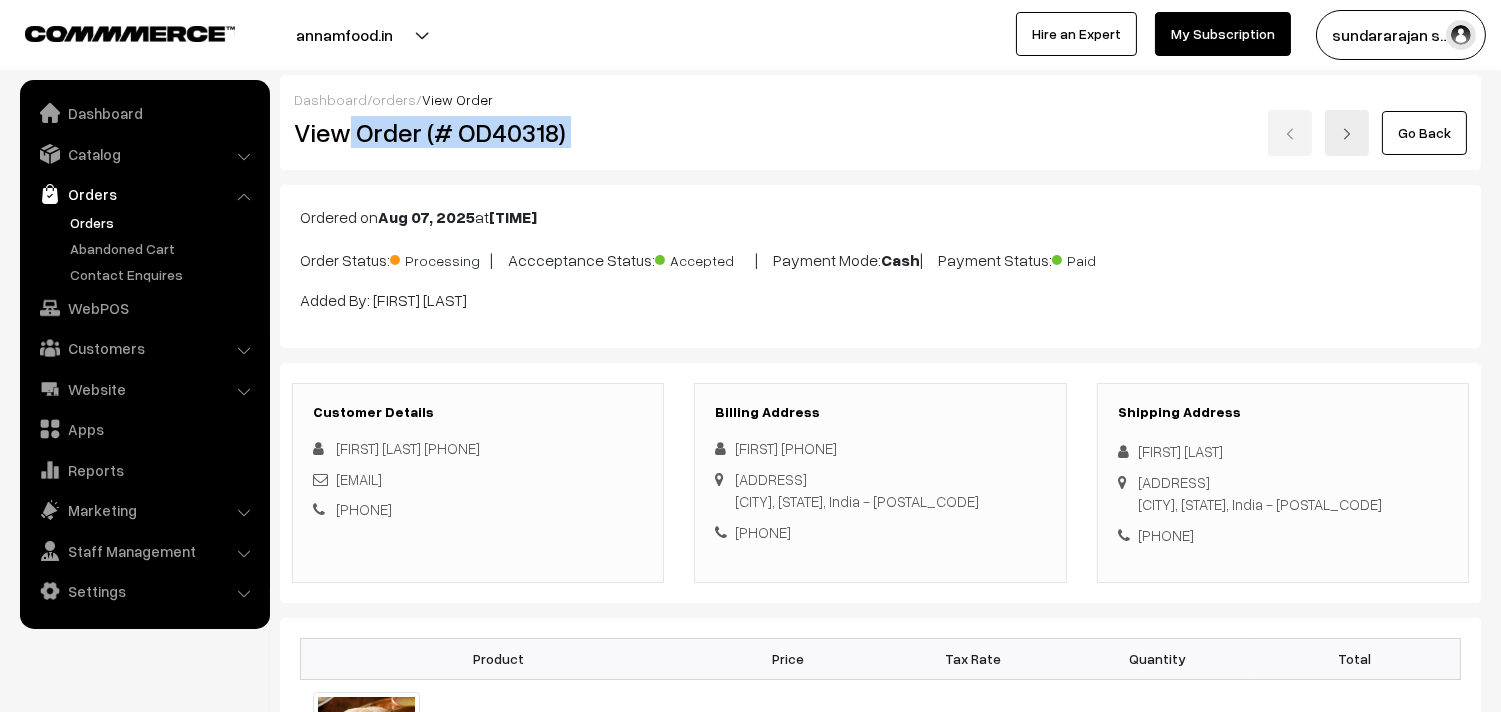 drag, startPoint x: 368, startPoint y: 136, endPoint x: 752, endPoint y: 136, distance: 384 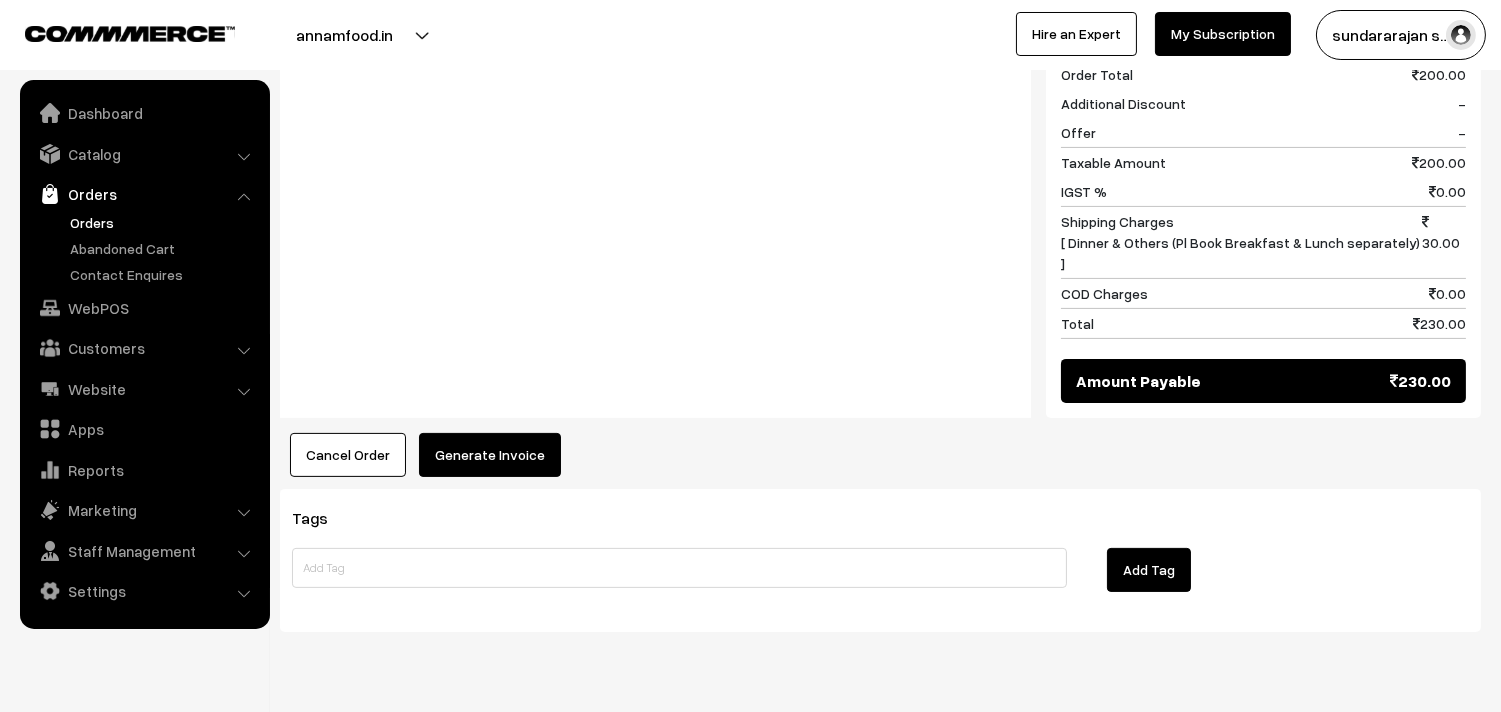 scroll, scrollTop: 1081, scrollLeft: 0, axis: vertical 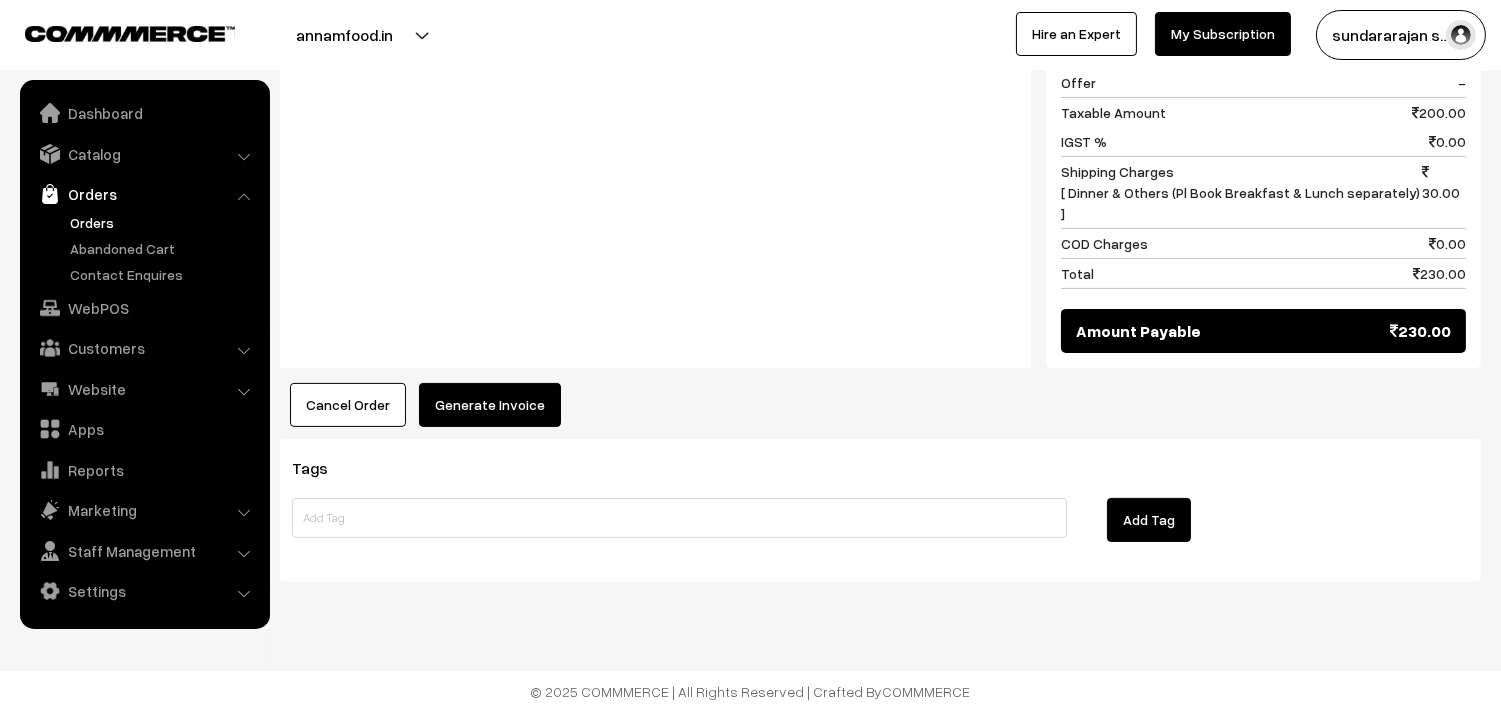 click on "Generate Invoice" at bounding box center (490, 405) 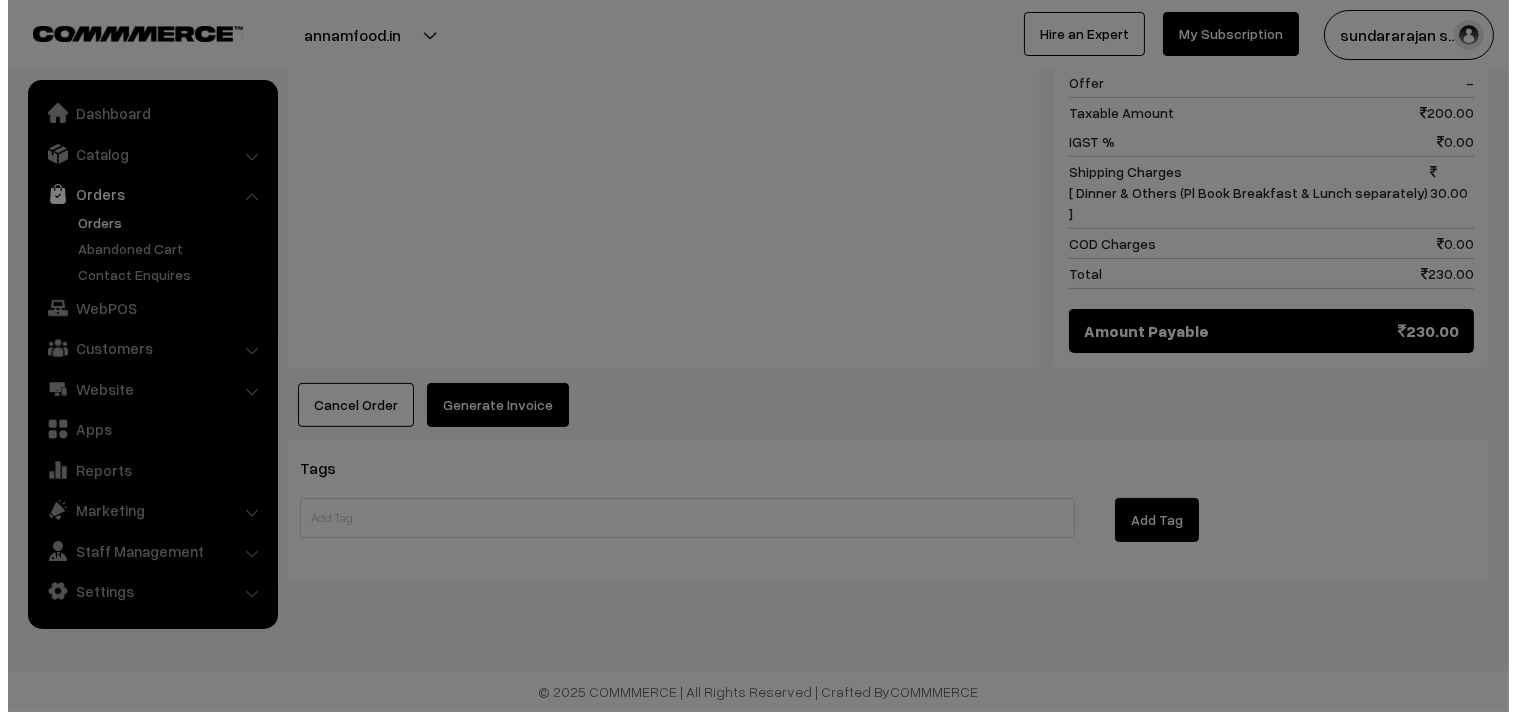 scroll, scrollTop: 1084, scrollLeft: 0, axis: vertical 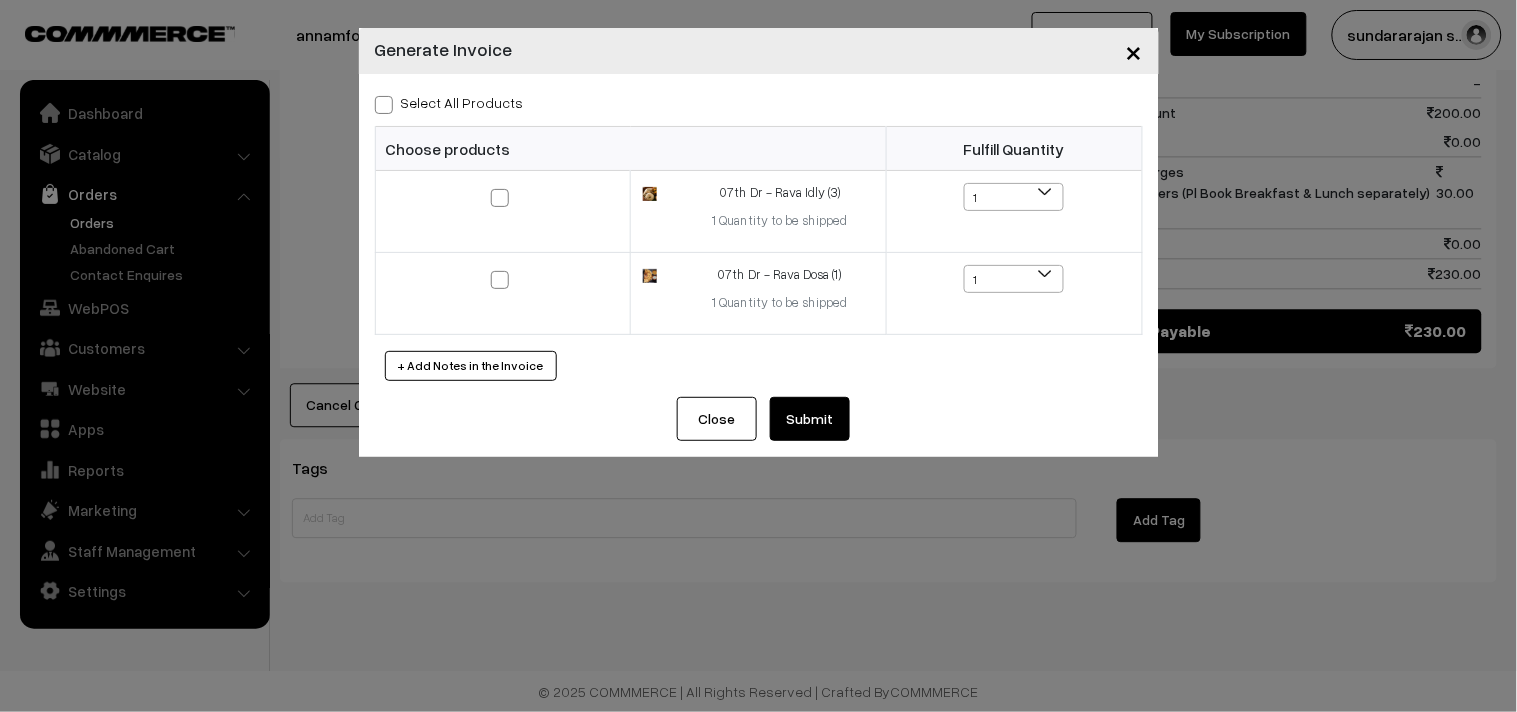 click on "Select All Products" at bounding box center (449, 102) 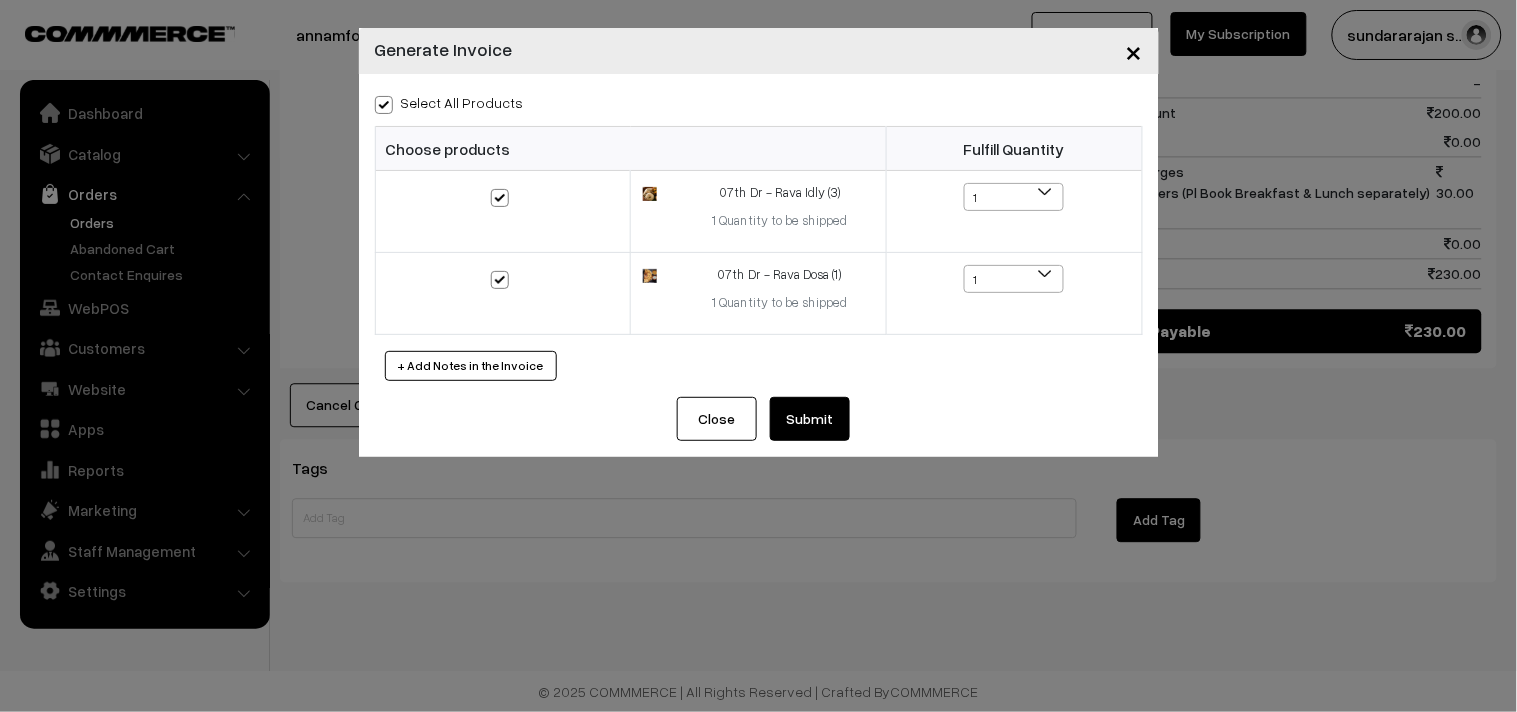checkbox on "true" 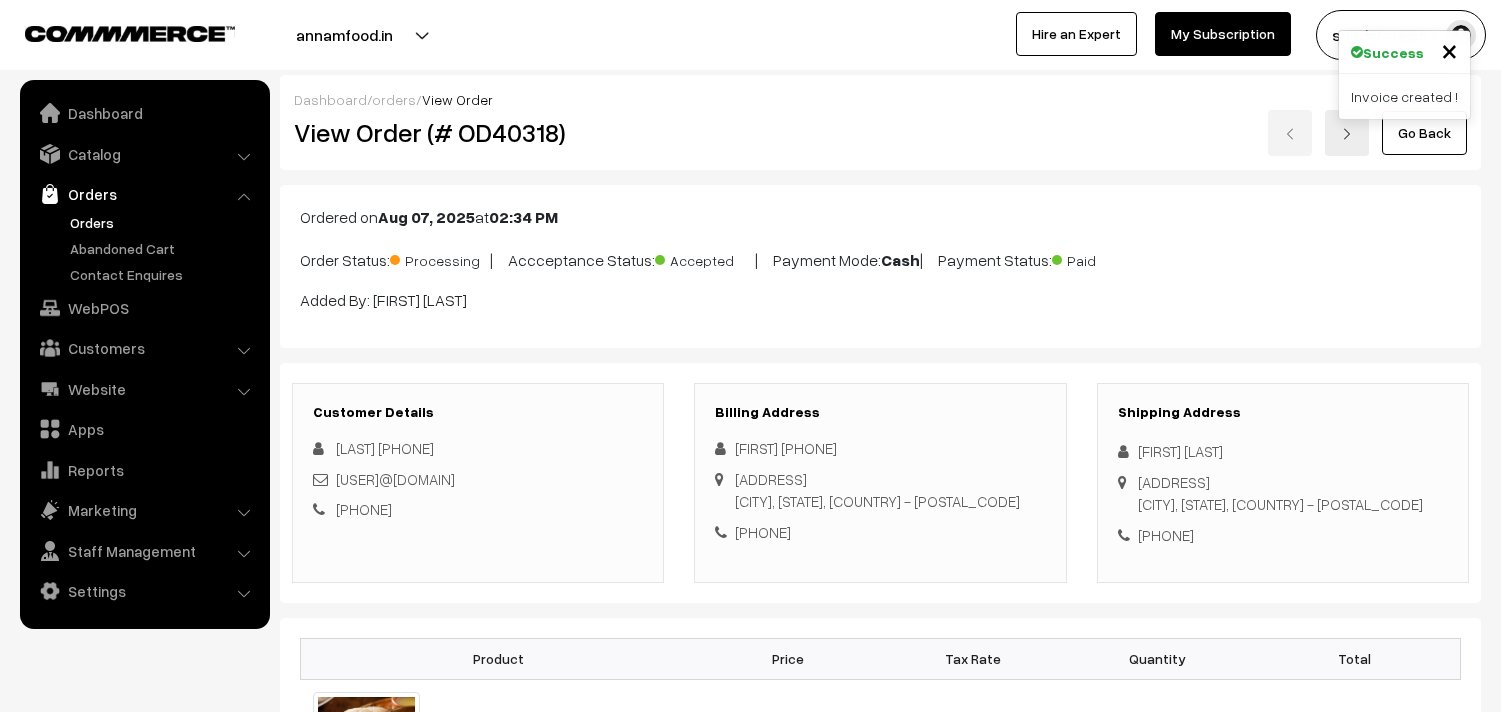 scroll, scrollTop: 1582, scrollLeft: 0, axis: vertical 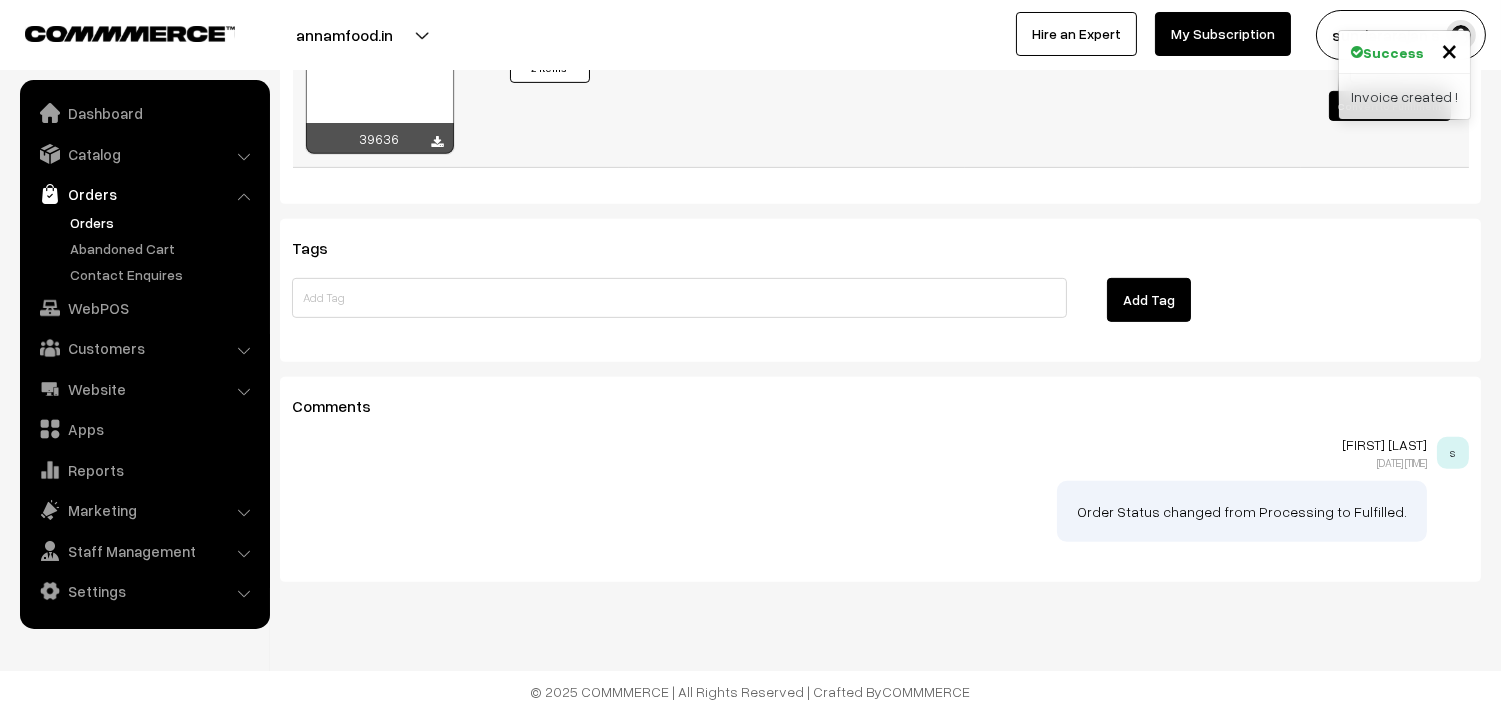 click at bounding box center [380, 104] 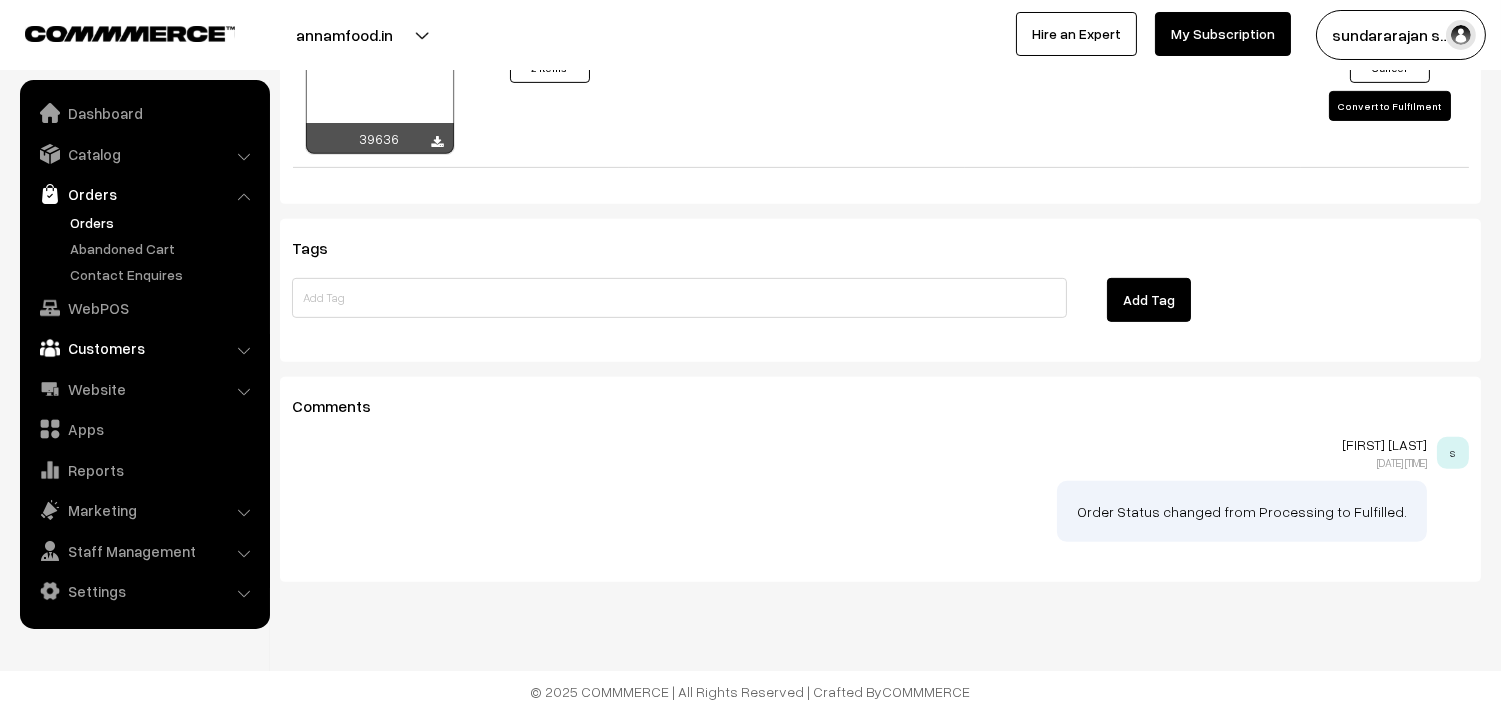 click on "Customers" at bounding box center [144, 348] 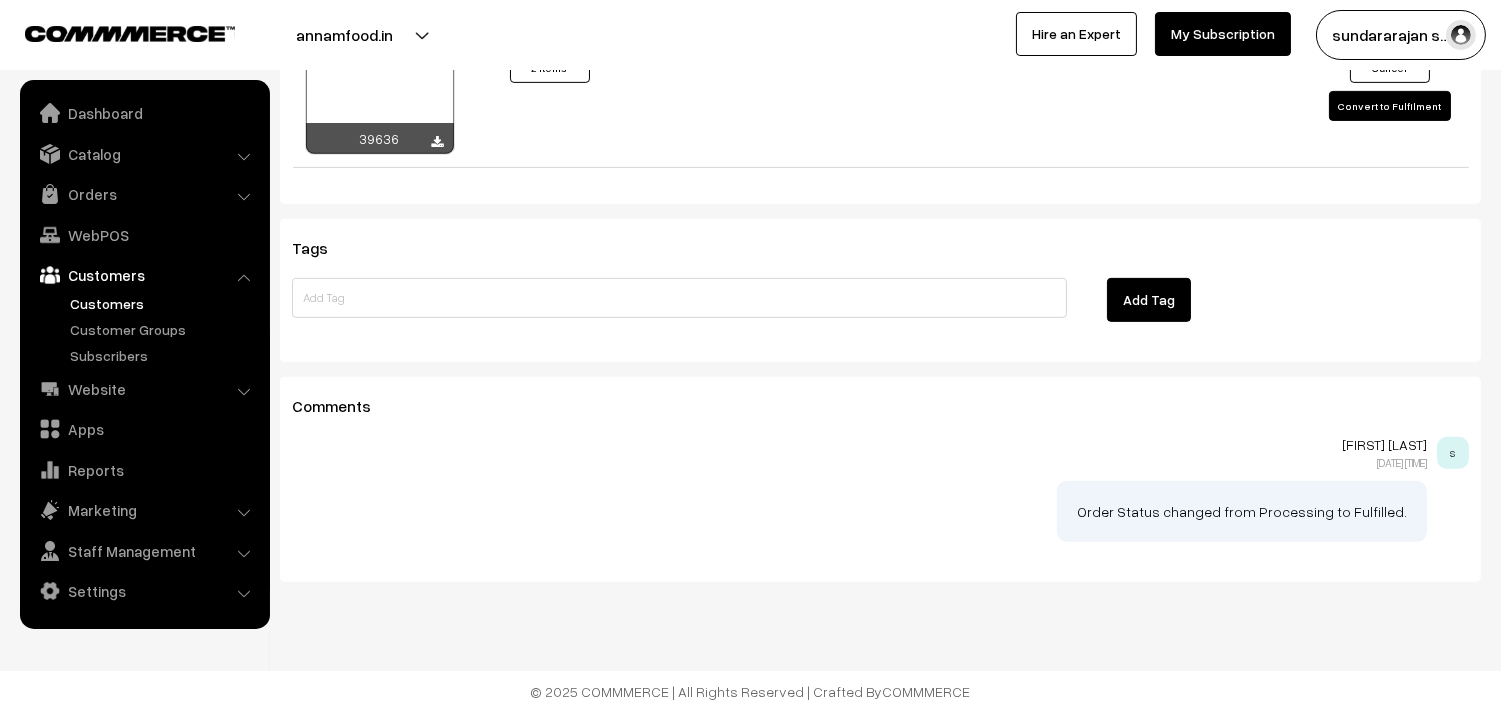 click on "Customers" at bounding box center (164, 303) 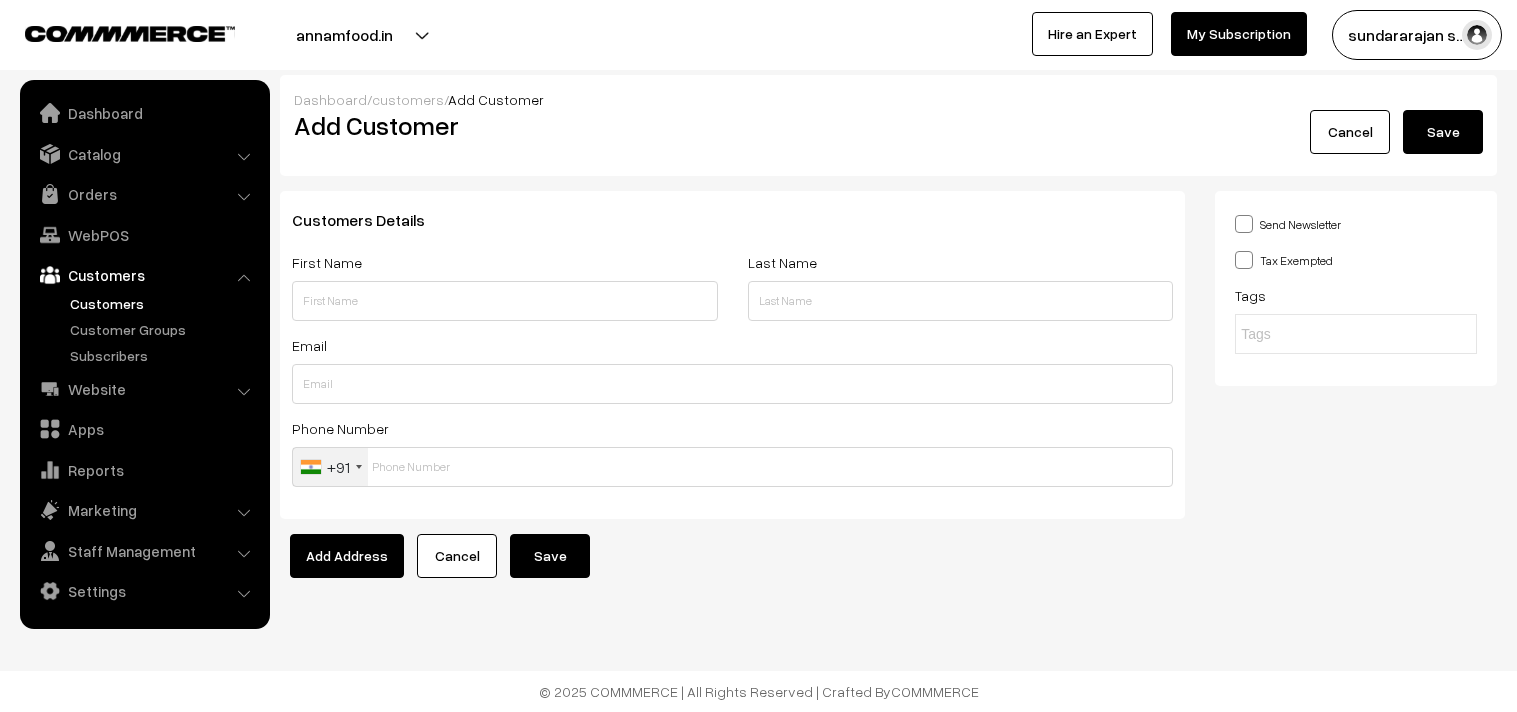 scroll, scrollTop: 0, scrollLeft: 0, axis: both 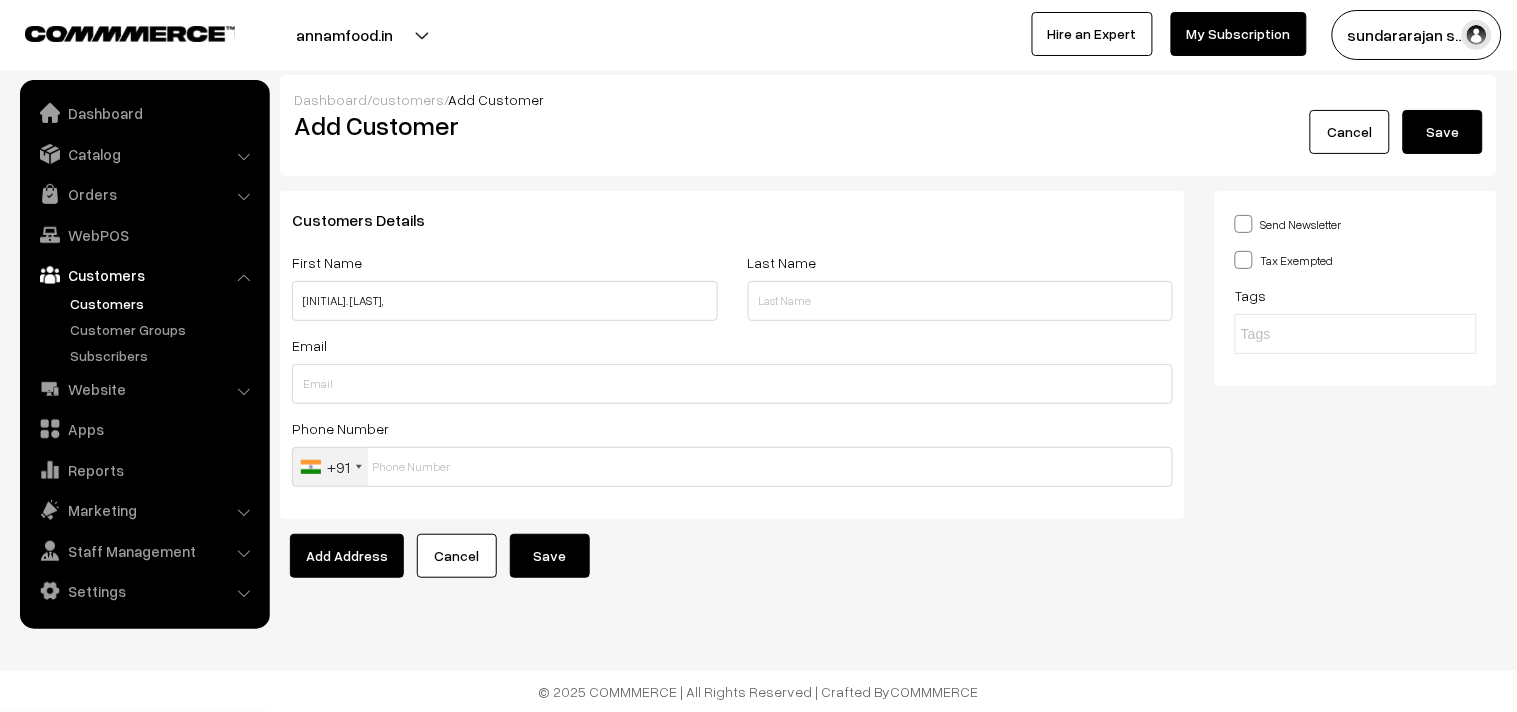 type on "[INITIAL]. [LAST]," 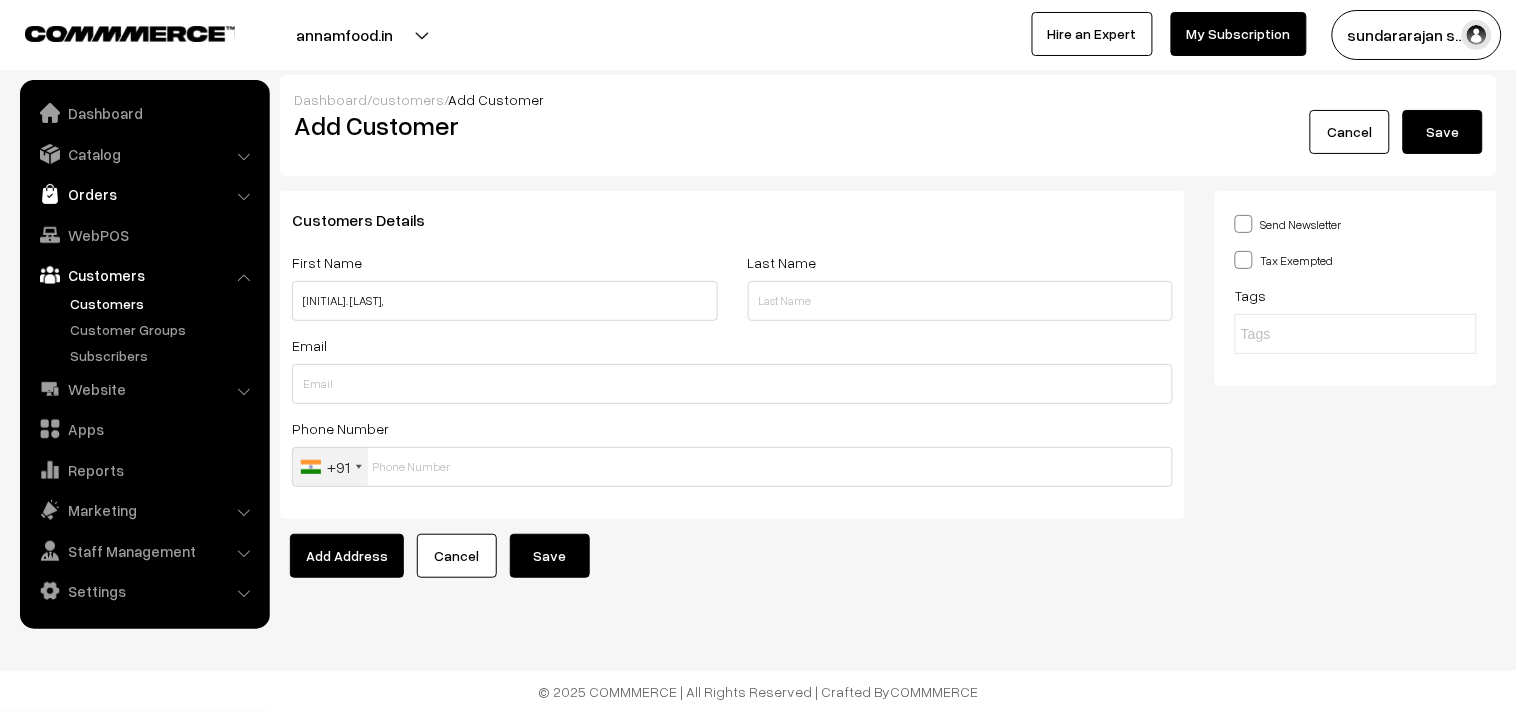 click on "Orders" at bounding box center [144, 194] 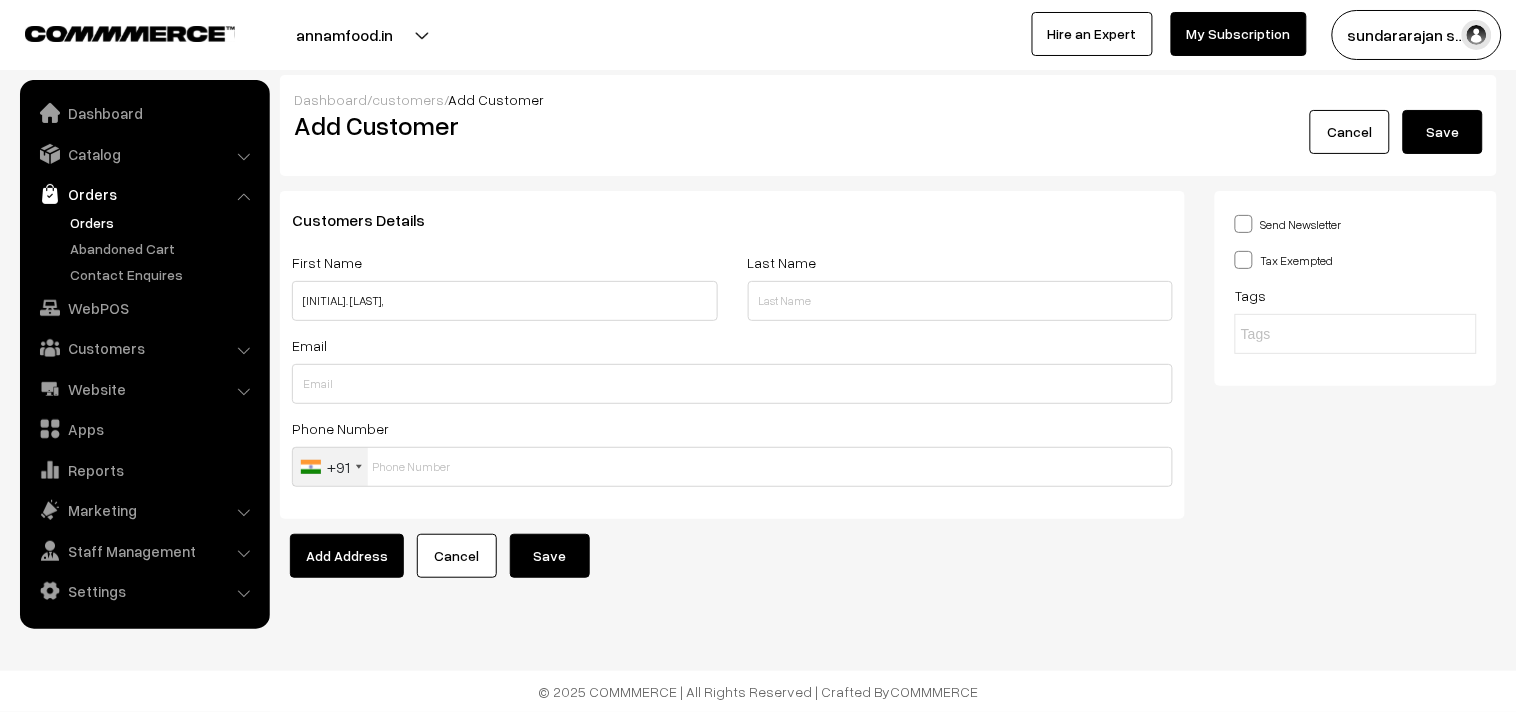 click on "Orders" at bounding box center [164, 222] 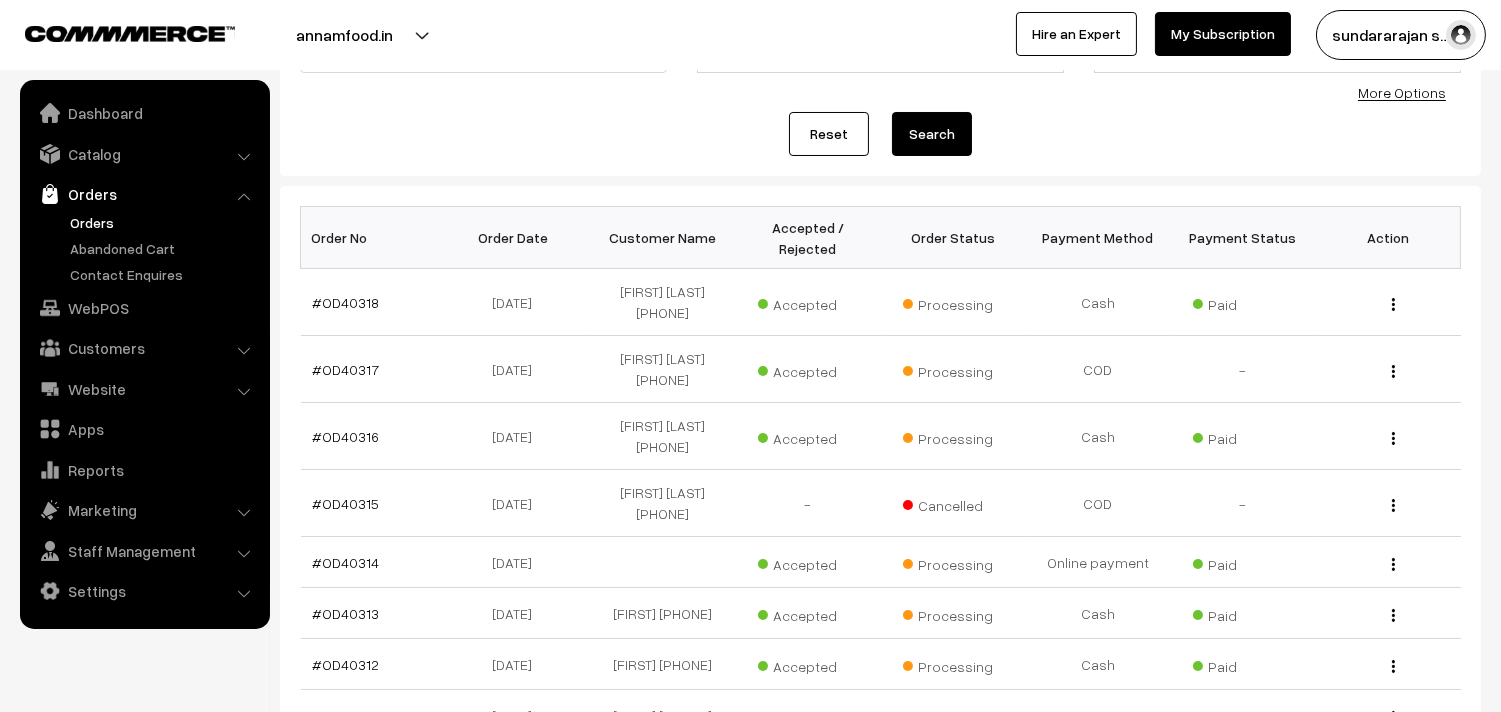 scroll, scrollTop: 222, scrollLeft: 0, axis: vertical 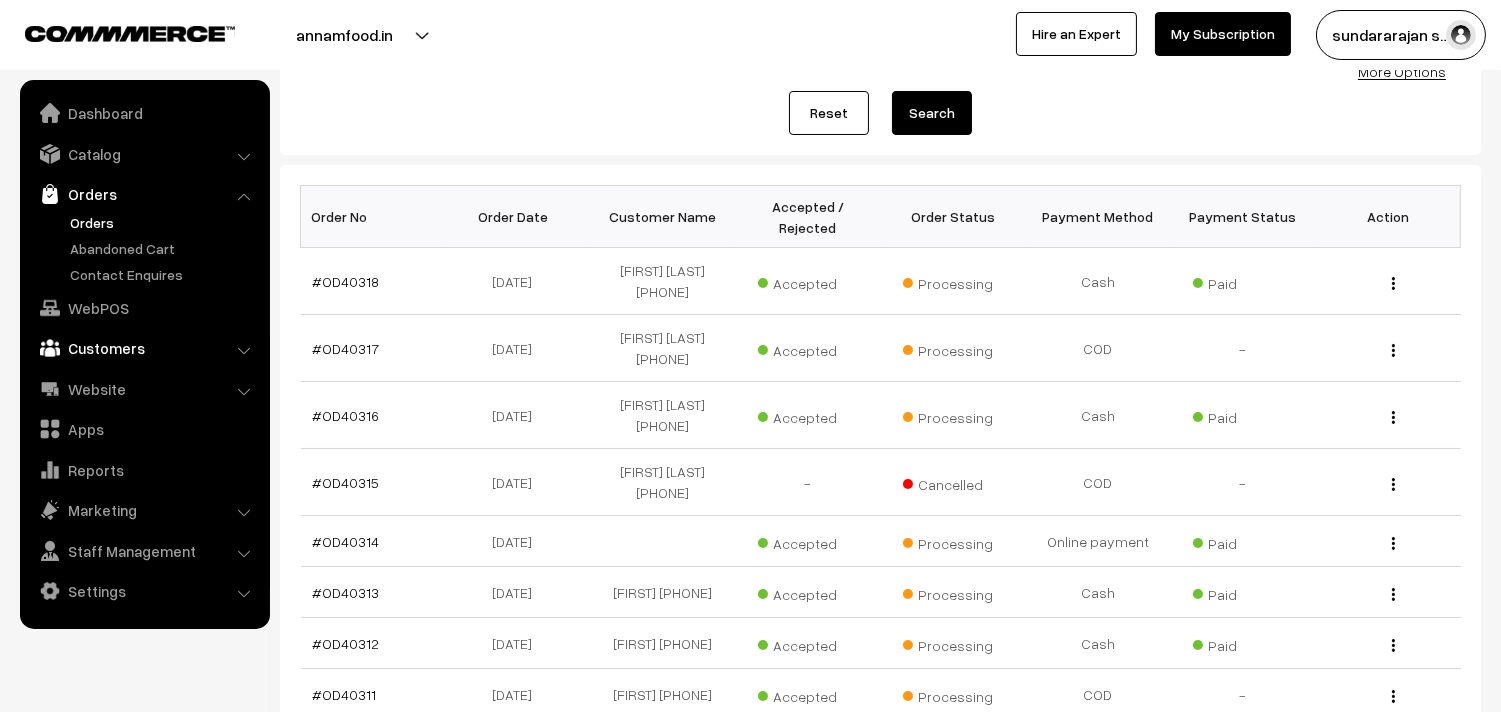 click on "Customers" at bounding box center [144, 348] 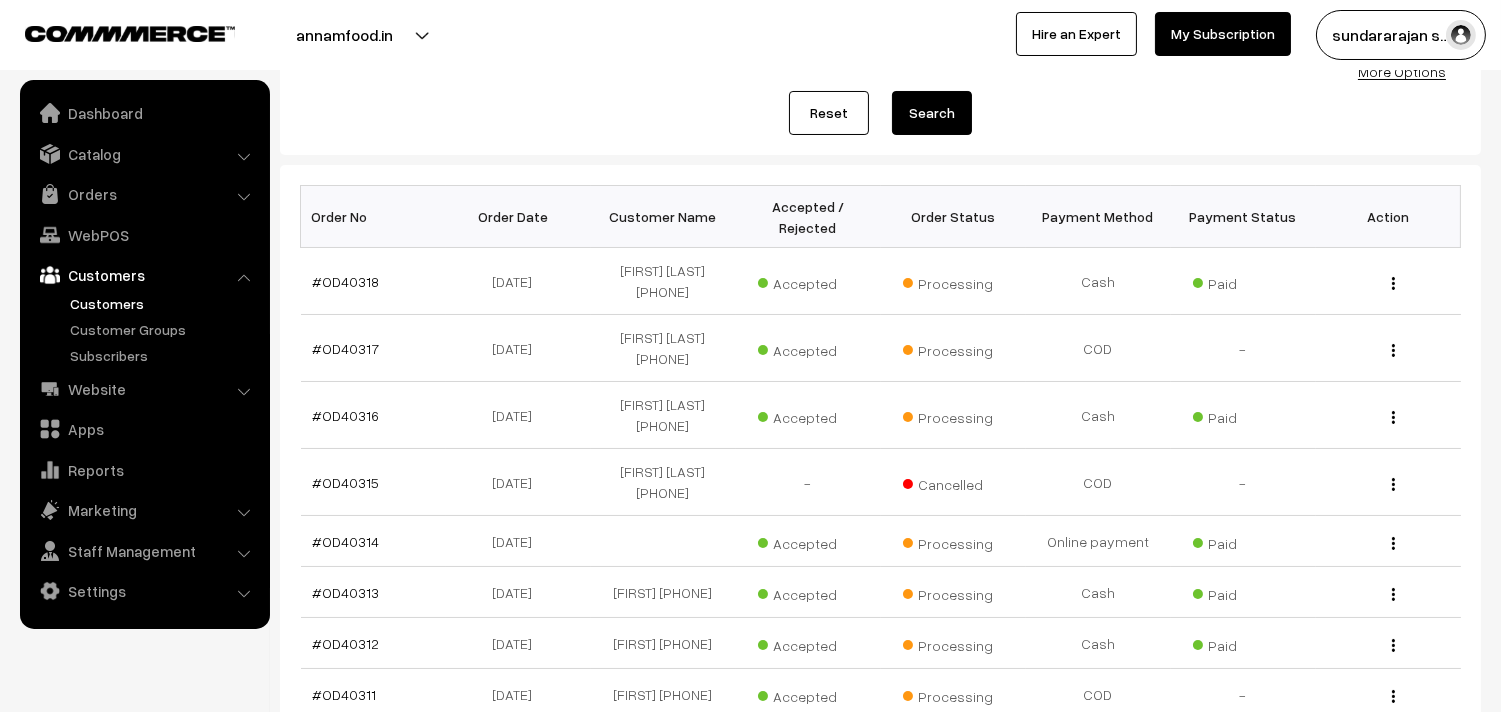 click on "Customers" at bounding box center [164, 303] 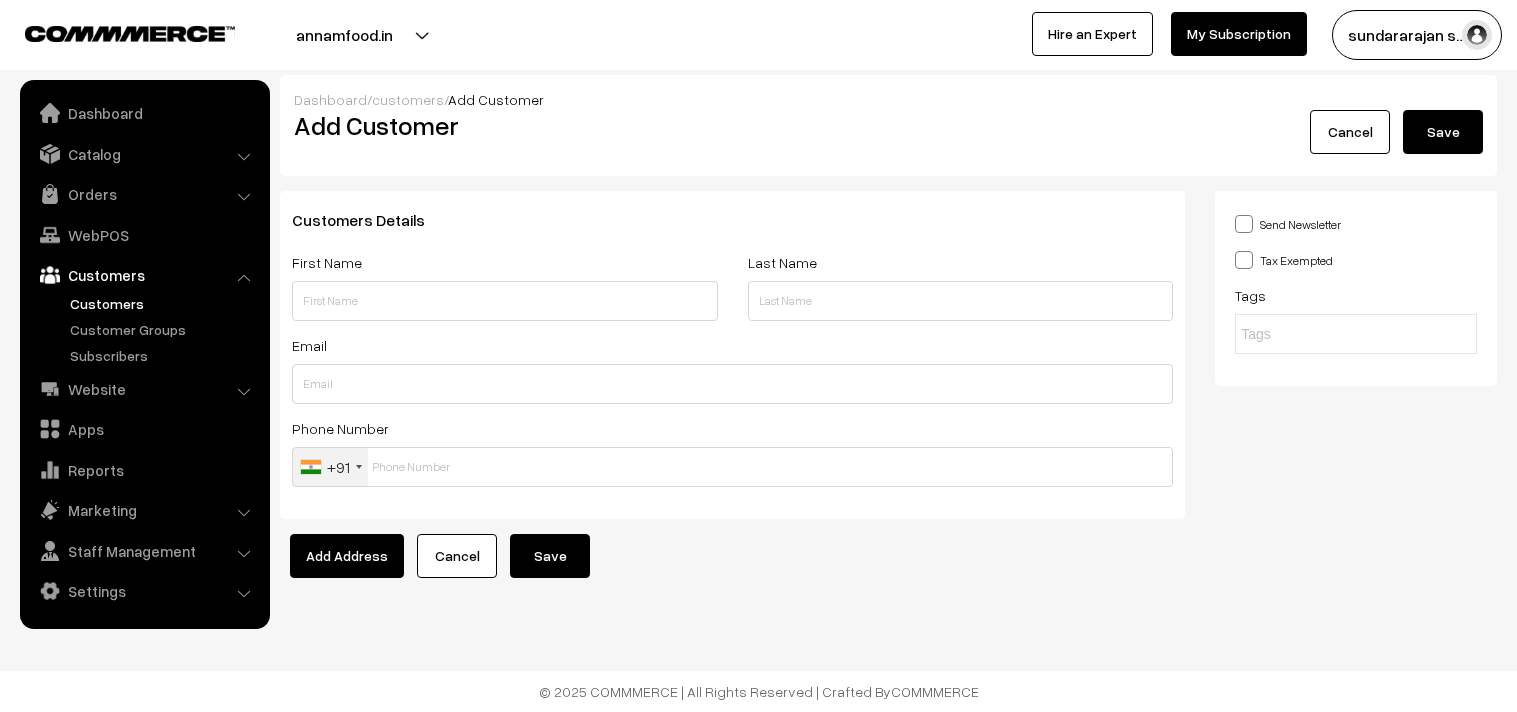 scroll, scrollTop: 0, scrollLeft: 0, axis: both 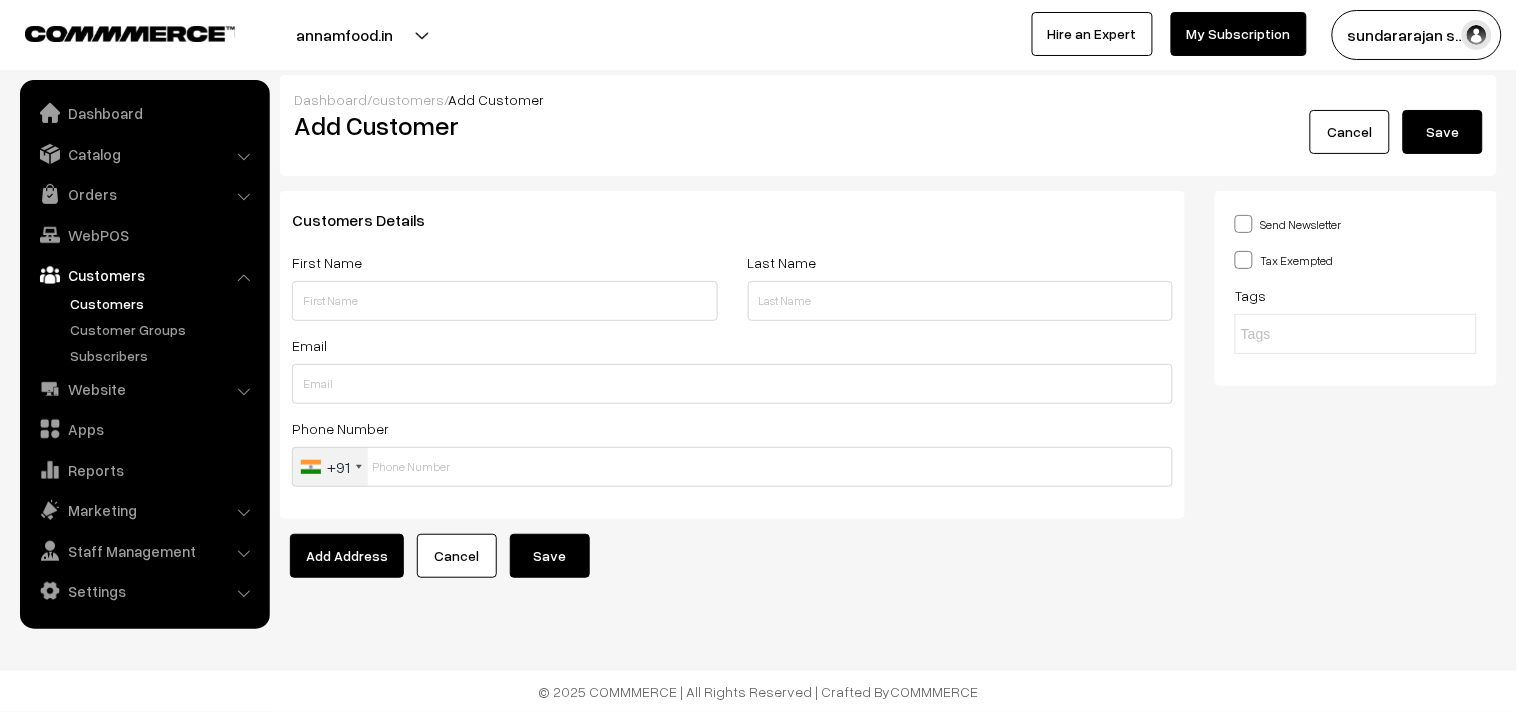 click at bounding box center (505, 301) 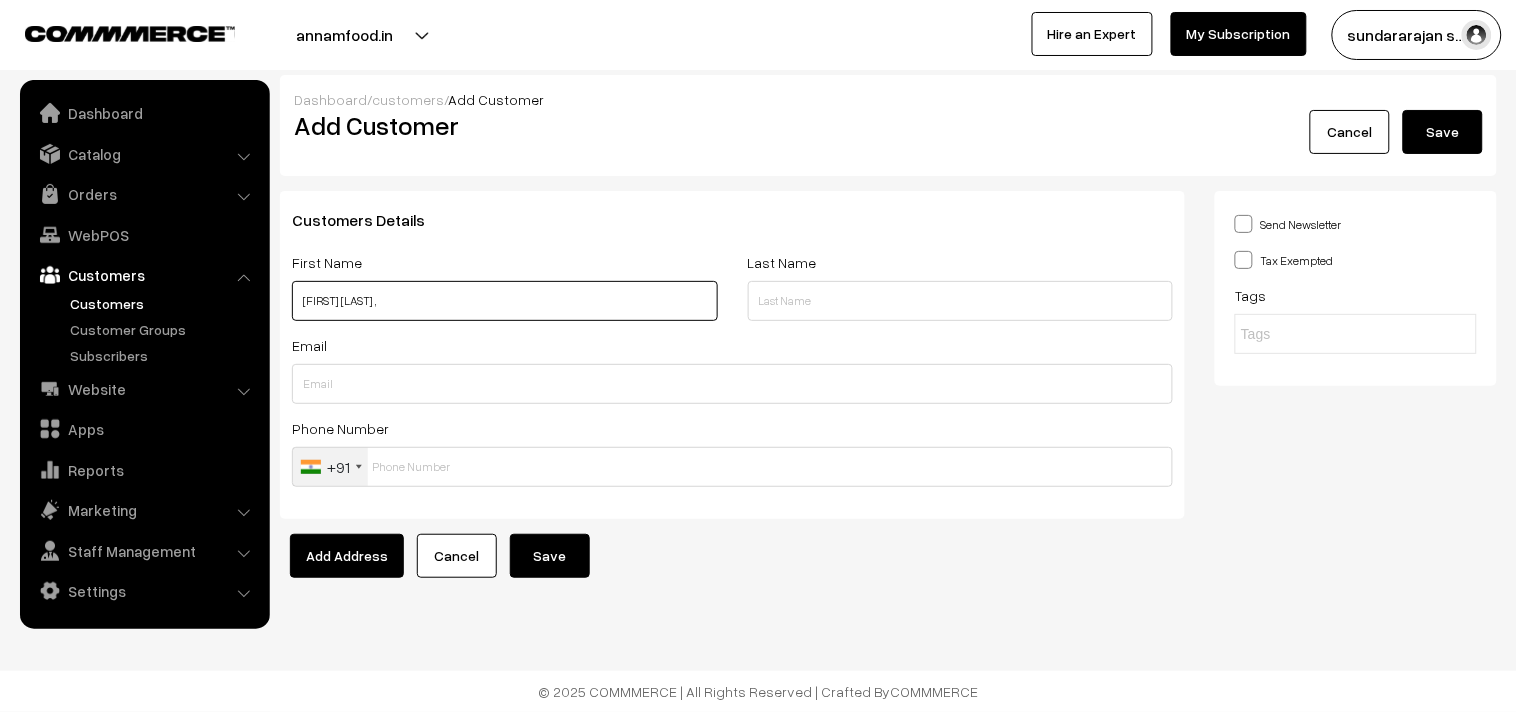 paste on "R. Murali ," 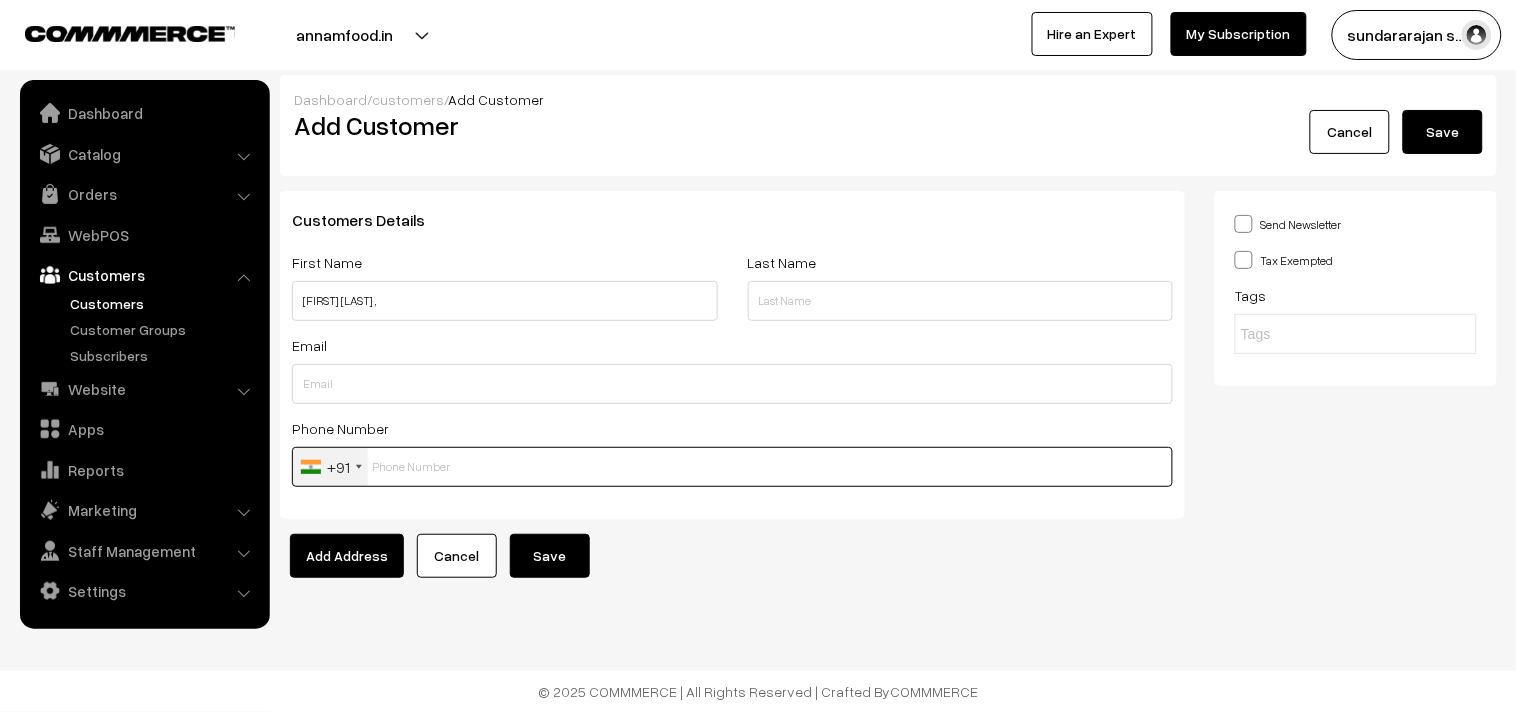 click at bounding box center (732, 467) 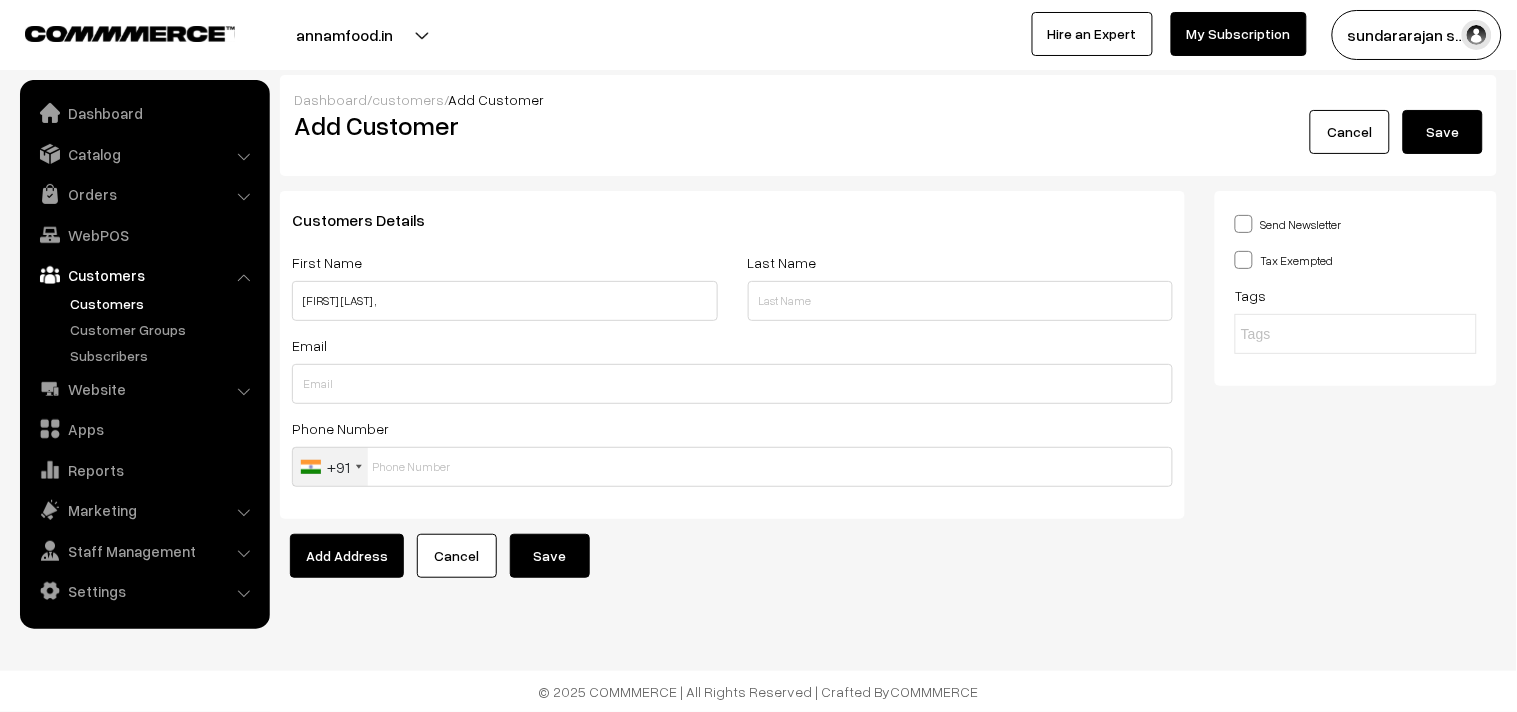 click on "First Name
R. Murali ," at bounding box center (505, 285) 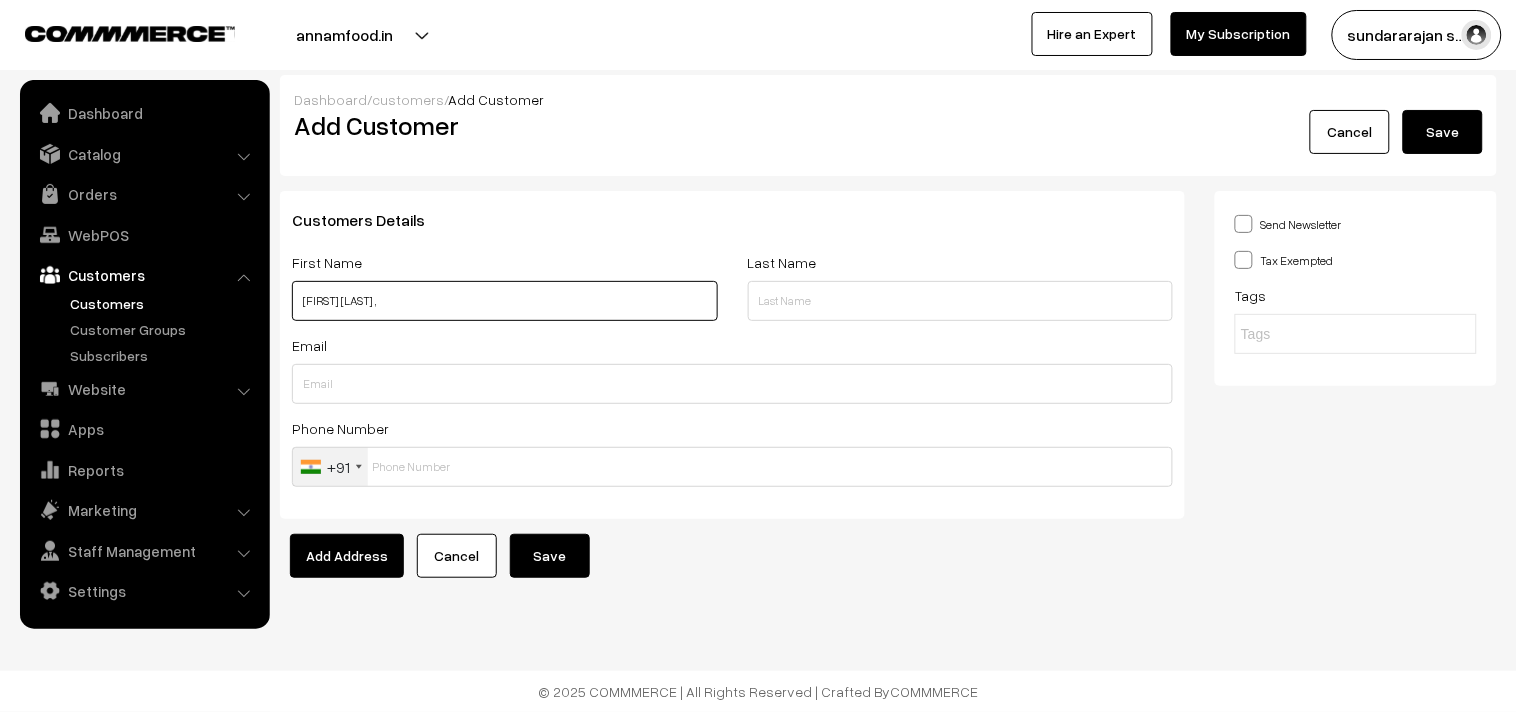 click on "R. Murali ," at bounding box center [505, 301] 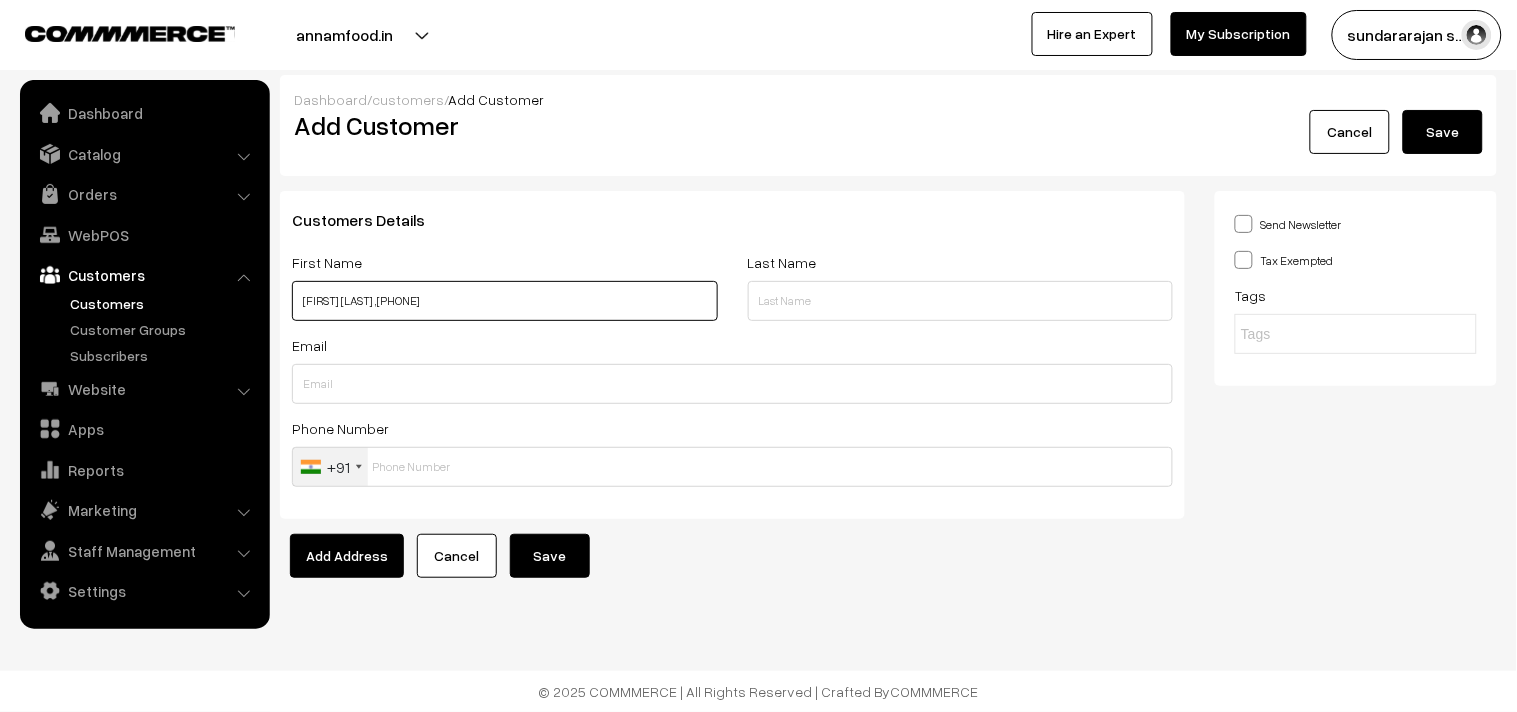 type on "[LAST] , [PHONE]" 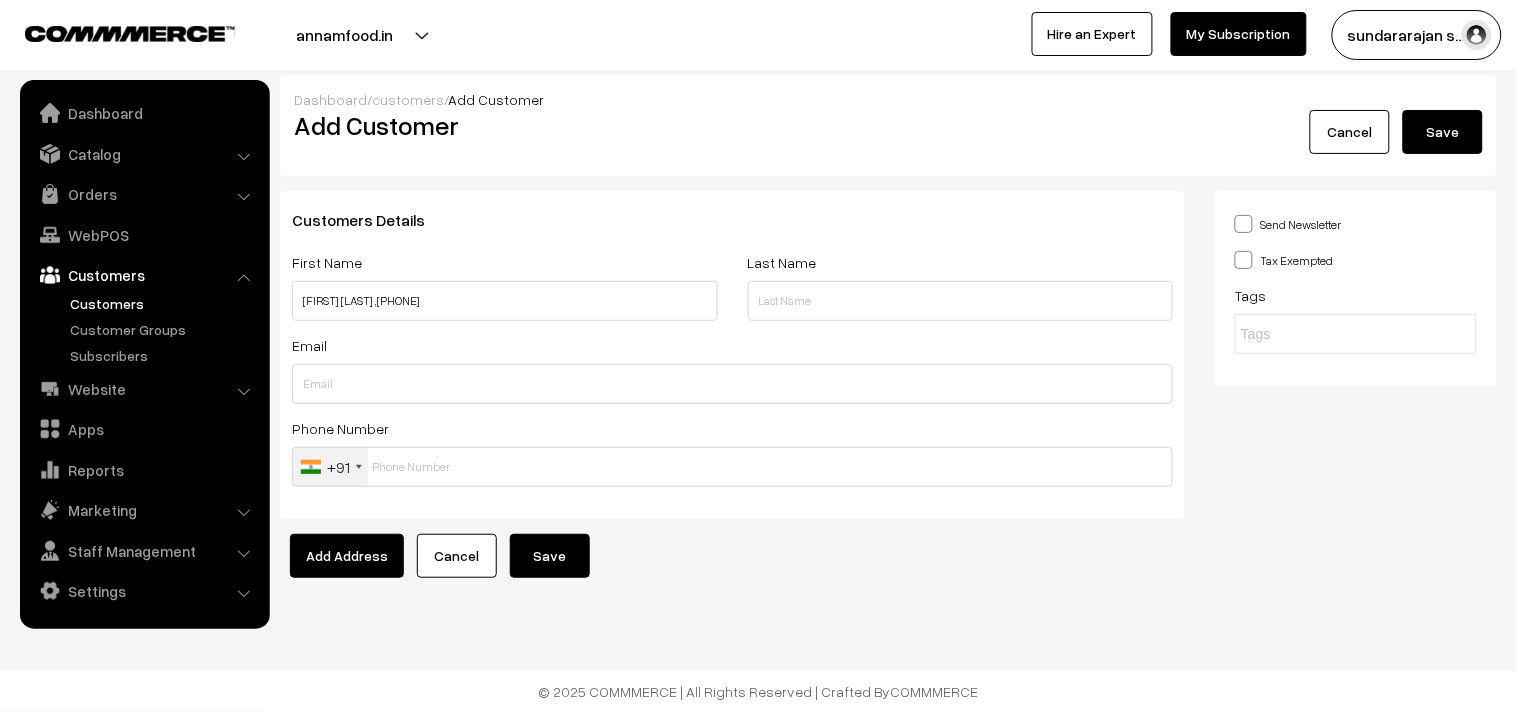 drag, startPoint x: 425, startPoint y: 440, endPoint x: 420, endPoint y: 468, distance: 28.442924 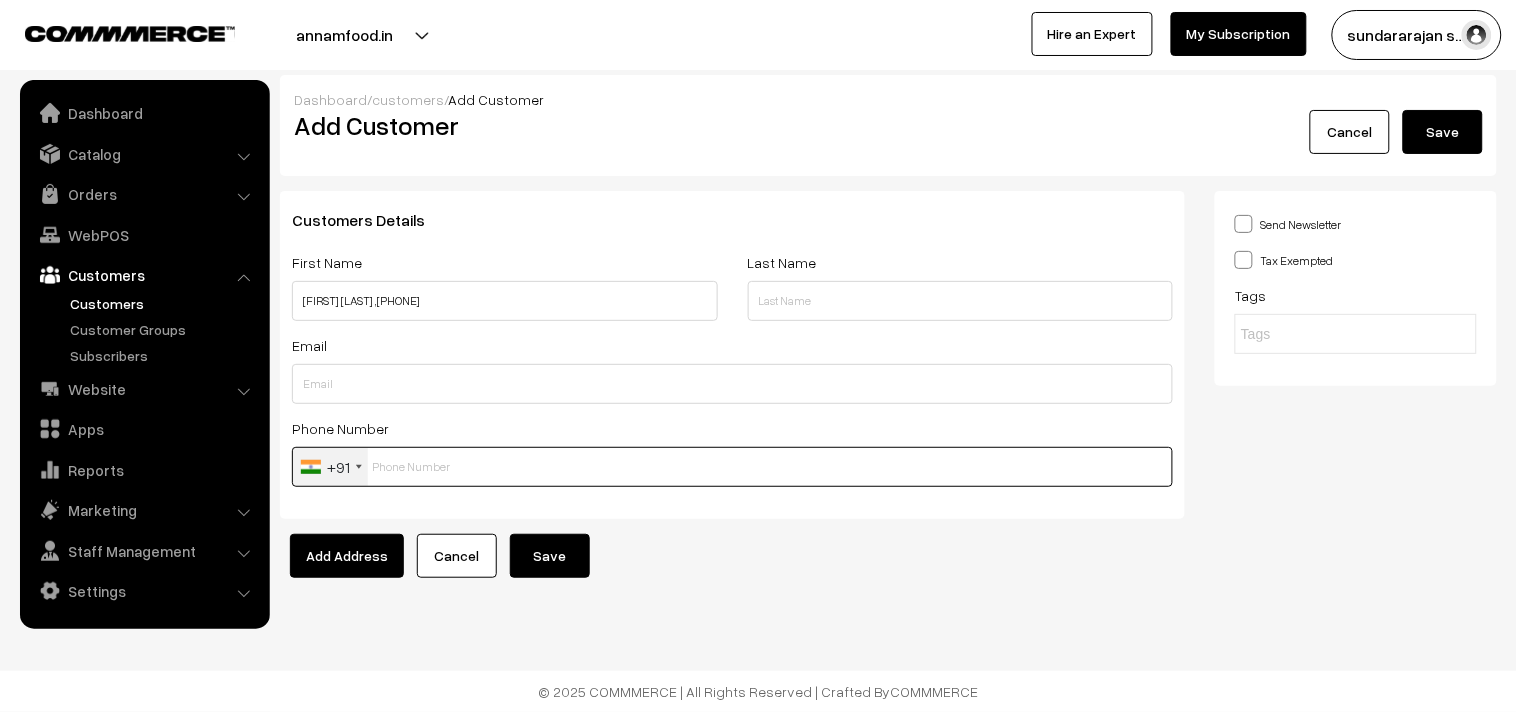 click at bounding box center (732, 467) 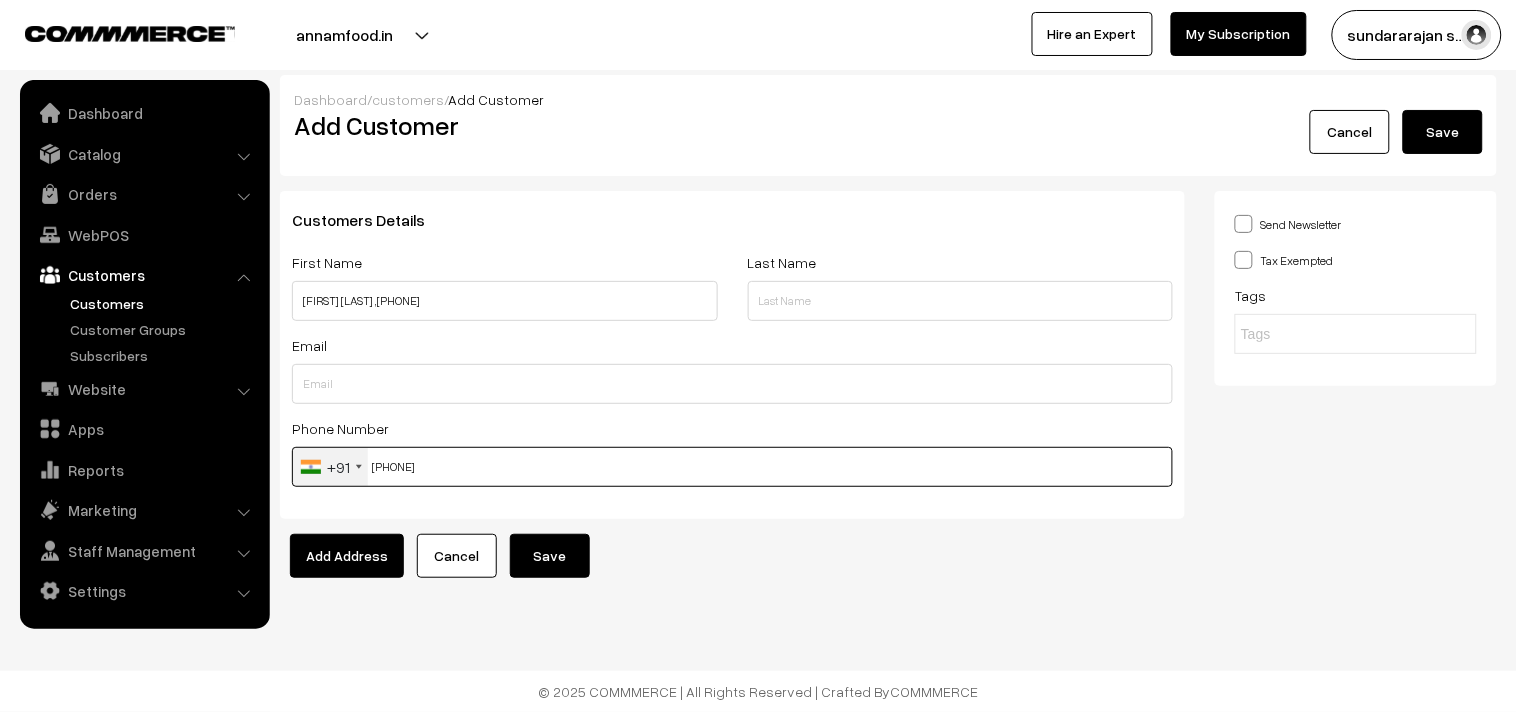 type on "[PHONE]" 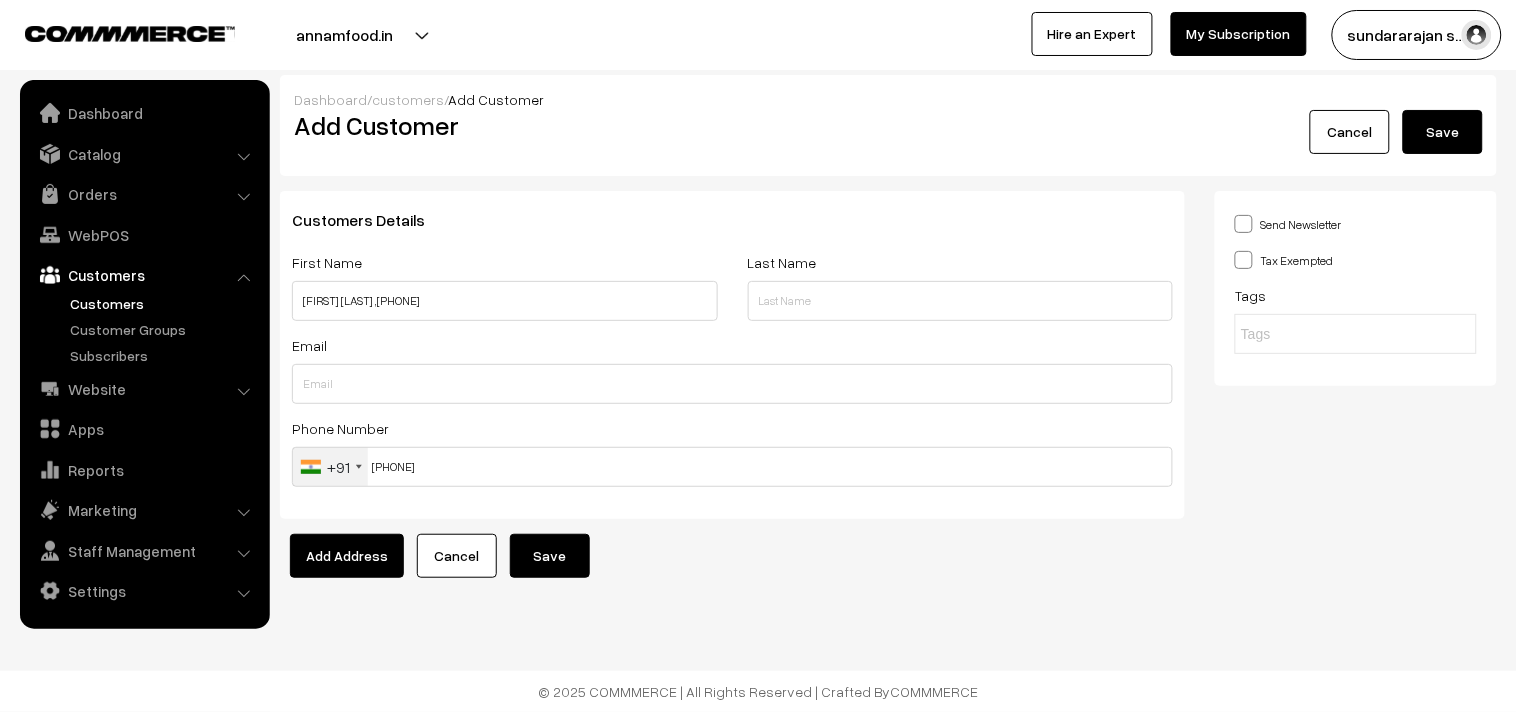 click on "Save" at bounding box center (550, 556) 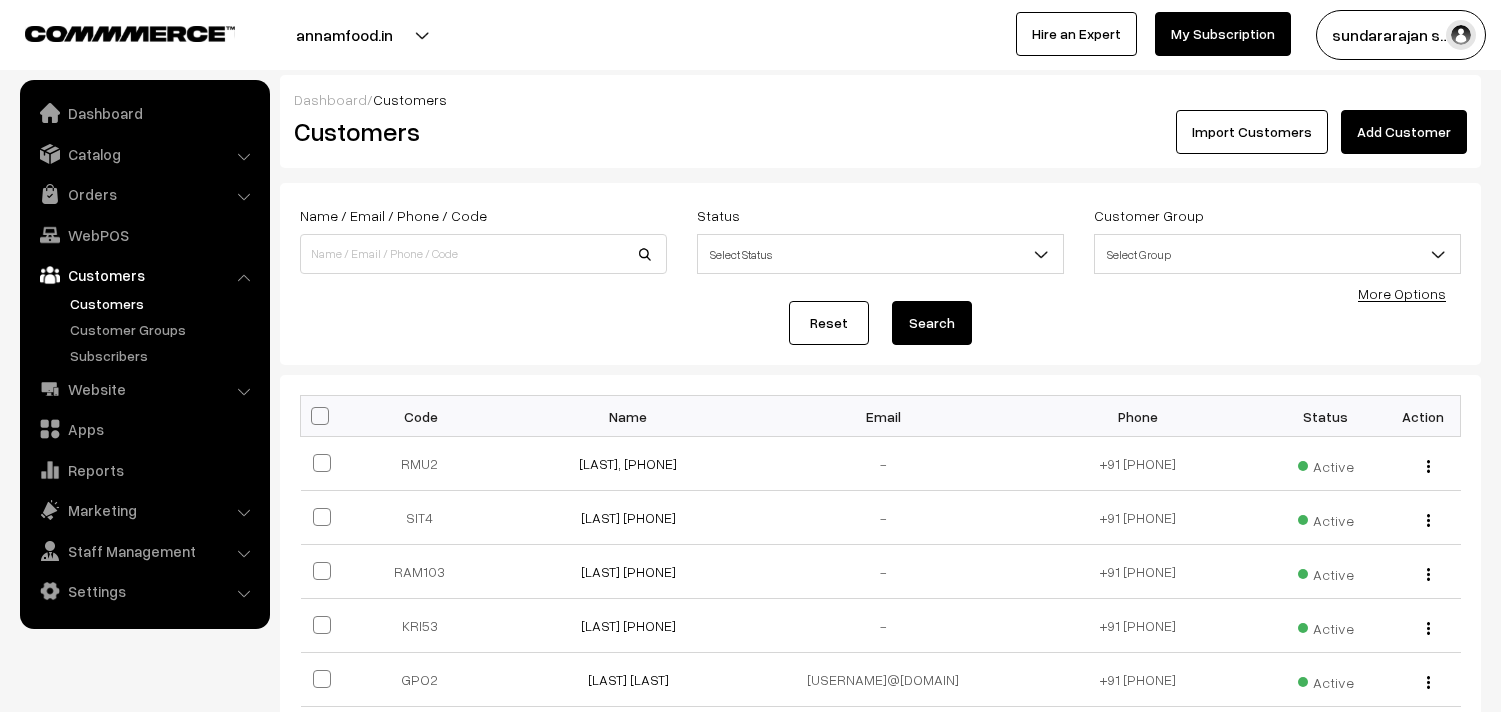 click on "[LAST] , [PHONE]" at bounding box center [628, 463] 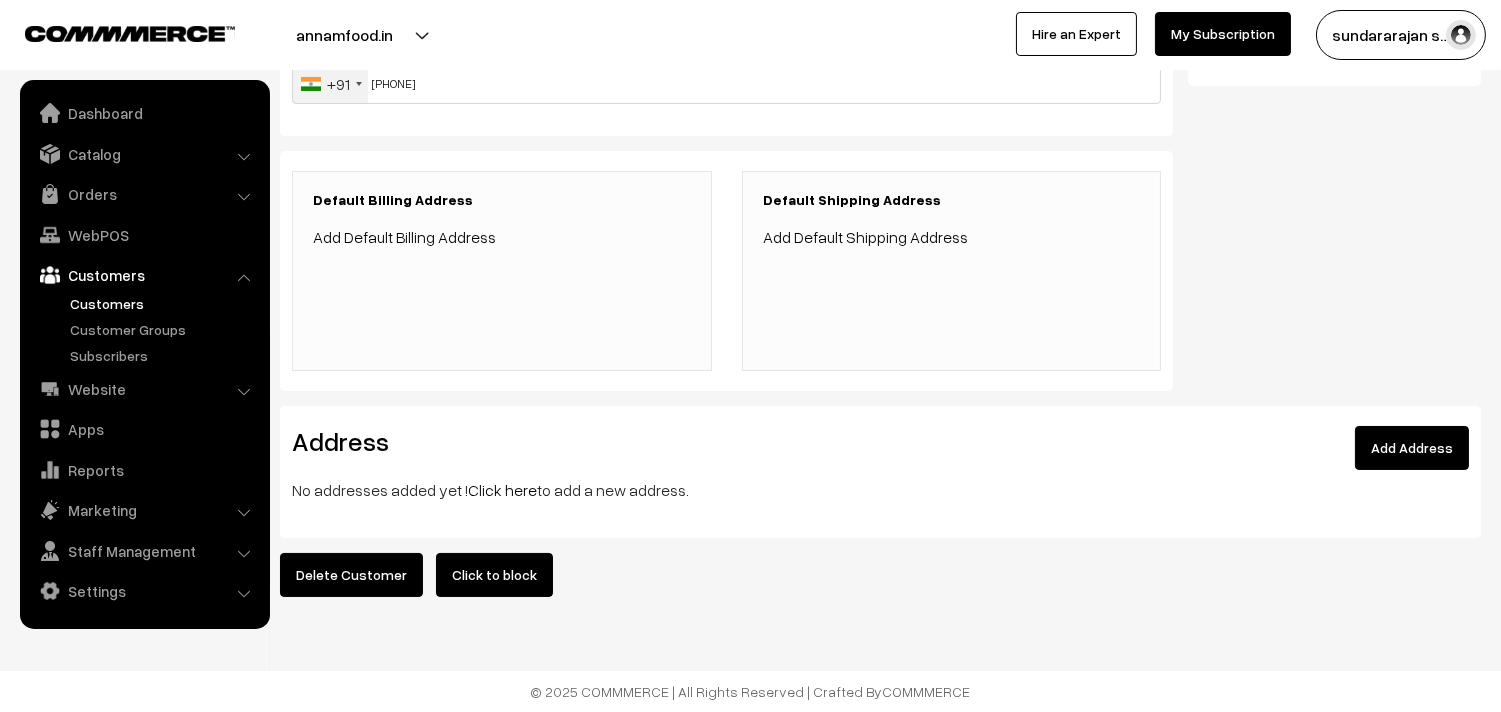 scroll, scrollTop: 394, scrollLeft: 0, axis: vertical 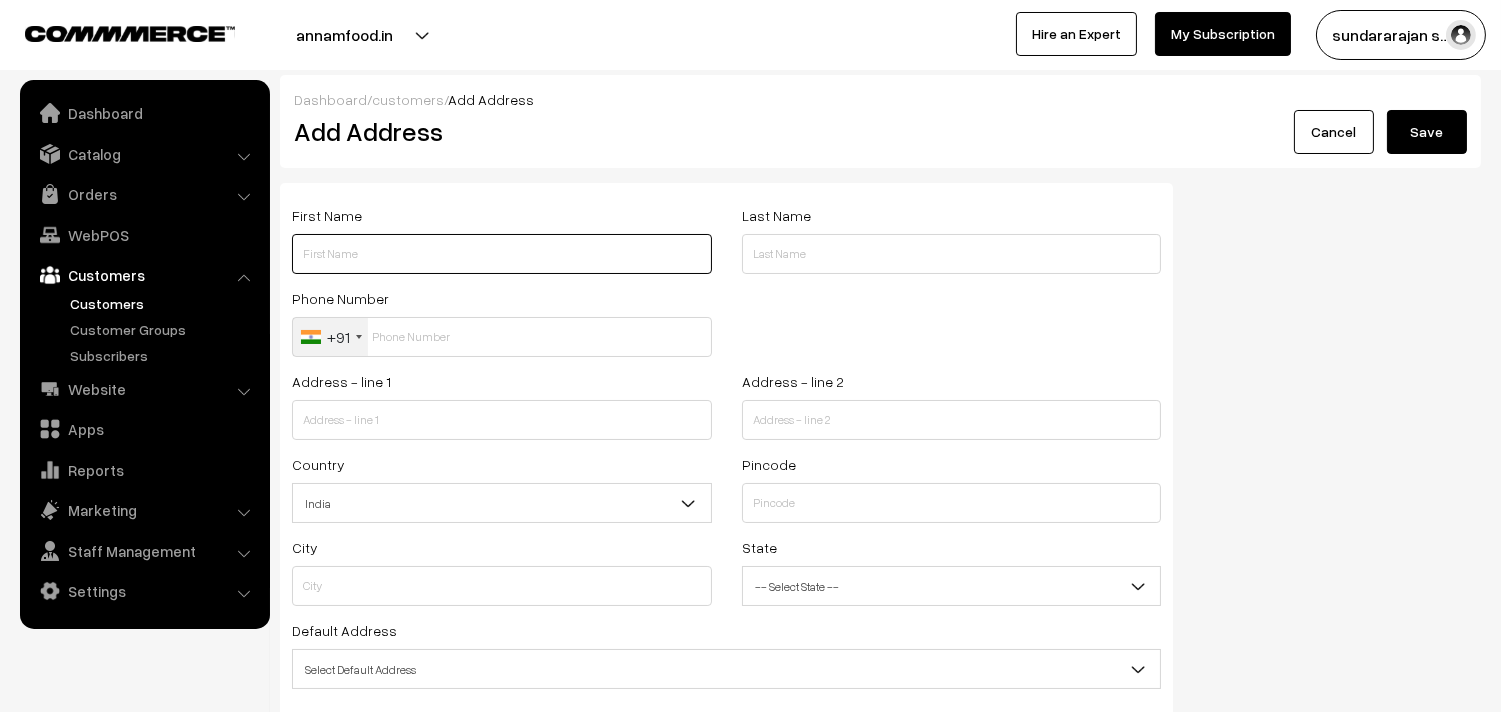 click at bounding box center (502, 254) 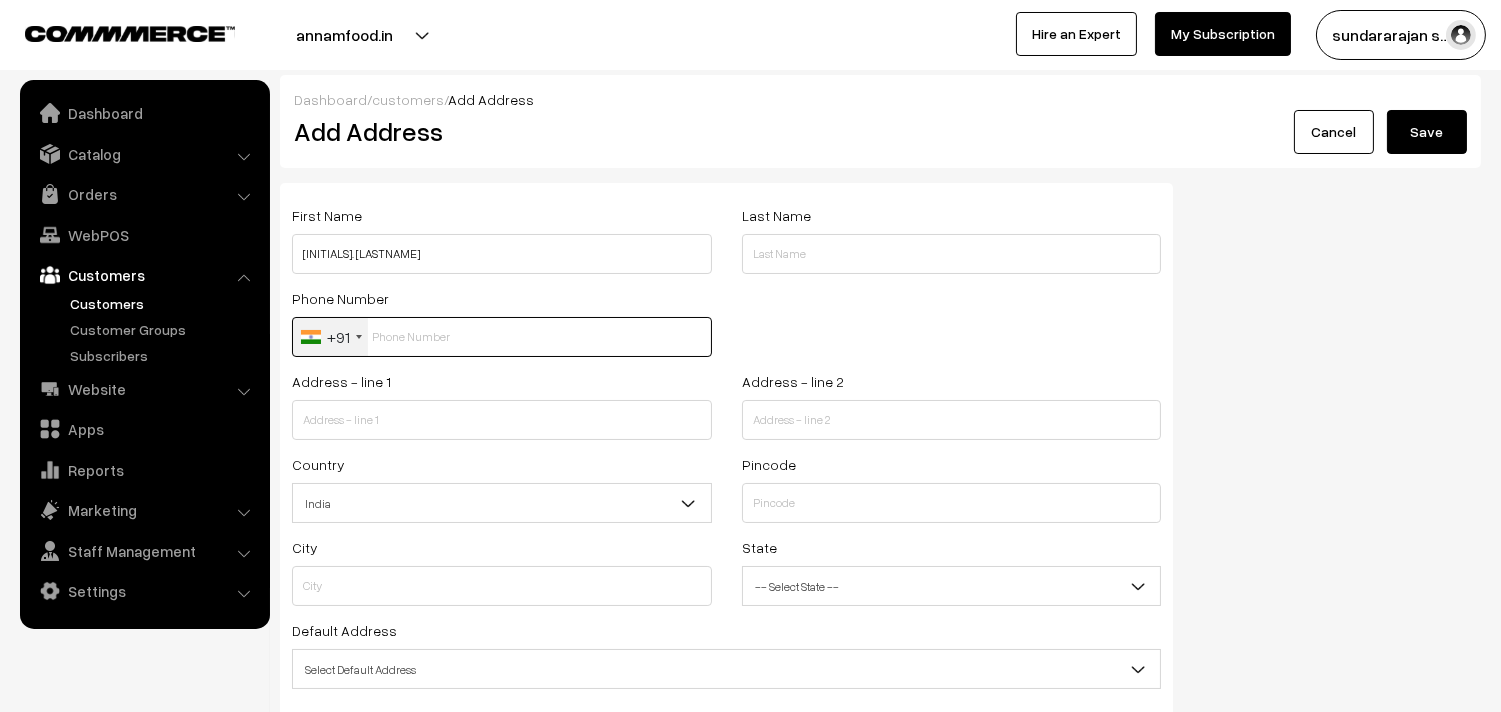 click at bounding box center (502, 337) 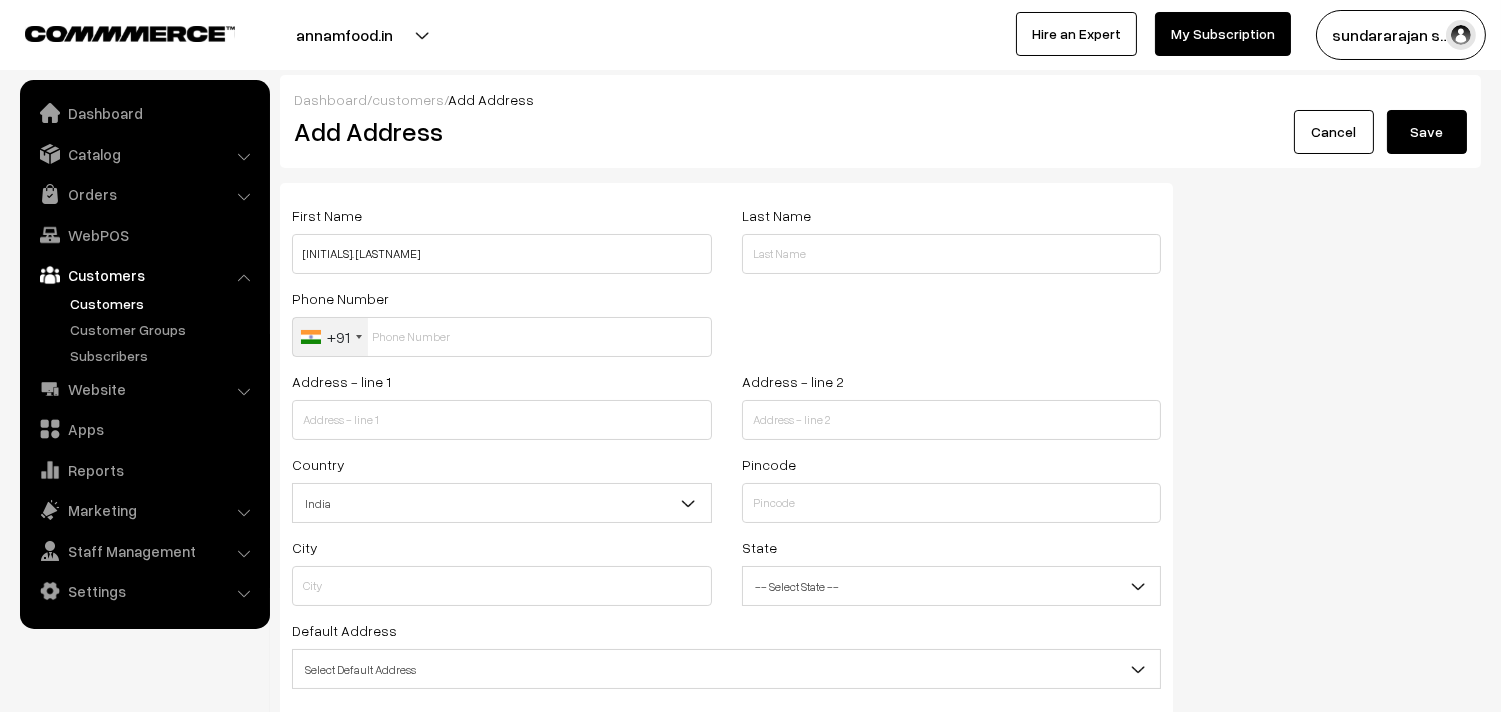 click on "First Name
R. Murali" at bounding box center (502, 238) 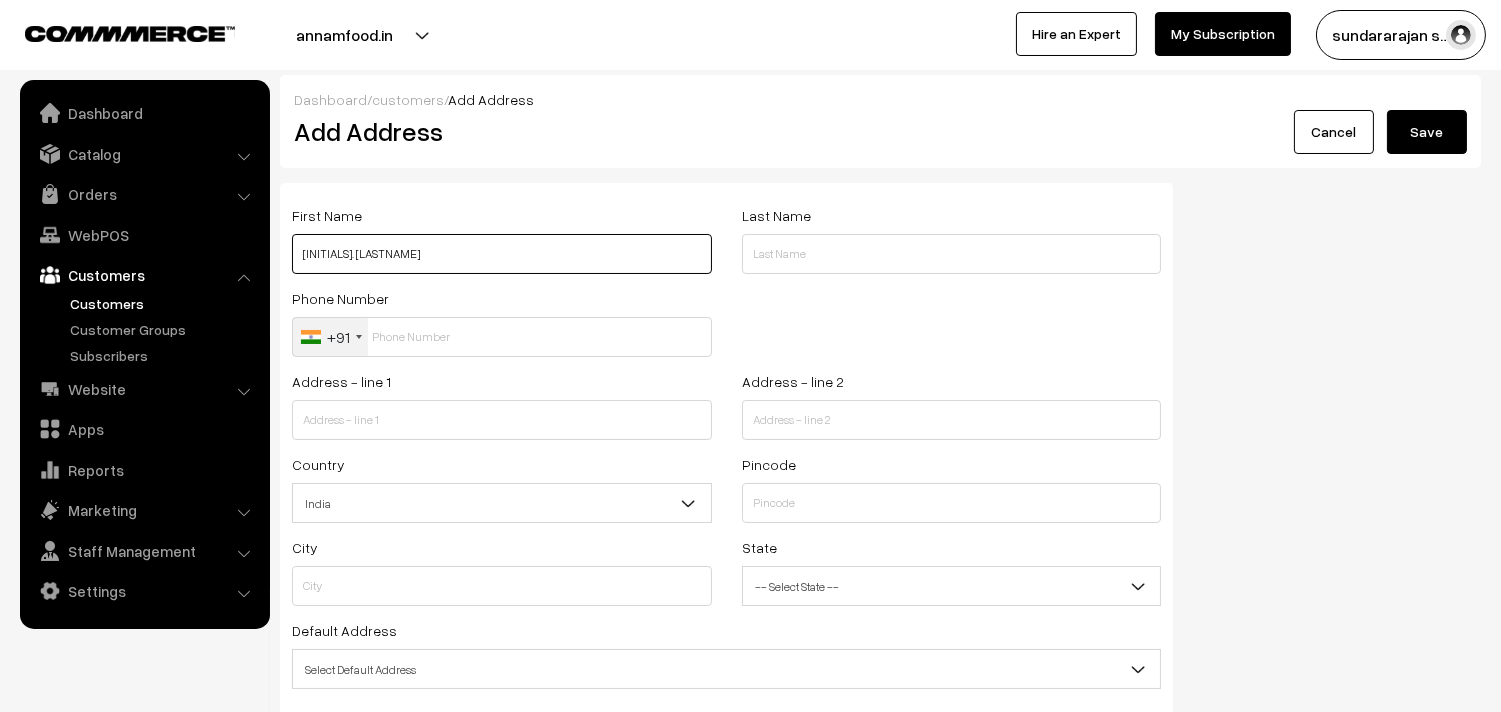 click on "R. Murali" at bounding box center (502, 254) 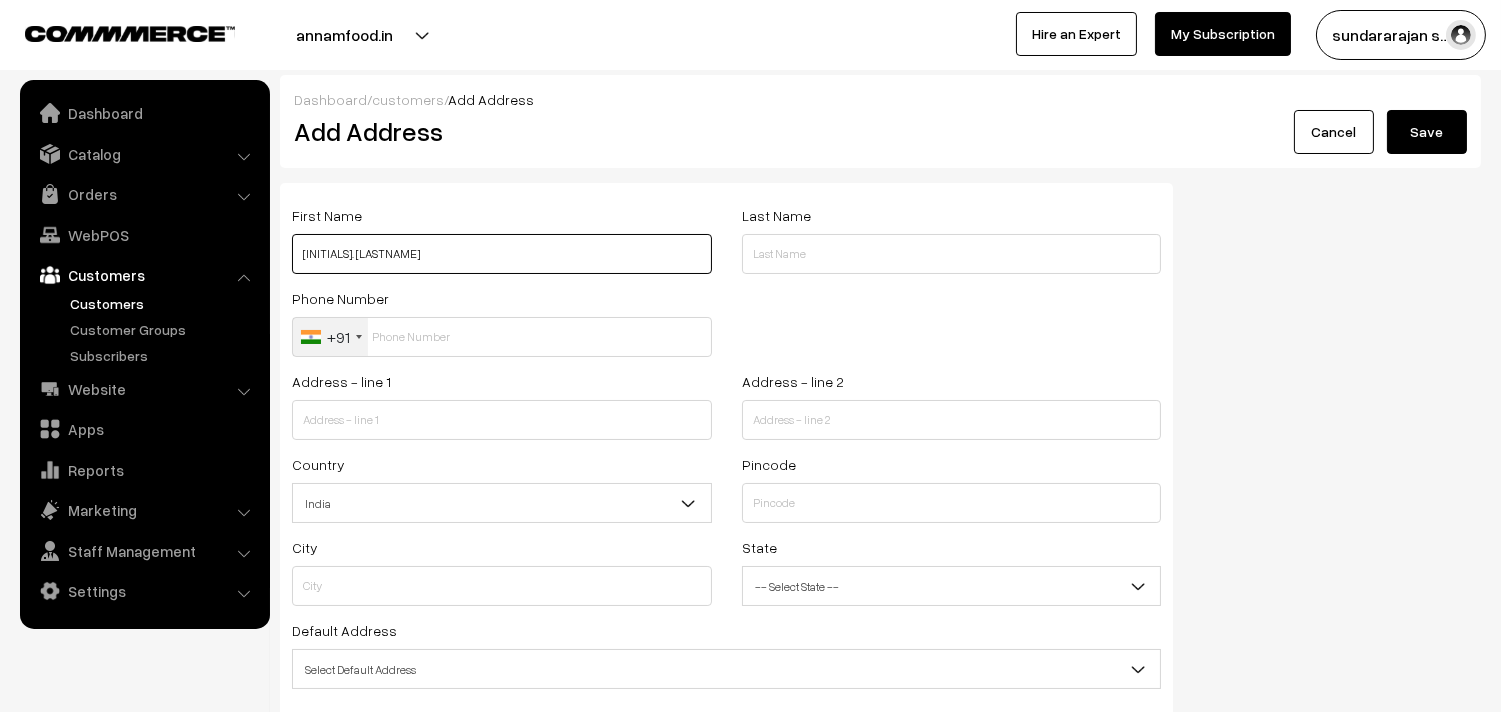 paste on "9566340980" 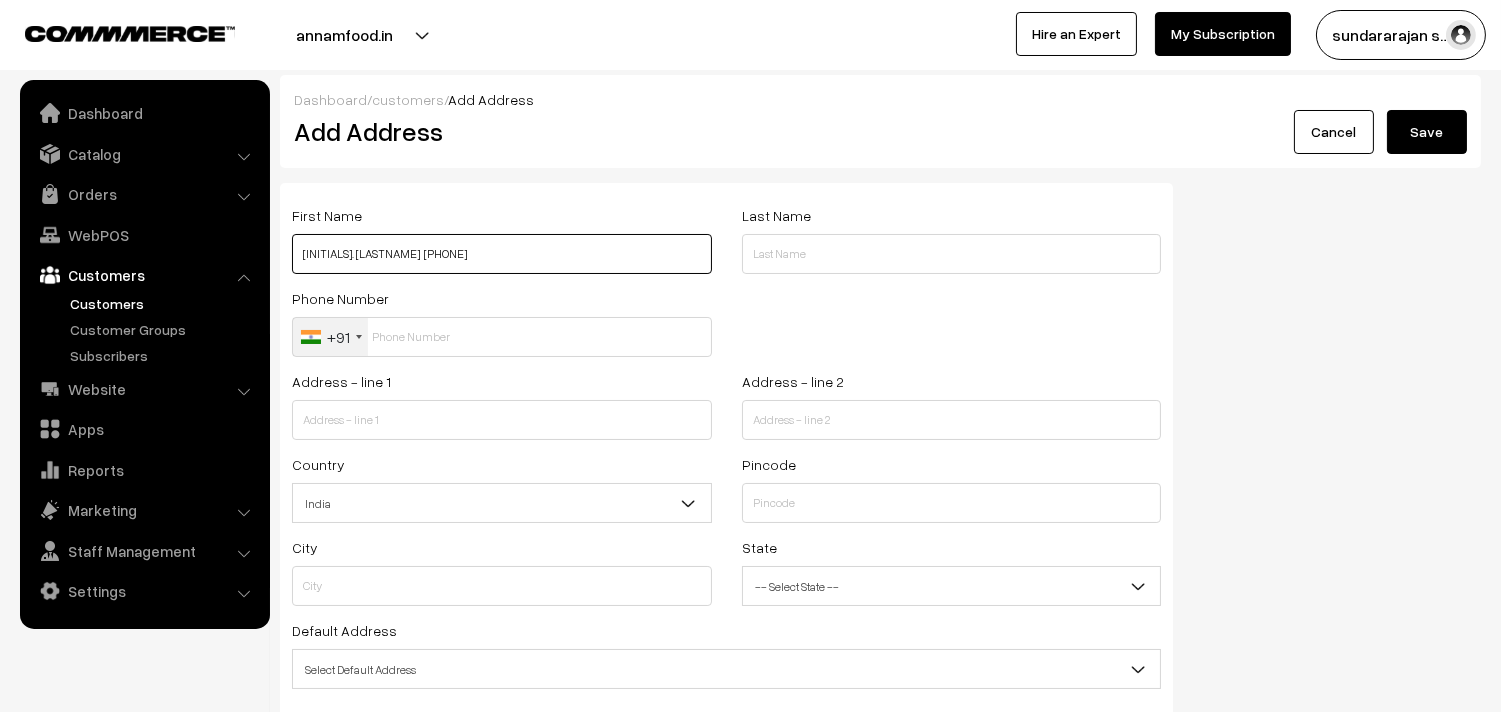 type on "[FIRST] [LAST]  [PHONE]" 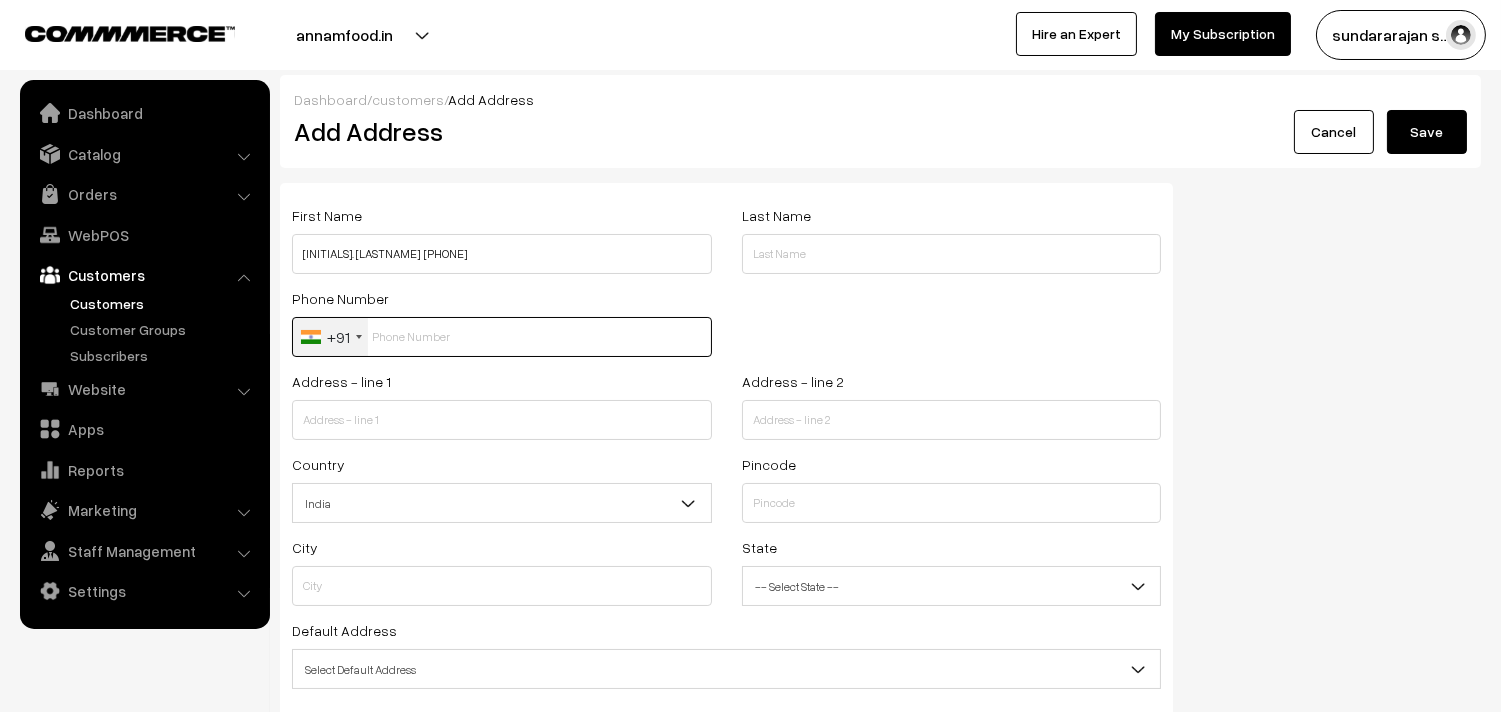 click at bounding box center [502, 337] 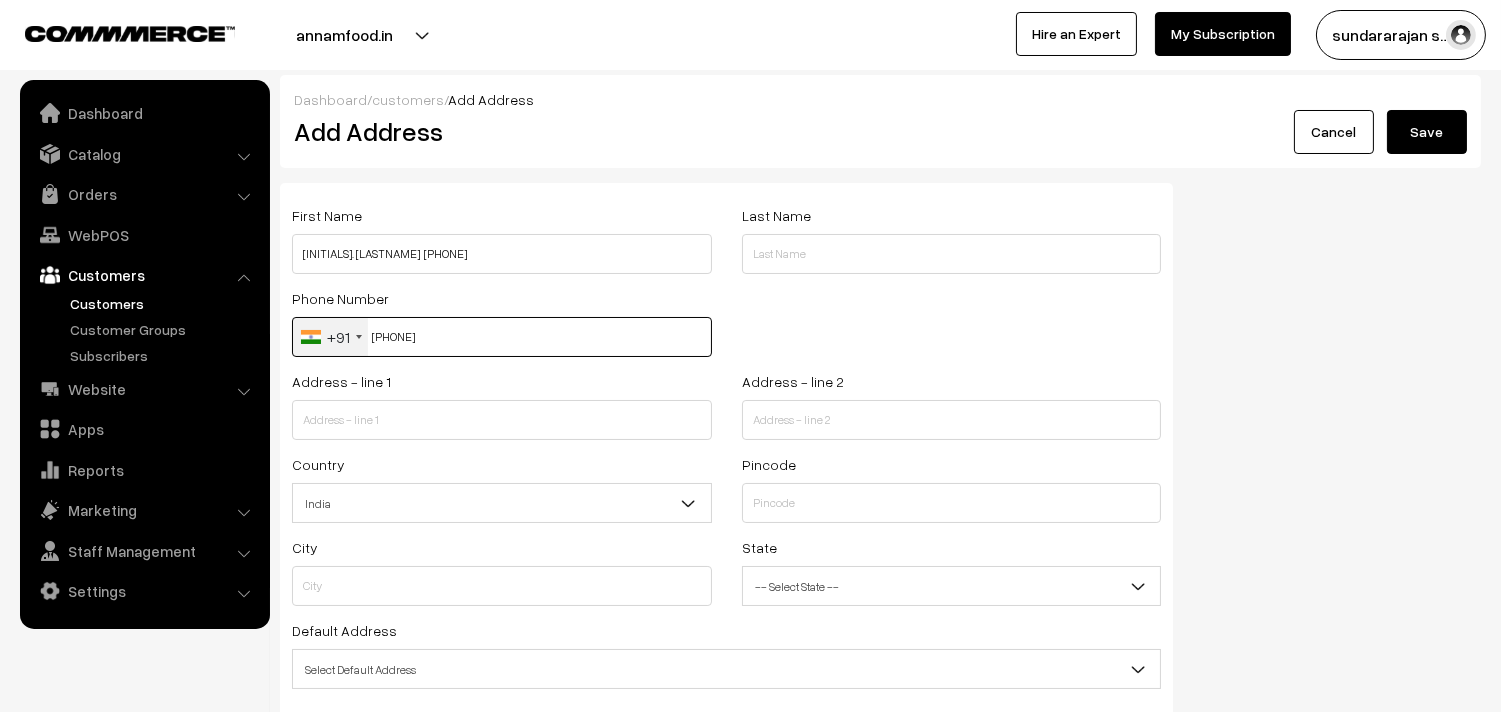 click on "9566340980" at bounding box center (502, 337) 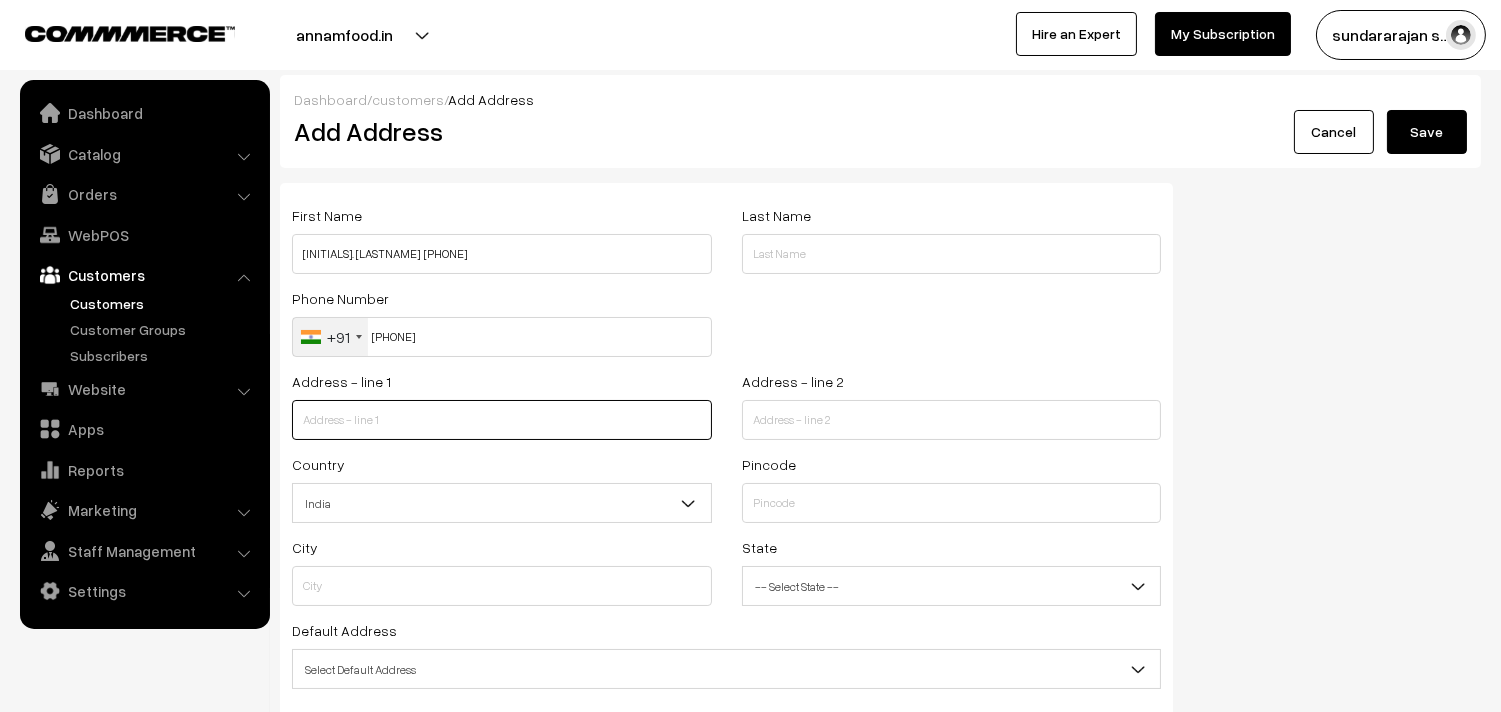 click at bounding box center [502, 420] 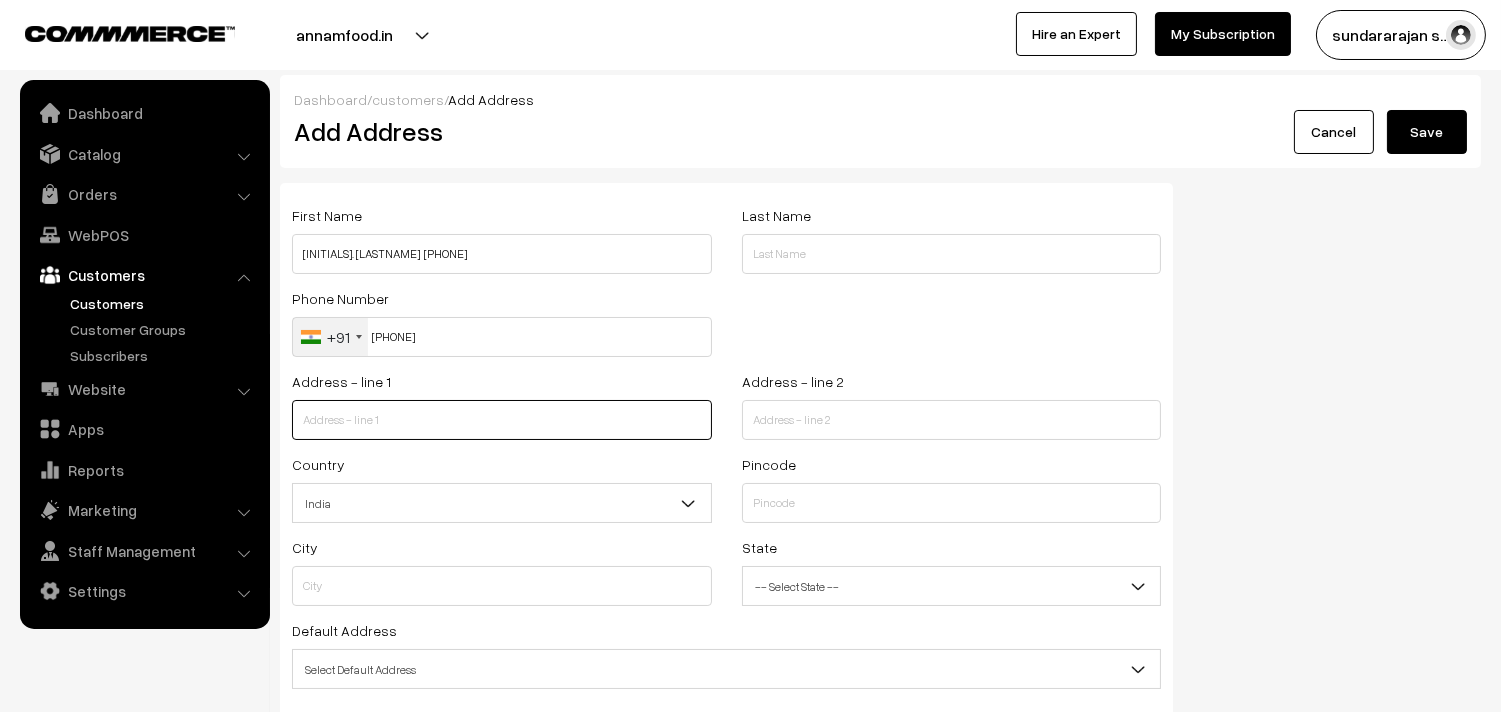click at bounding box center (502, 420) 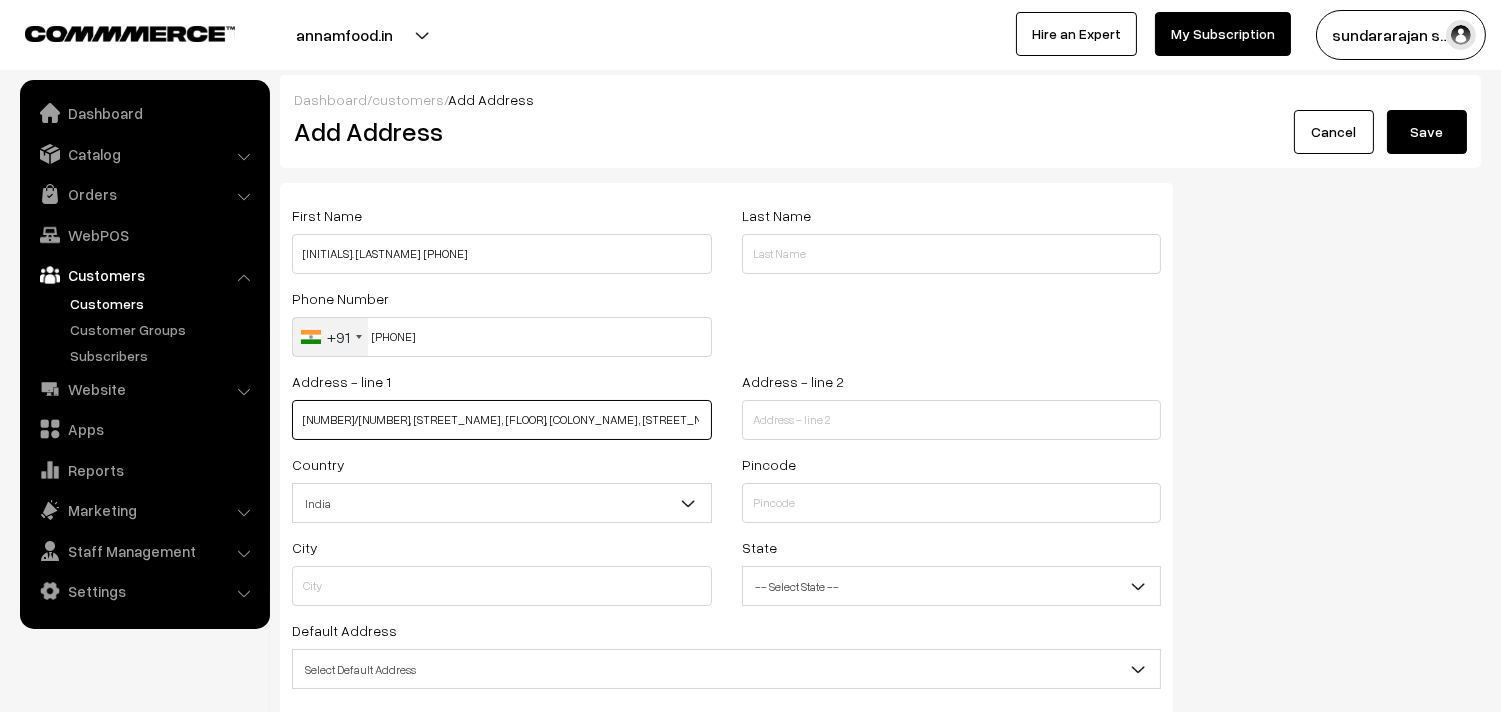 scroll, scrollTop: 0, scrollLeft: 65, axis: horizontal 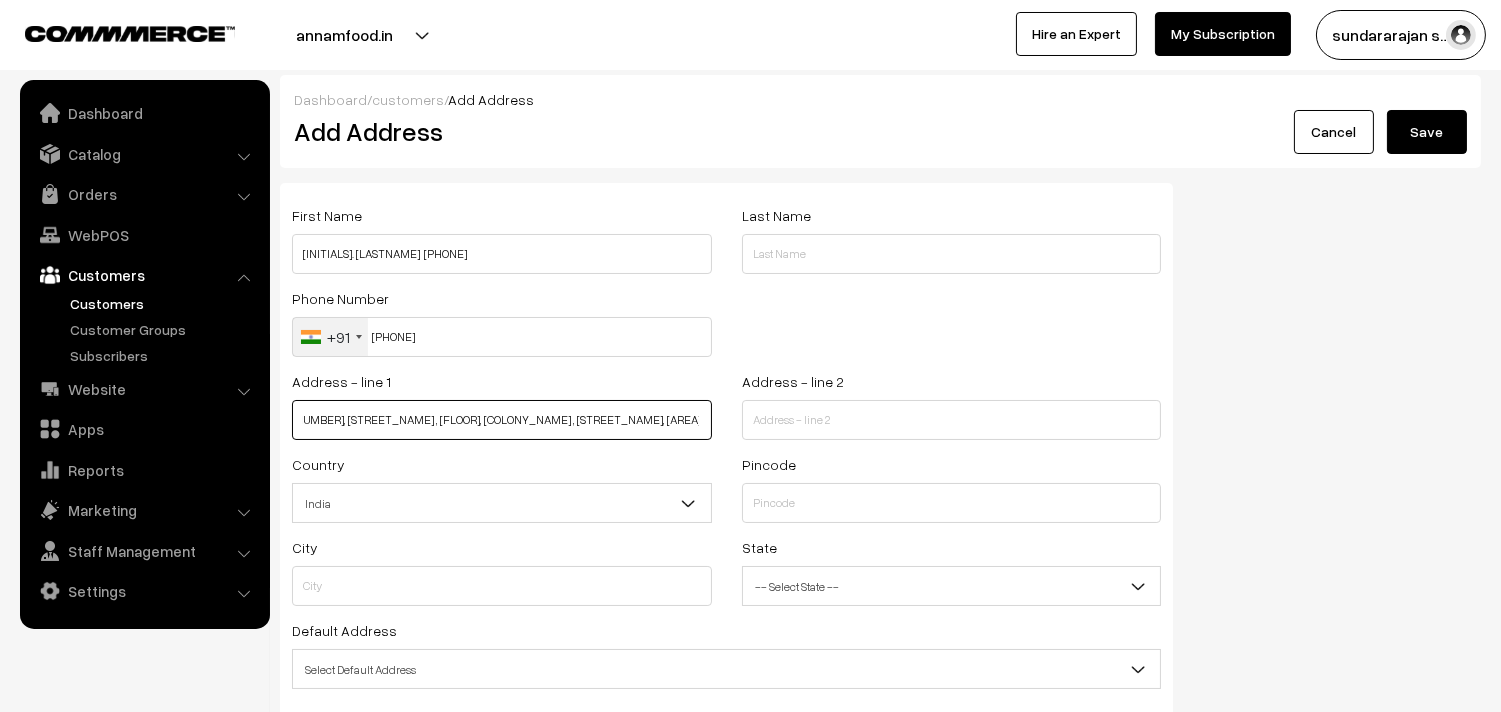 drag, startPoint x: 472, startPoint y: 418, endPoint x: 737, endPoint y: 426, distance: 265.12073 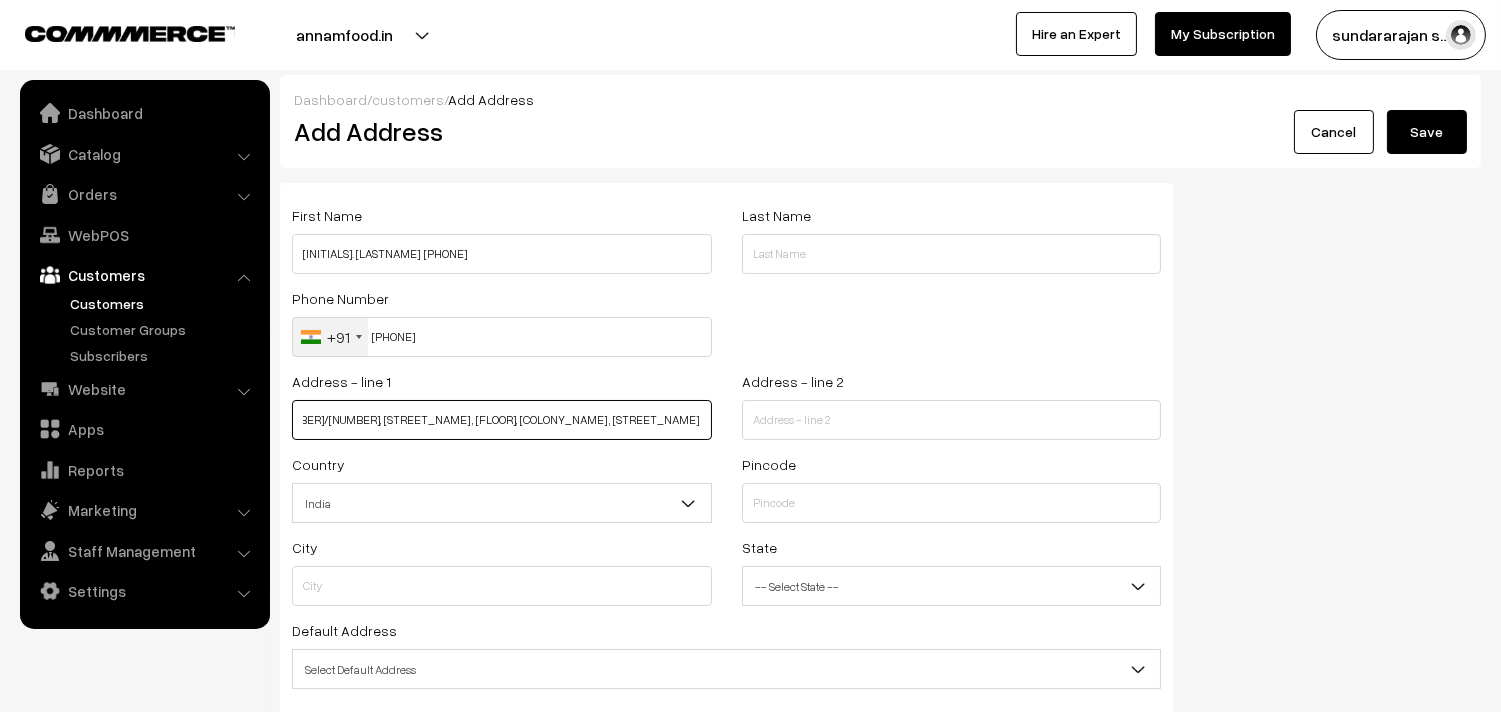 scroll, scrollTop: 0, scrollLeft: 0, axis: both 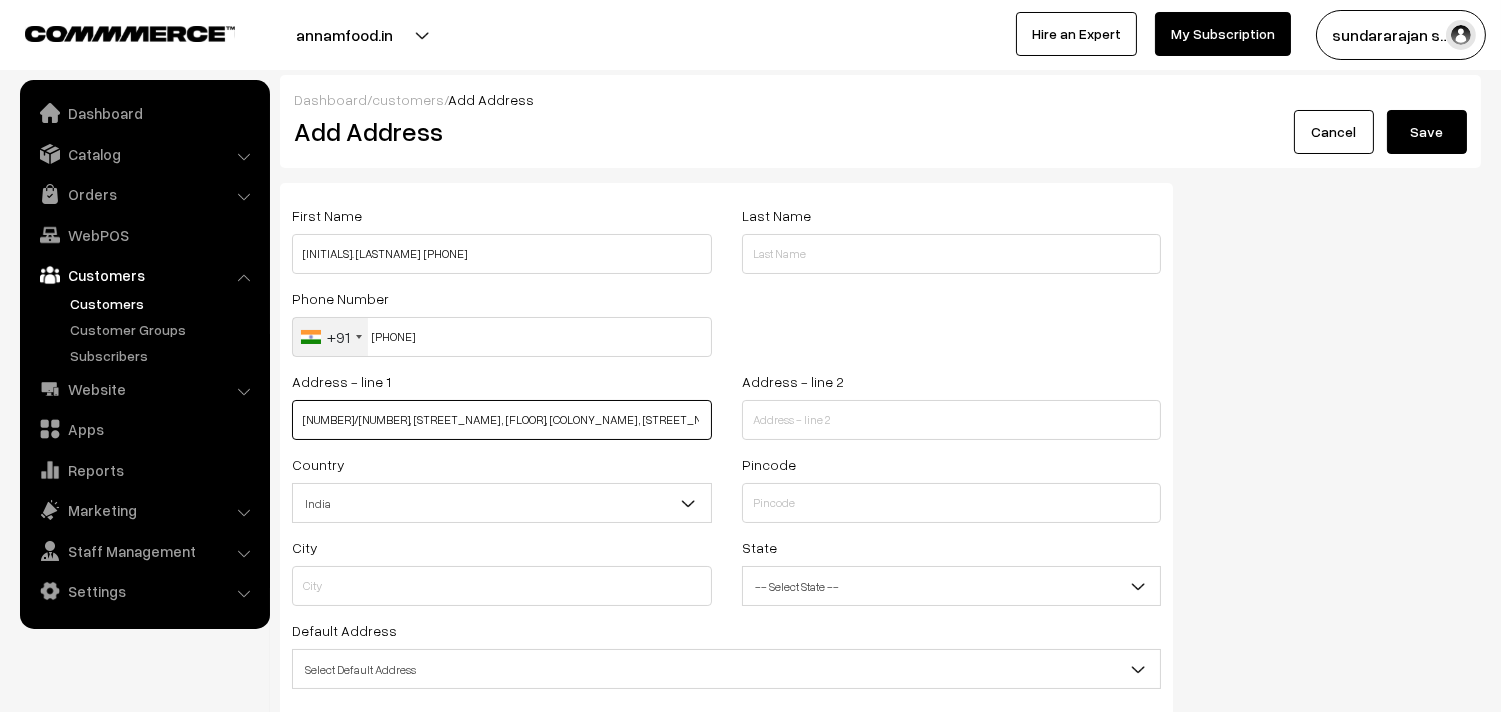 type on "4/68, Naga illam , First floor, Velayutham colony" 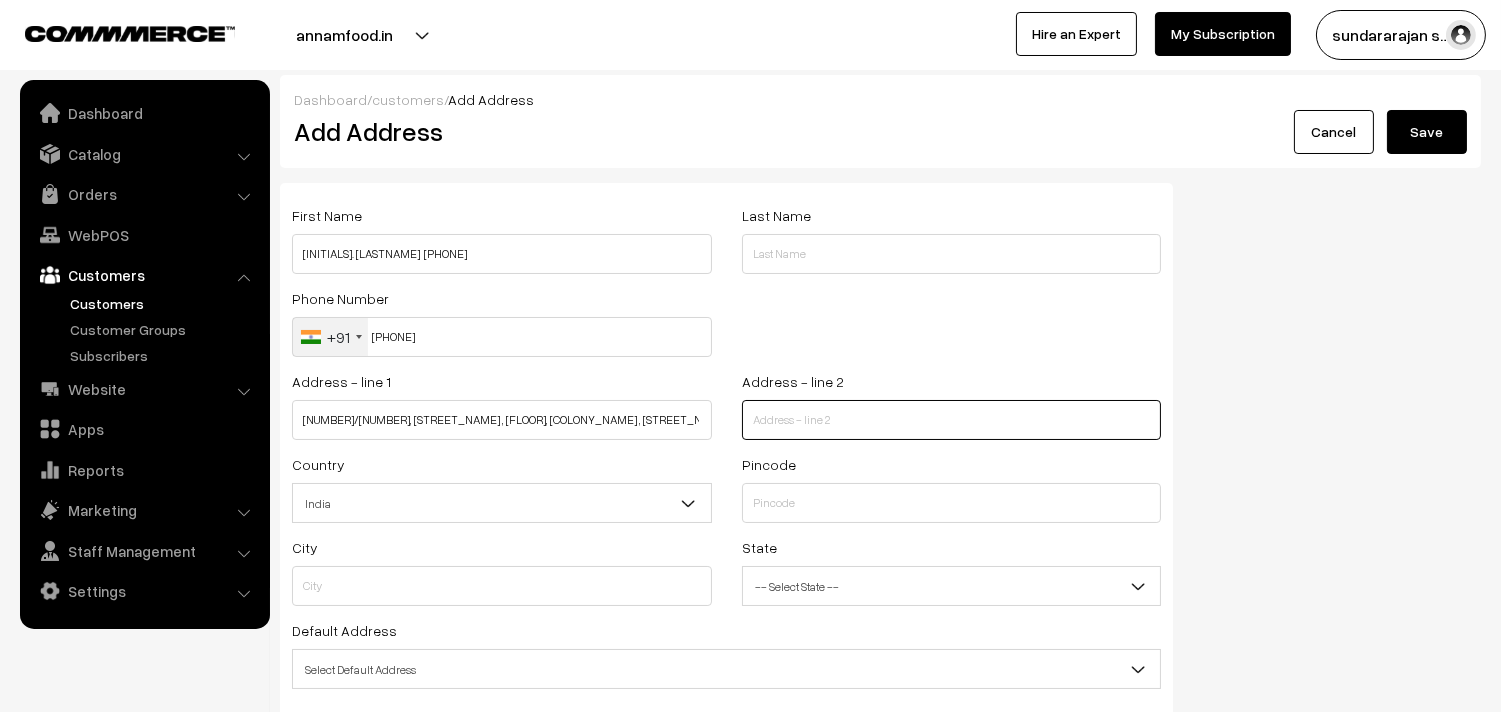 click at bounding box center [952, 420] 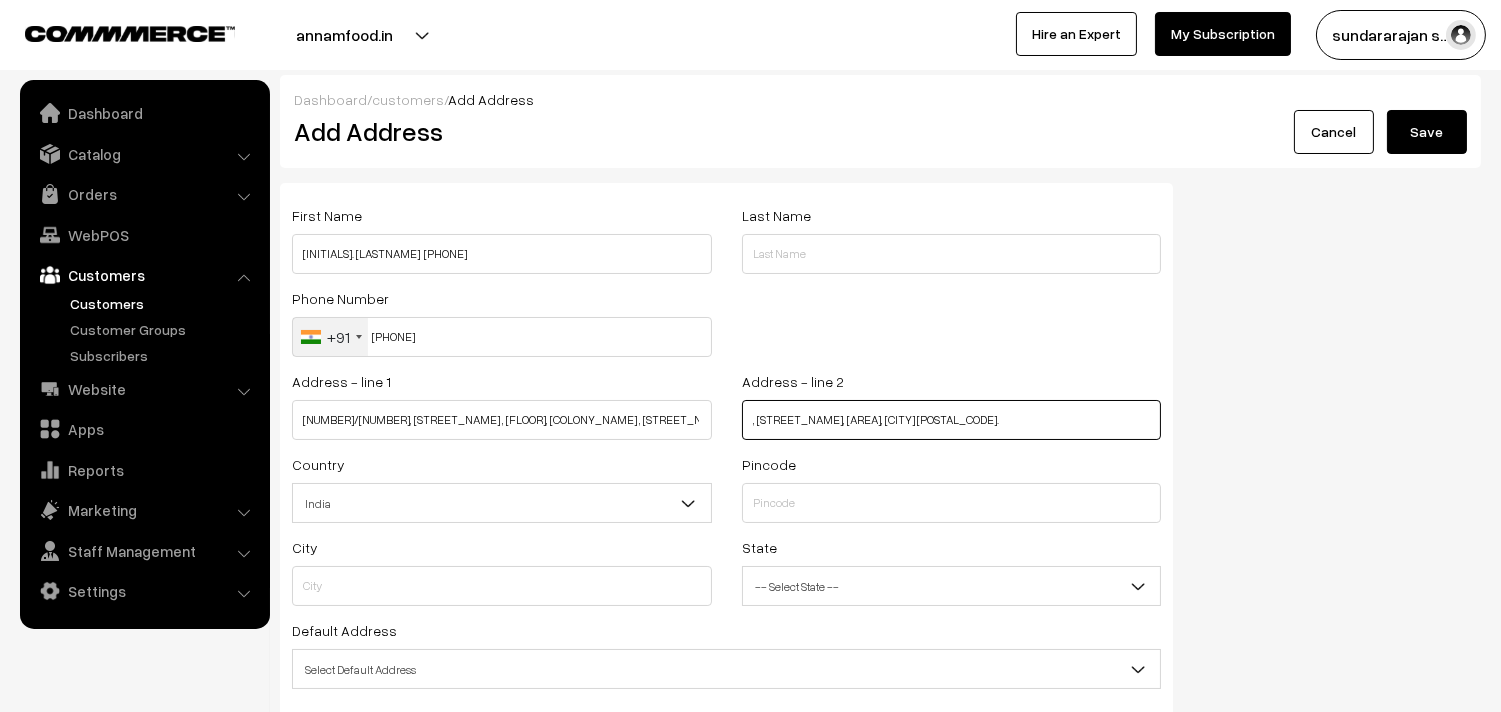 type on ", Second street, Saligramam, Chennai 600093." 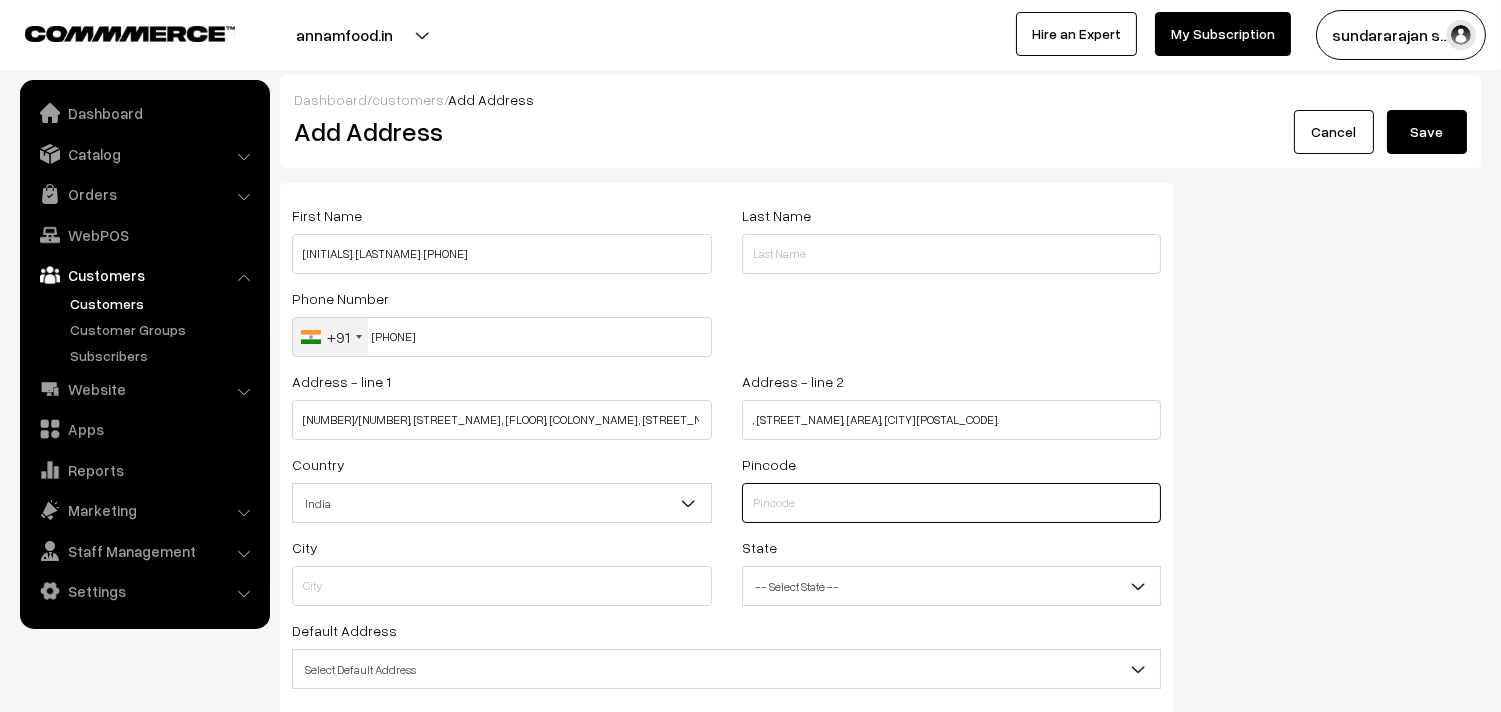 click at bounding box center [952, 503] 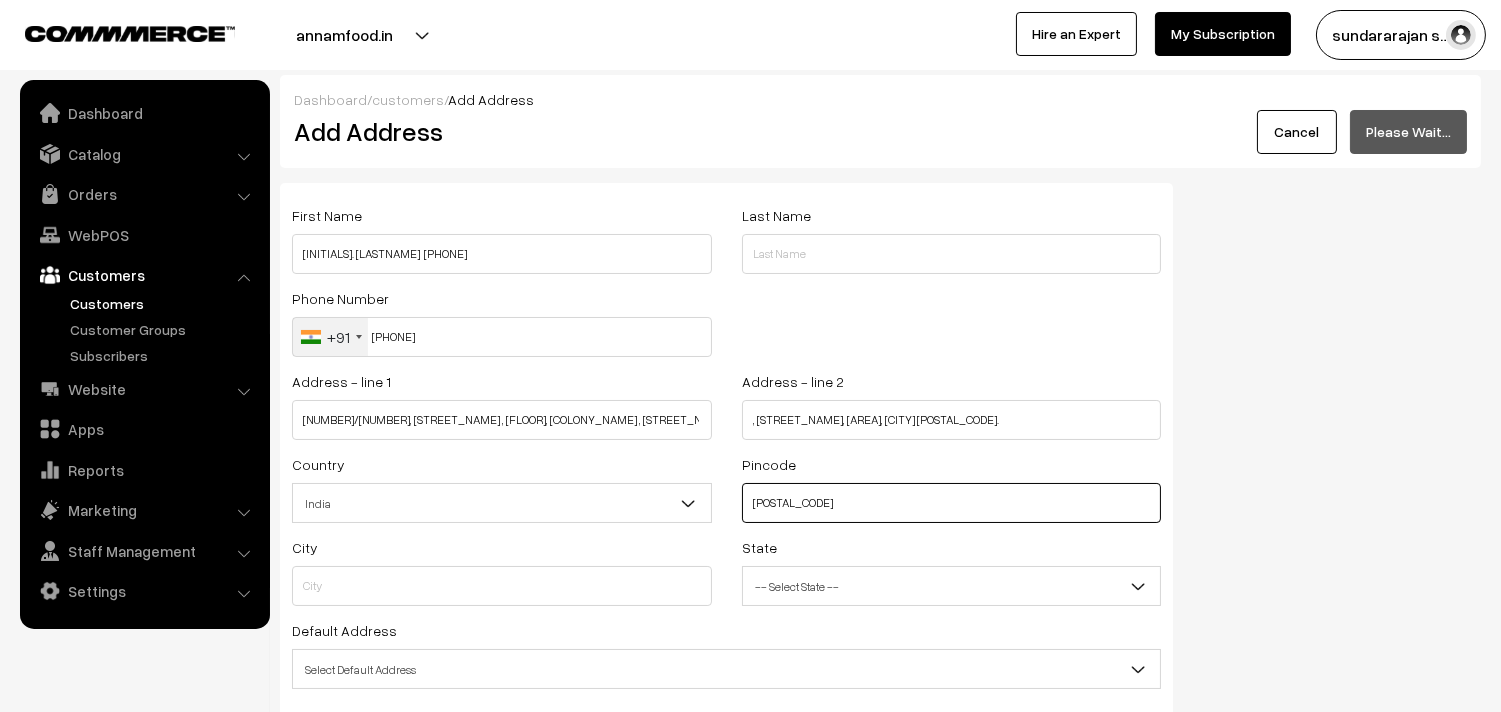 type on "600093" 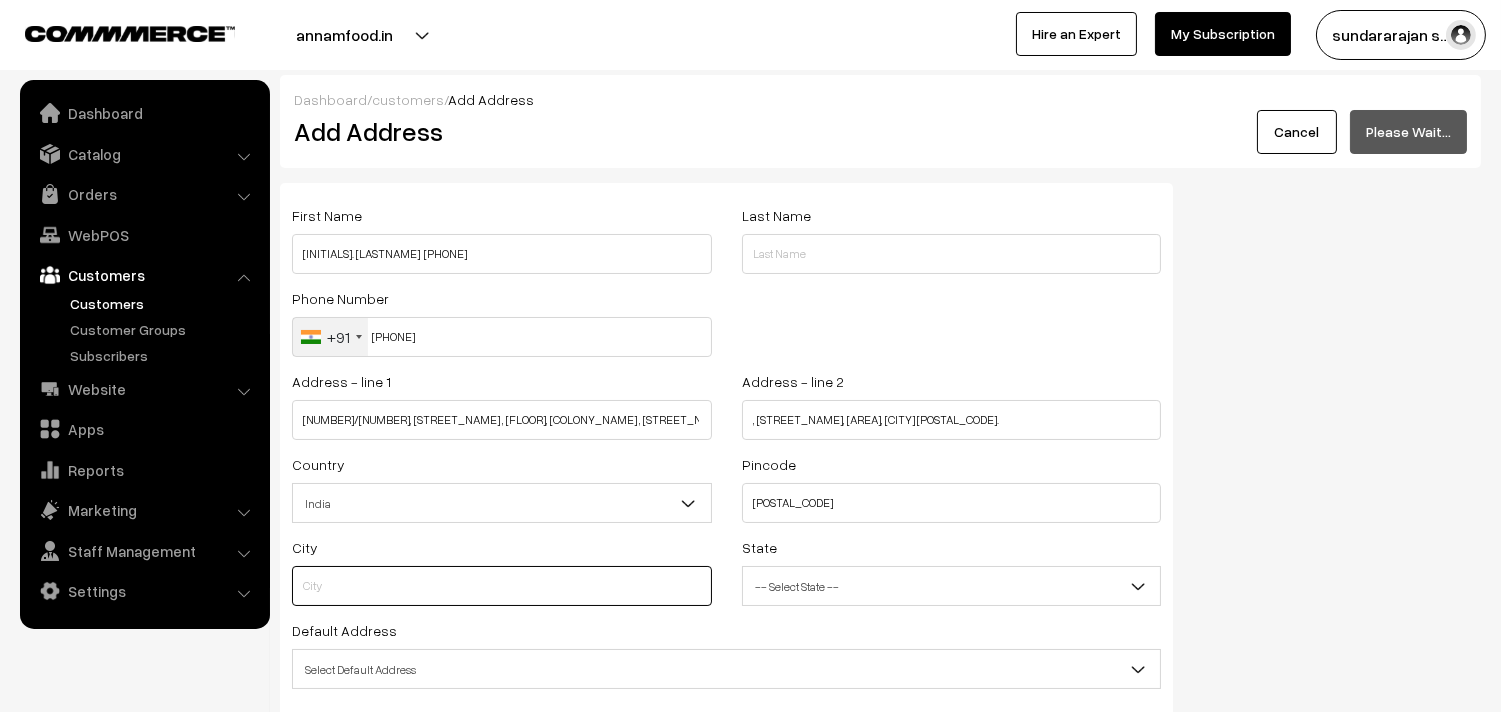 type on "Chennai" 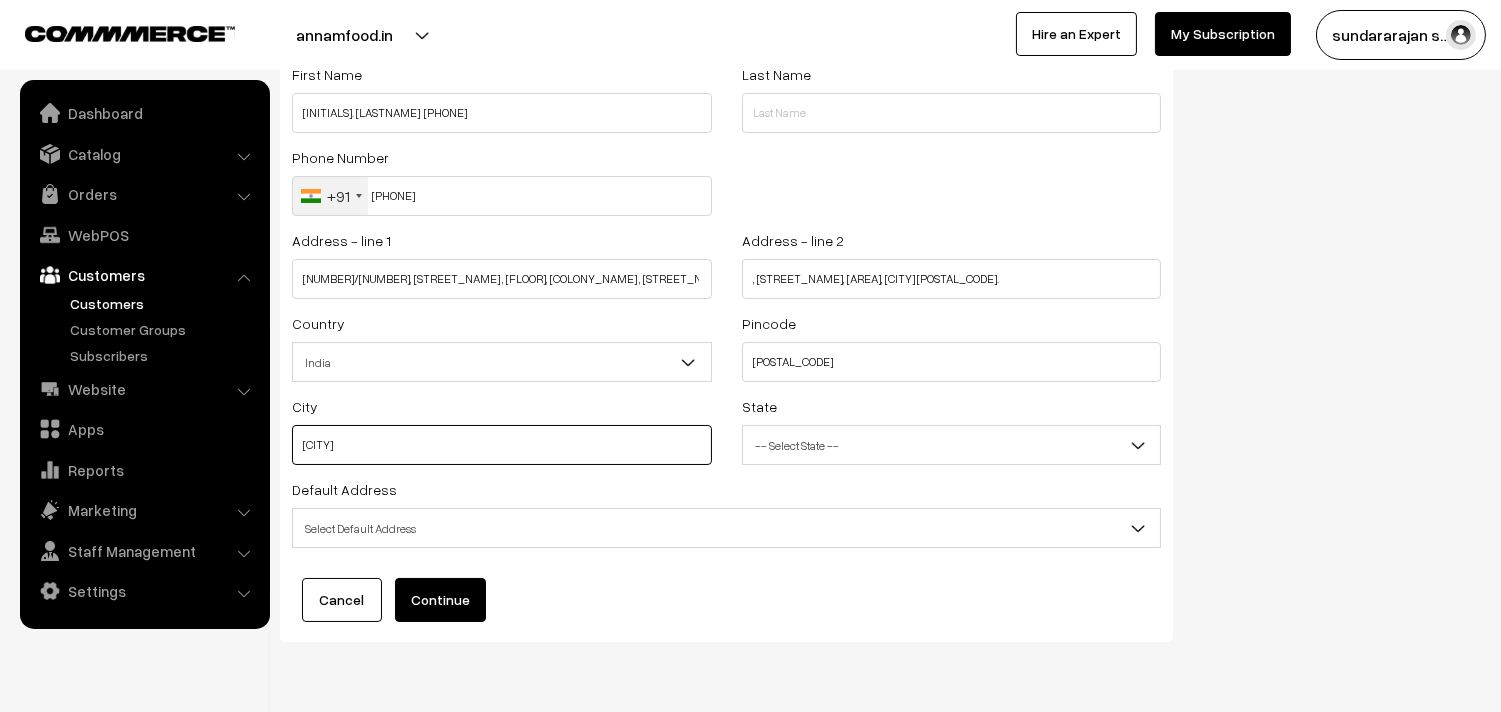 scroll, scrollTop: 91, scrollLeft: 0, axis: vertical 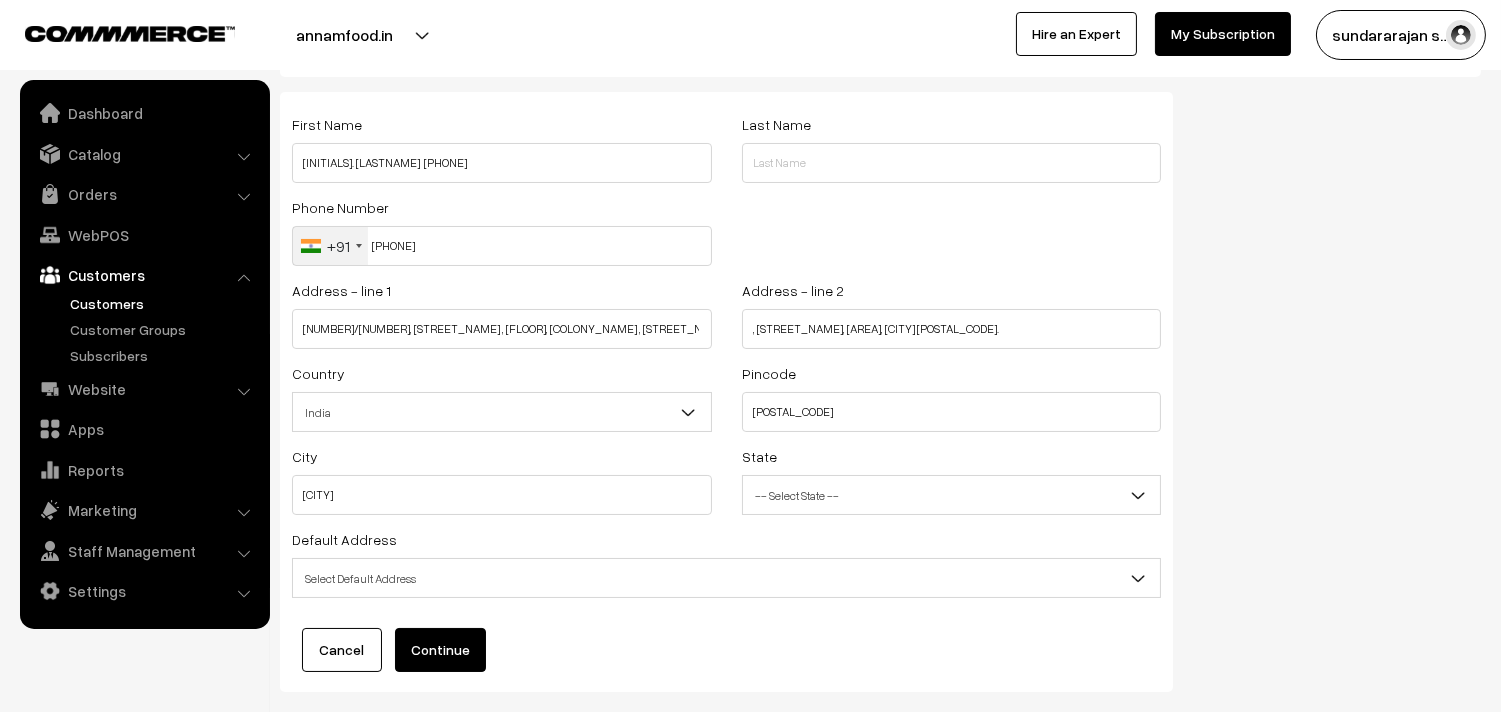 click on "Select Default Address" at bounding box center (726, 578) 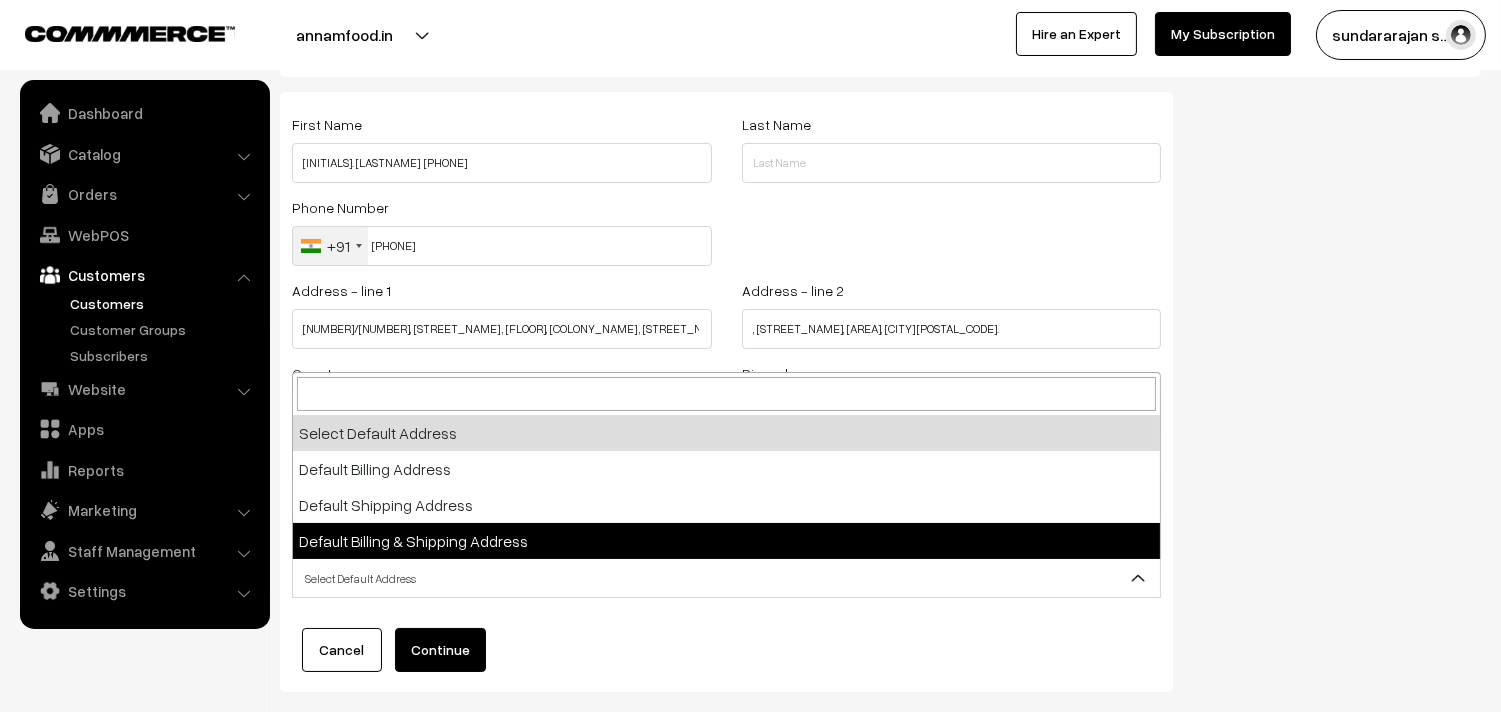 select on "3" 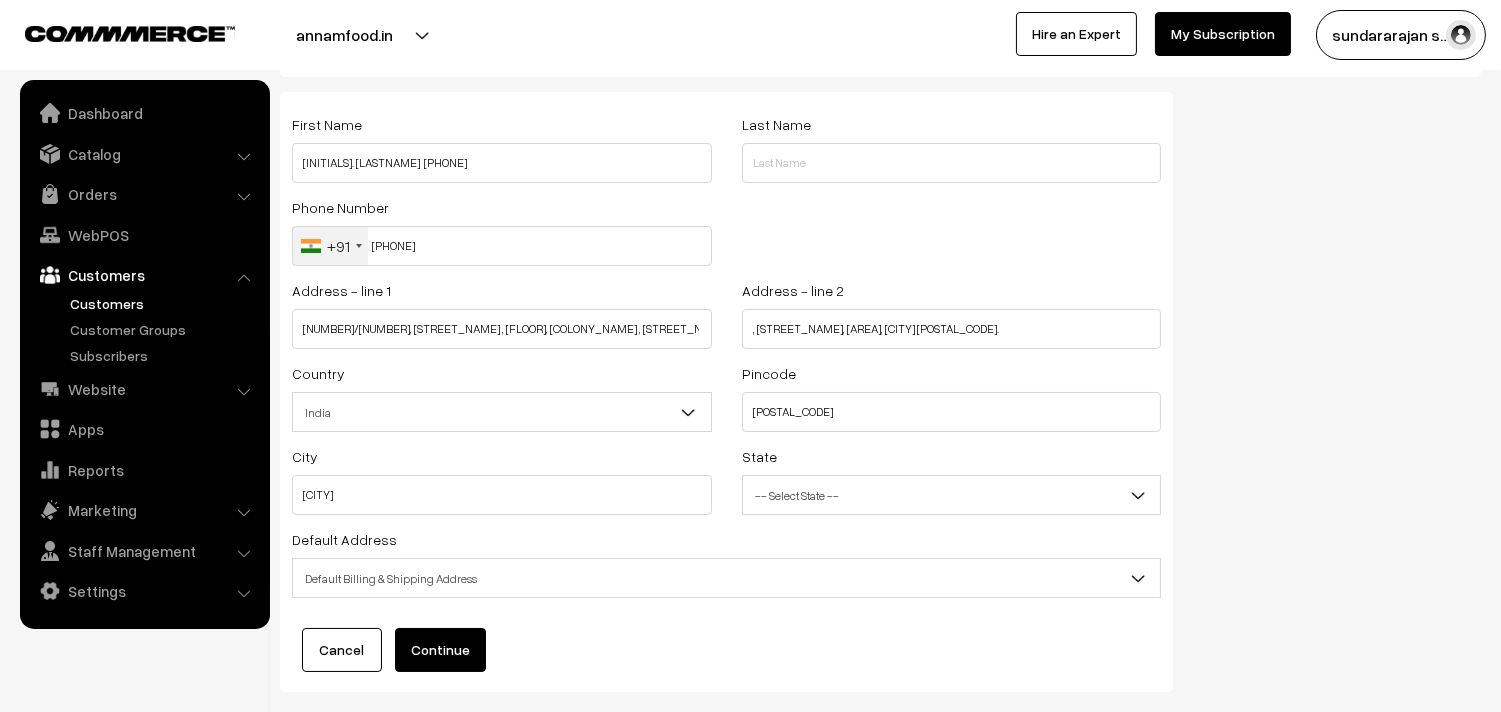 click on "Continue" at bounding box center [440, 650] 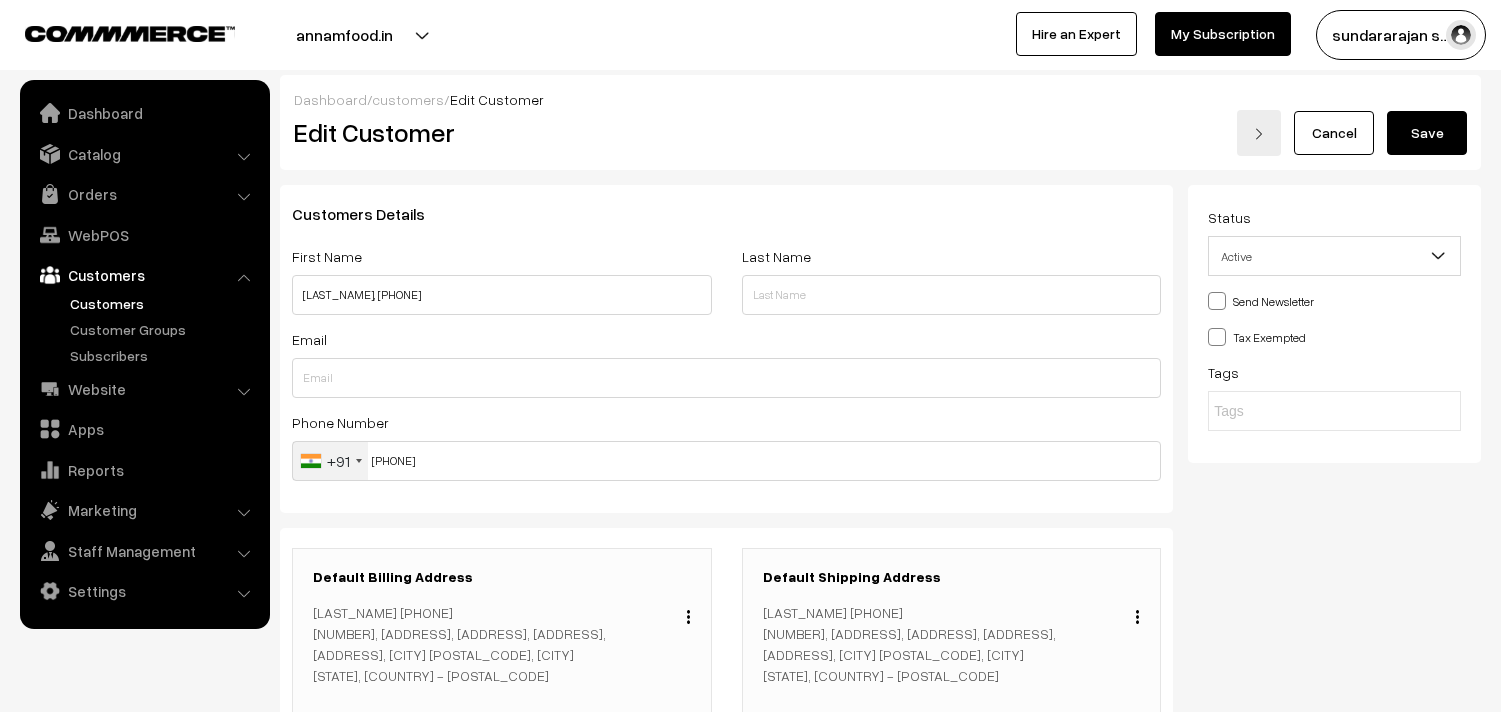 scroll, scrollTop: 0, scrollLeft: 0, axis: both 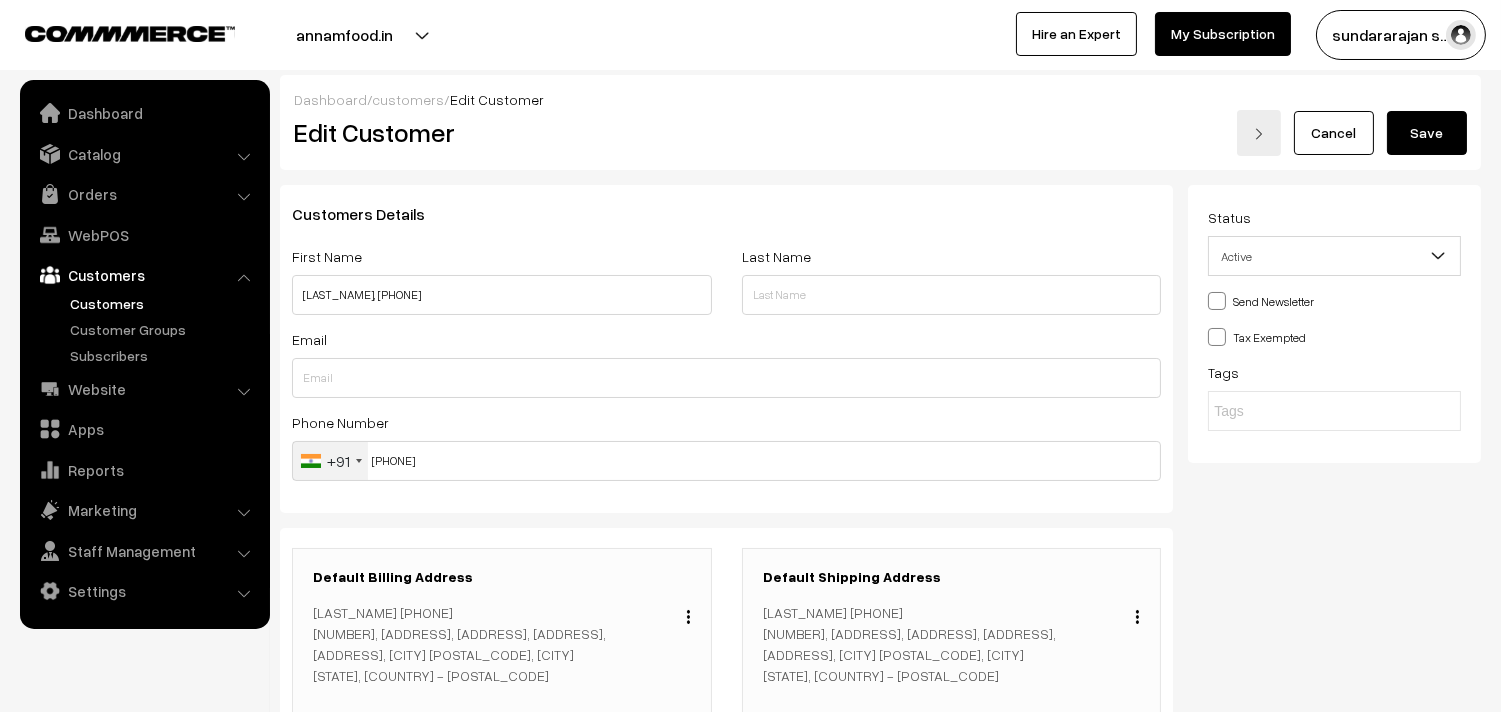 click on "Save" at bounding box center (1427, 133) 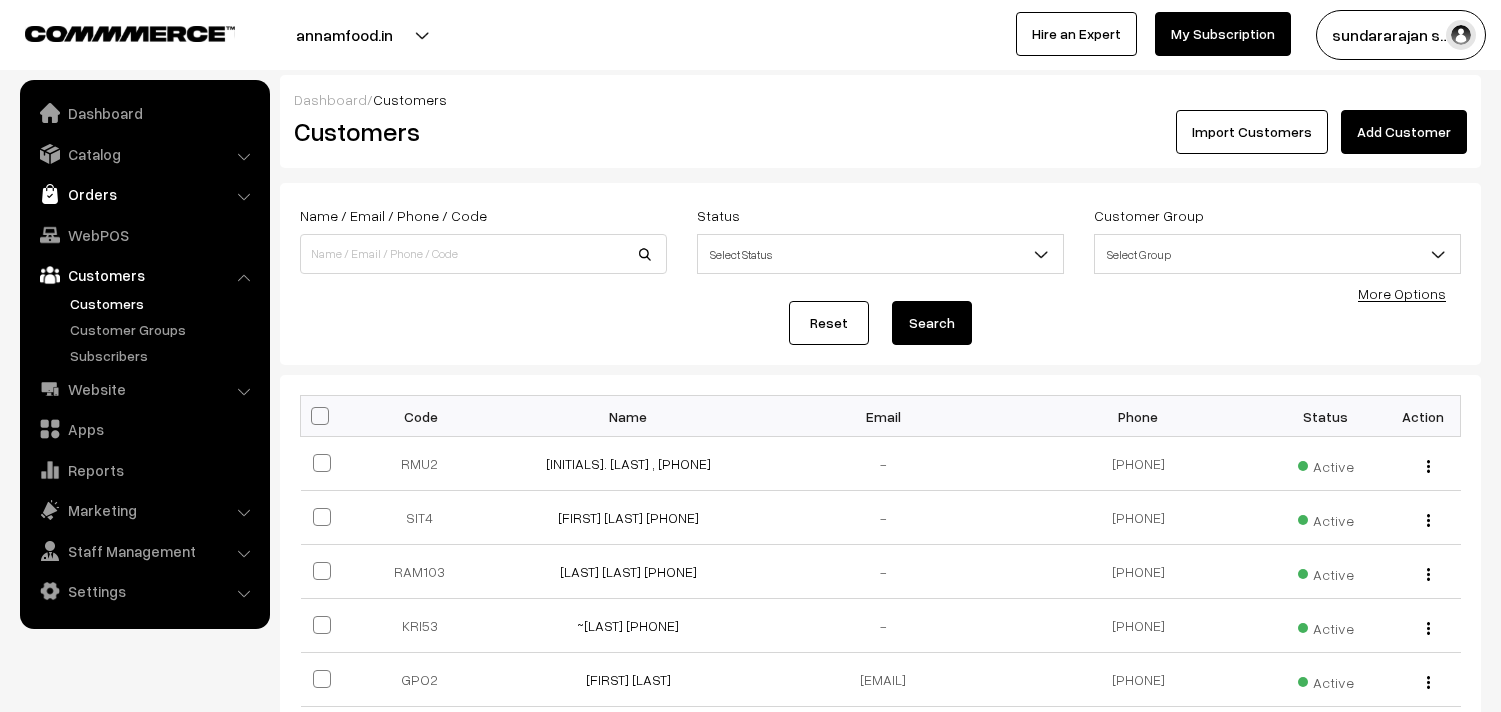 scroll, scrollTop: 0, scrollLeft: 0, axis: both 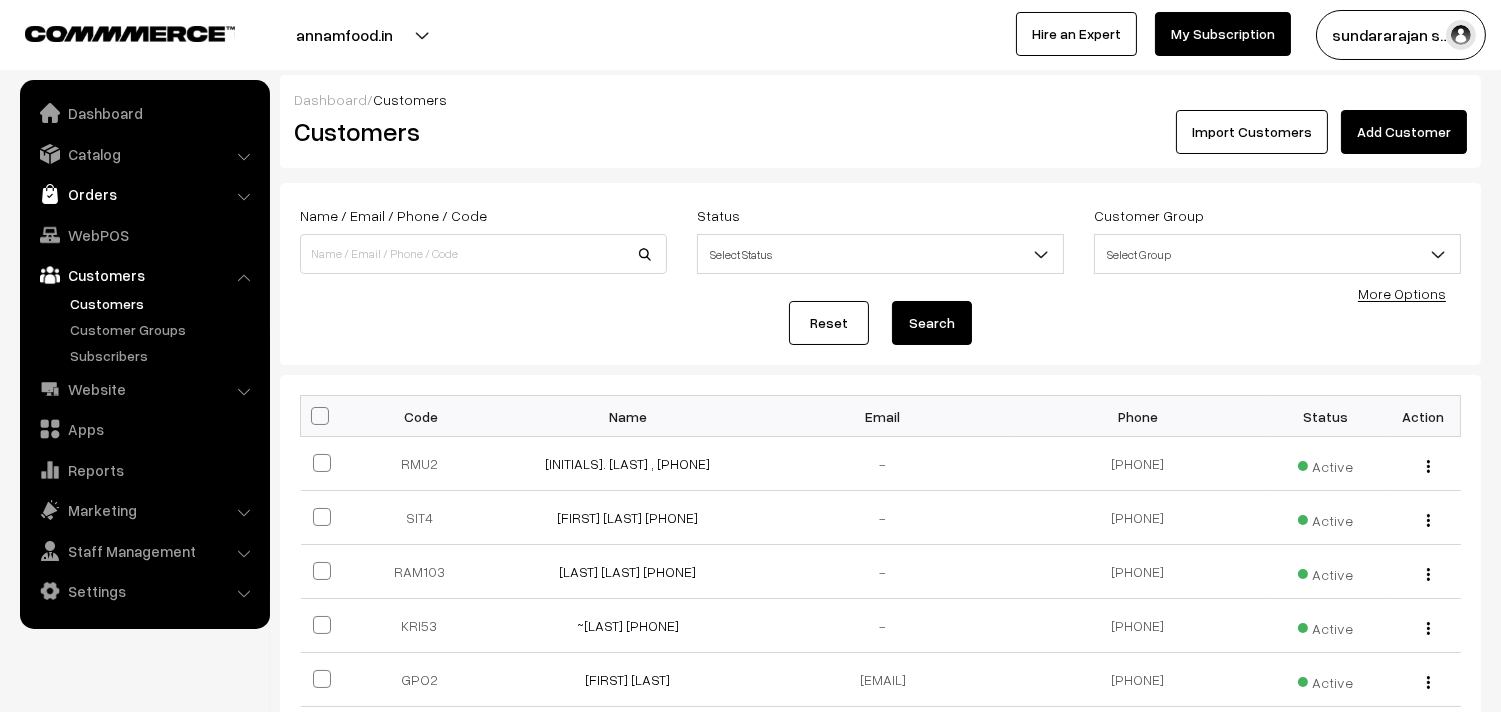 click on "Orders" at bounding box center [144, 194] 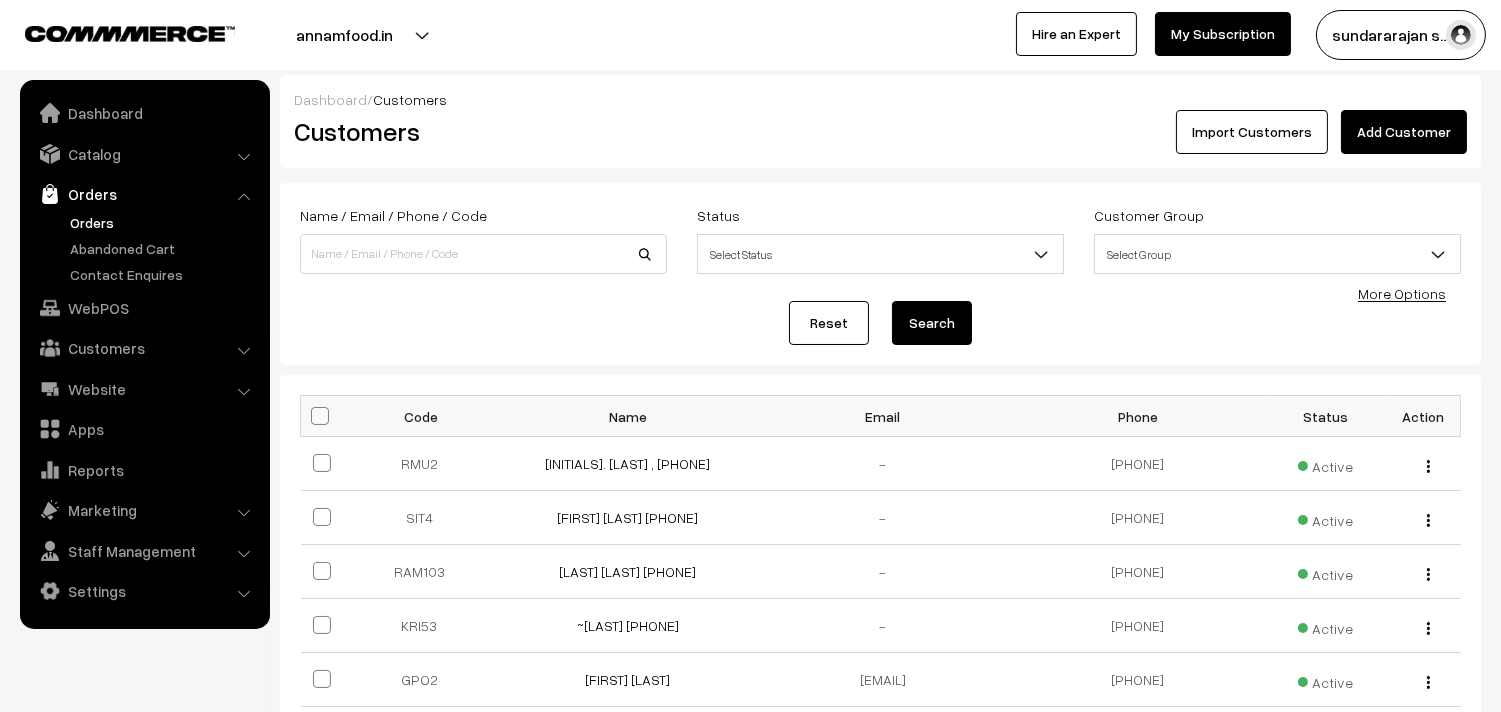 click on "Orders" at bounding box center [164, 222] 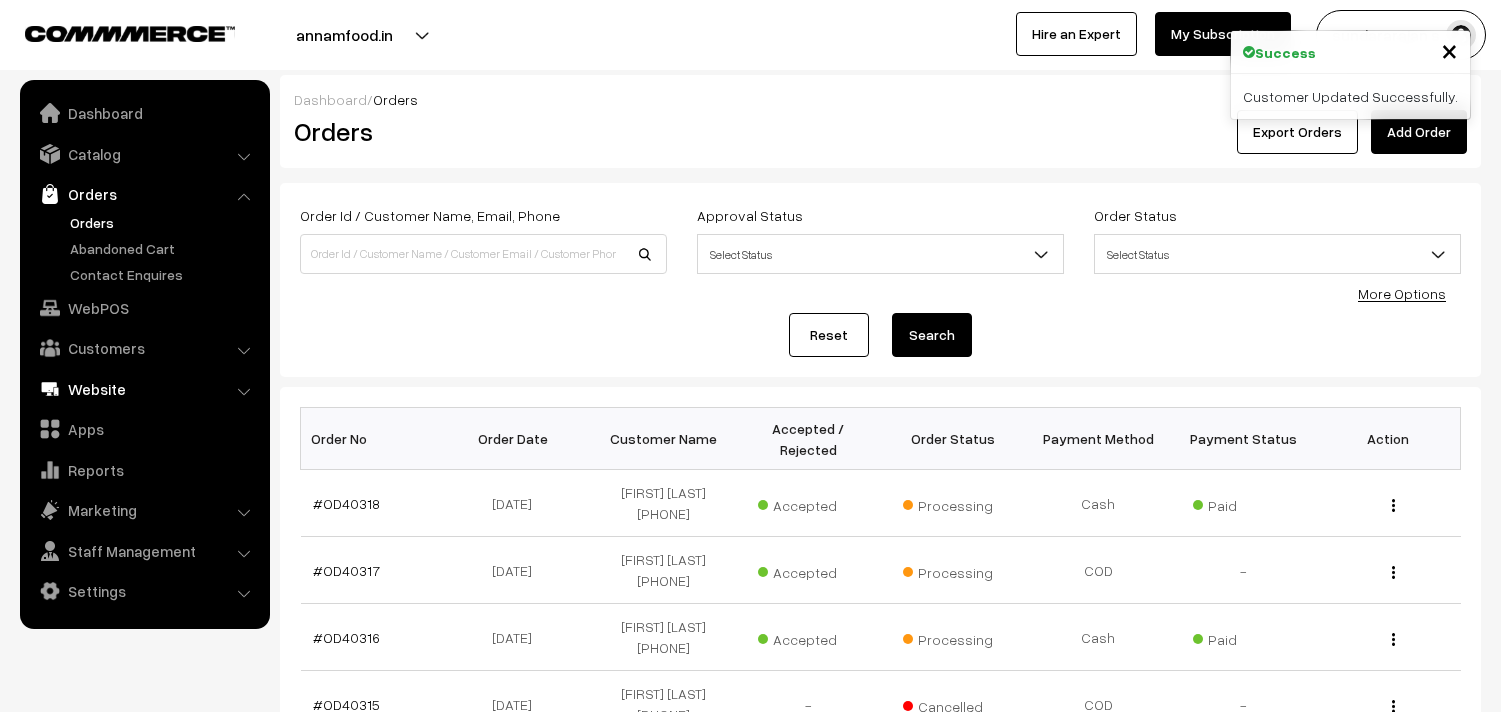scroll, scrollTop: 0, scrollLeft: 0, axis: both 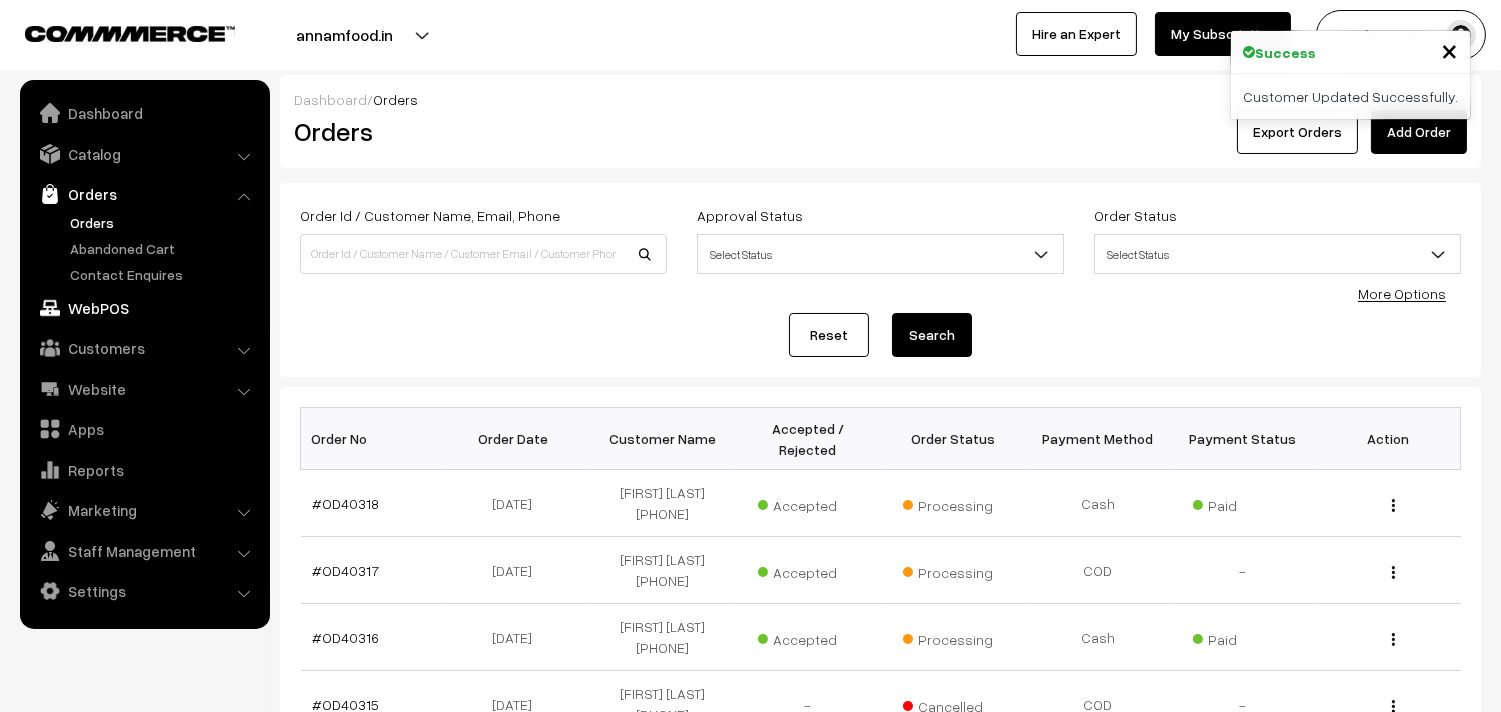 click on "WebPOS" at bounding box center (144, 308) 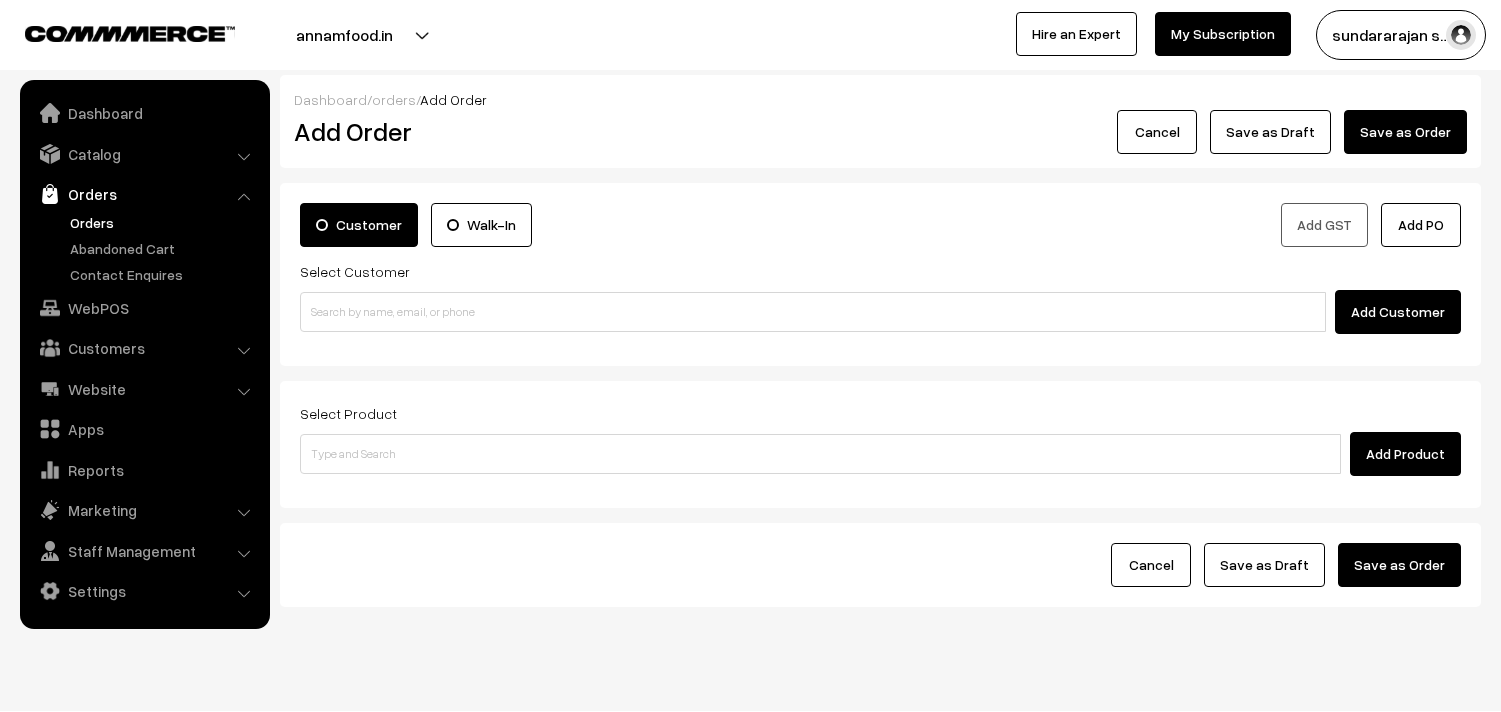scroll, scrollTop: 0, scrollLeft: 0, axis: both 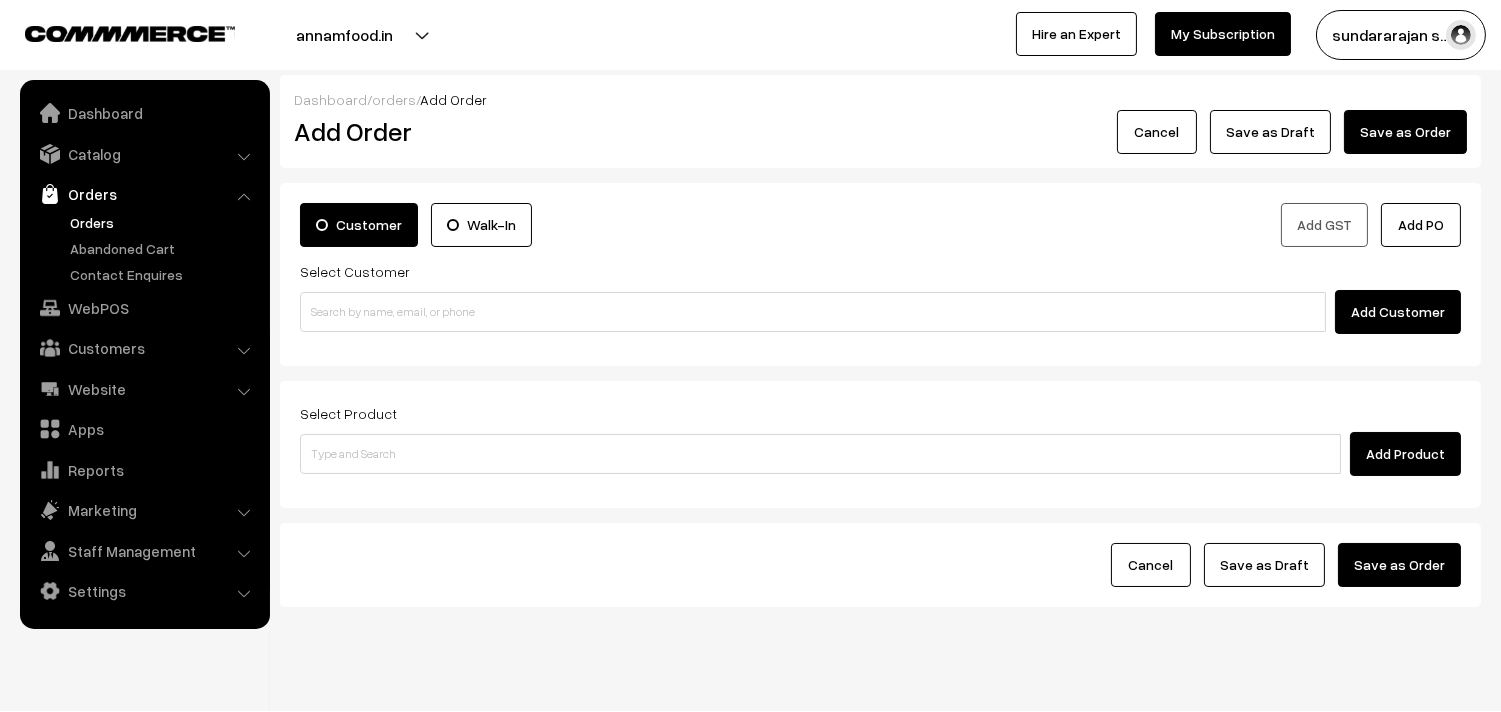 click on "Select Customer
Add Customer" at bounding box center [880, 296] 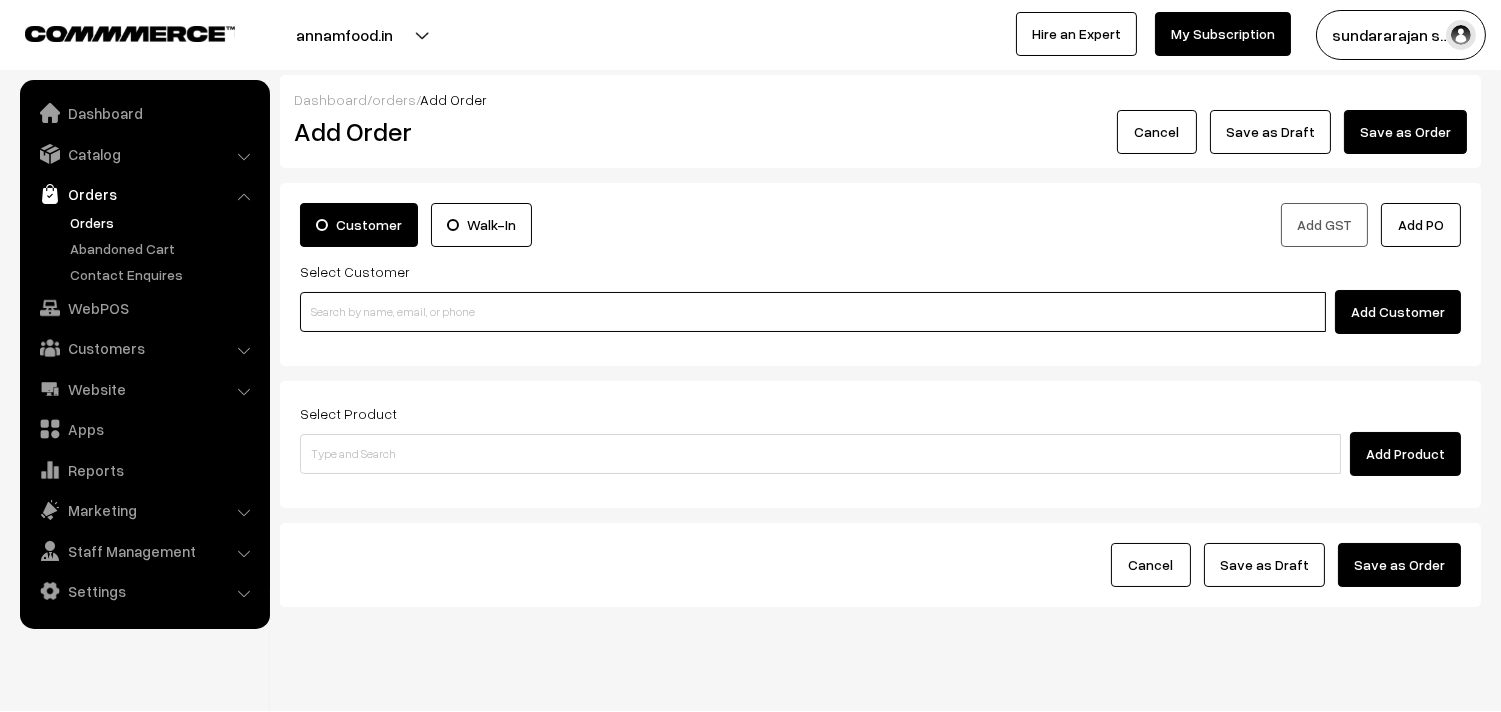 click at bounding box center (813, 312) 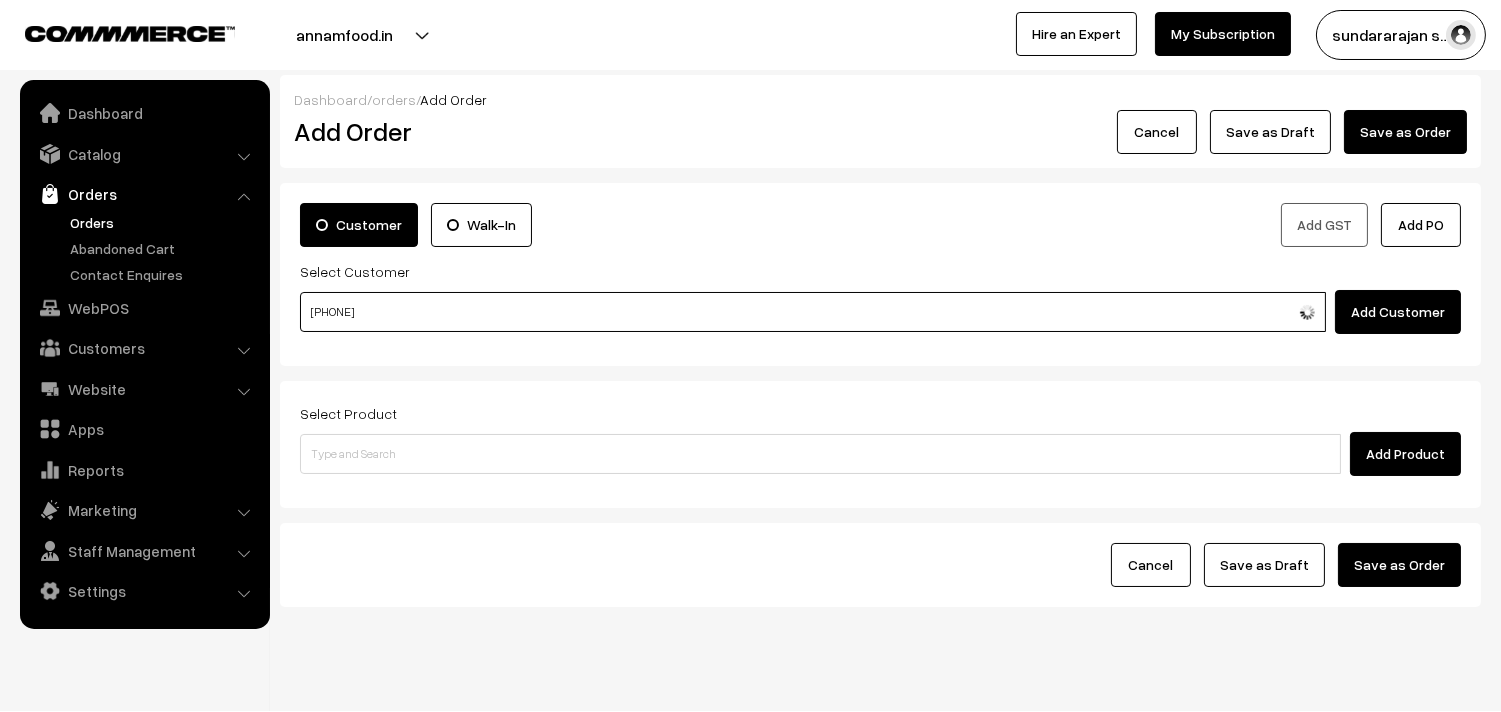 type on "9566340980" 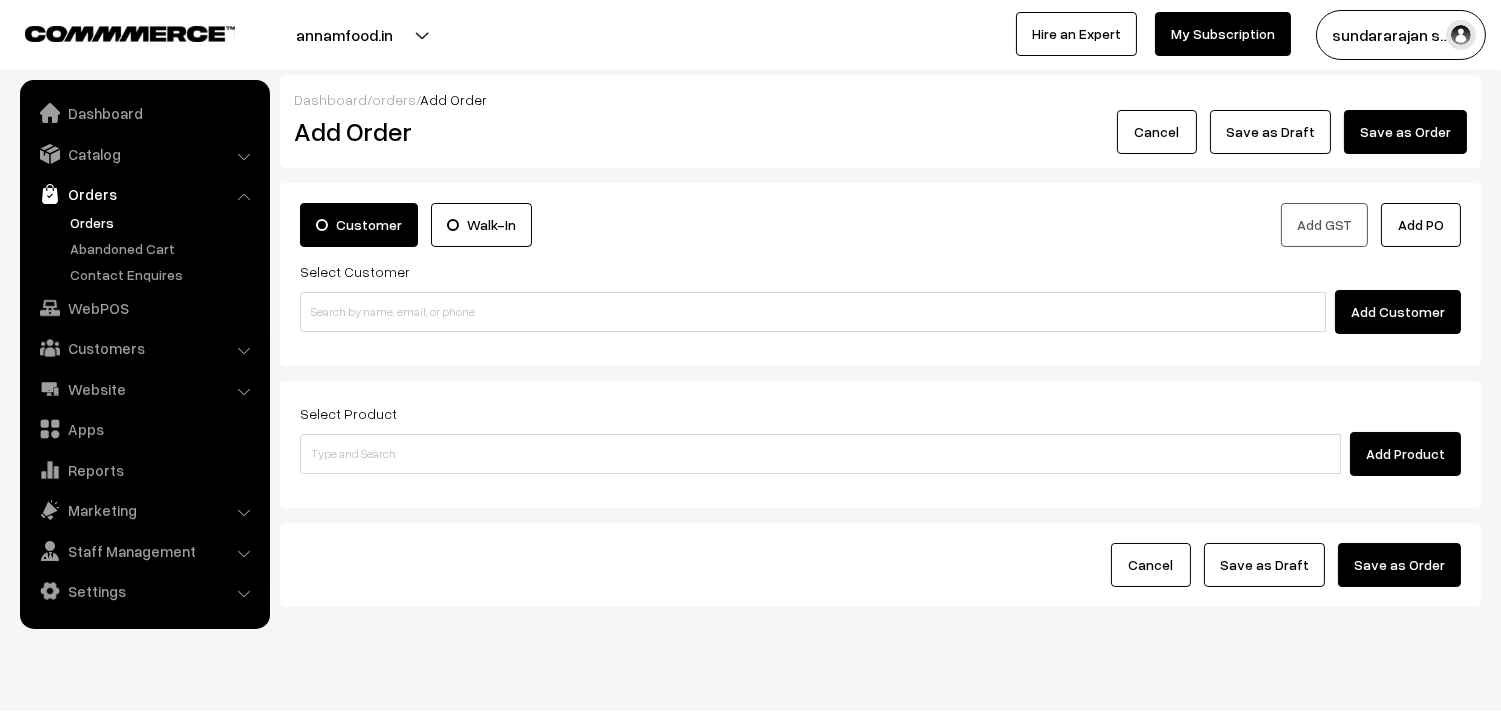 click on "Customer
Walk-In
Add GST
Add PO
Select Customer
Add Customer" at bounding box center [880, 274] 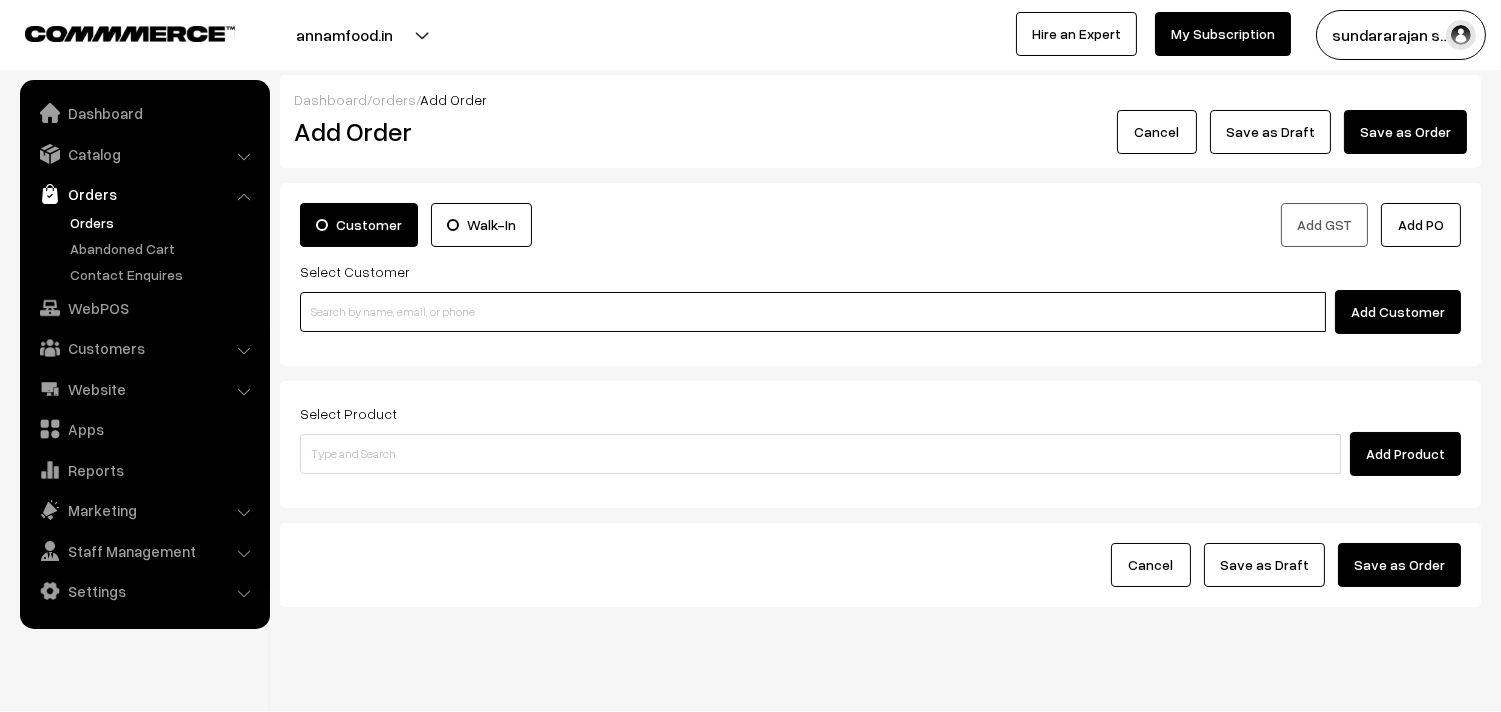 click at bounding box center [813, 312] 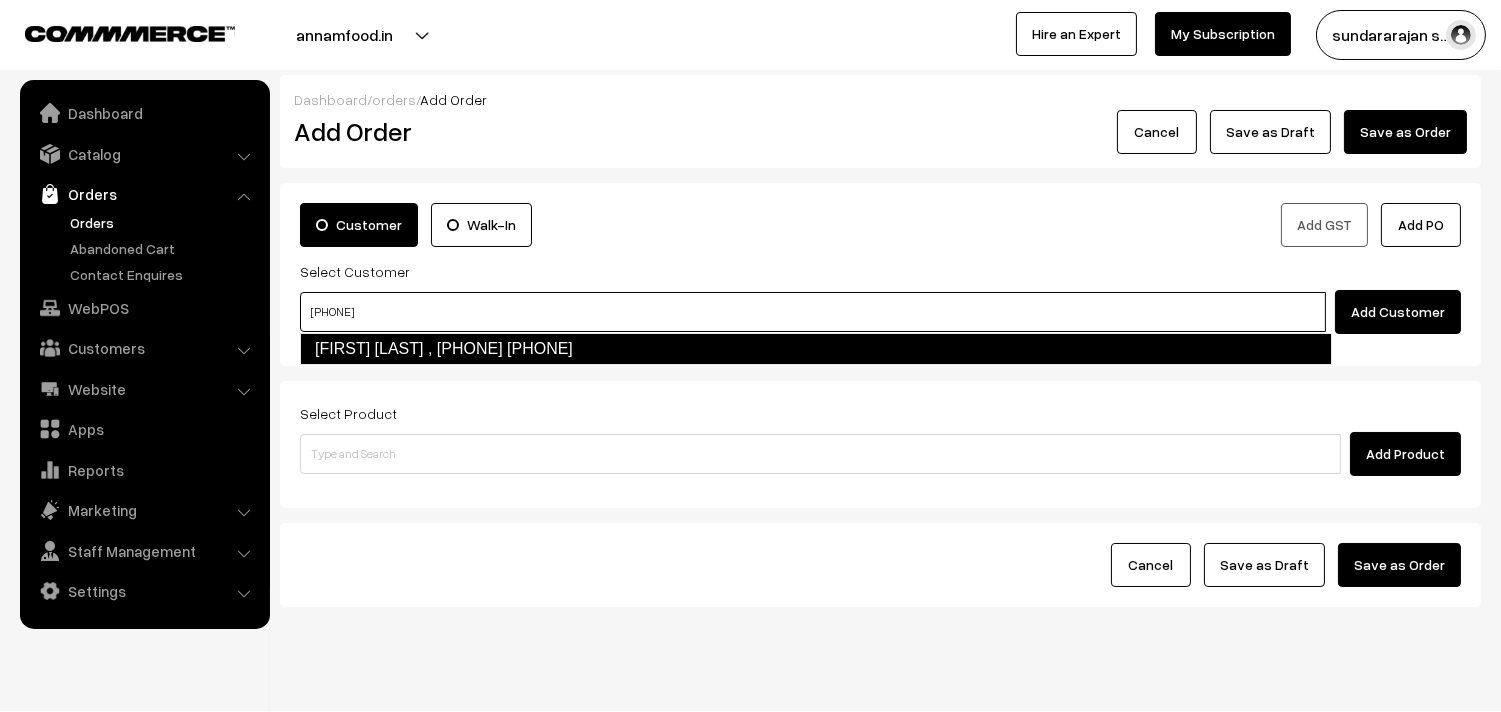 click on "R. Murali ,9566340980  [9566340980]" at bounding box center [816, 349] 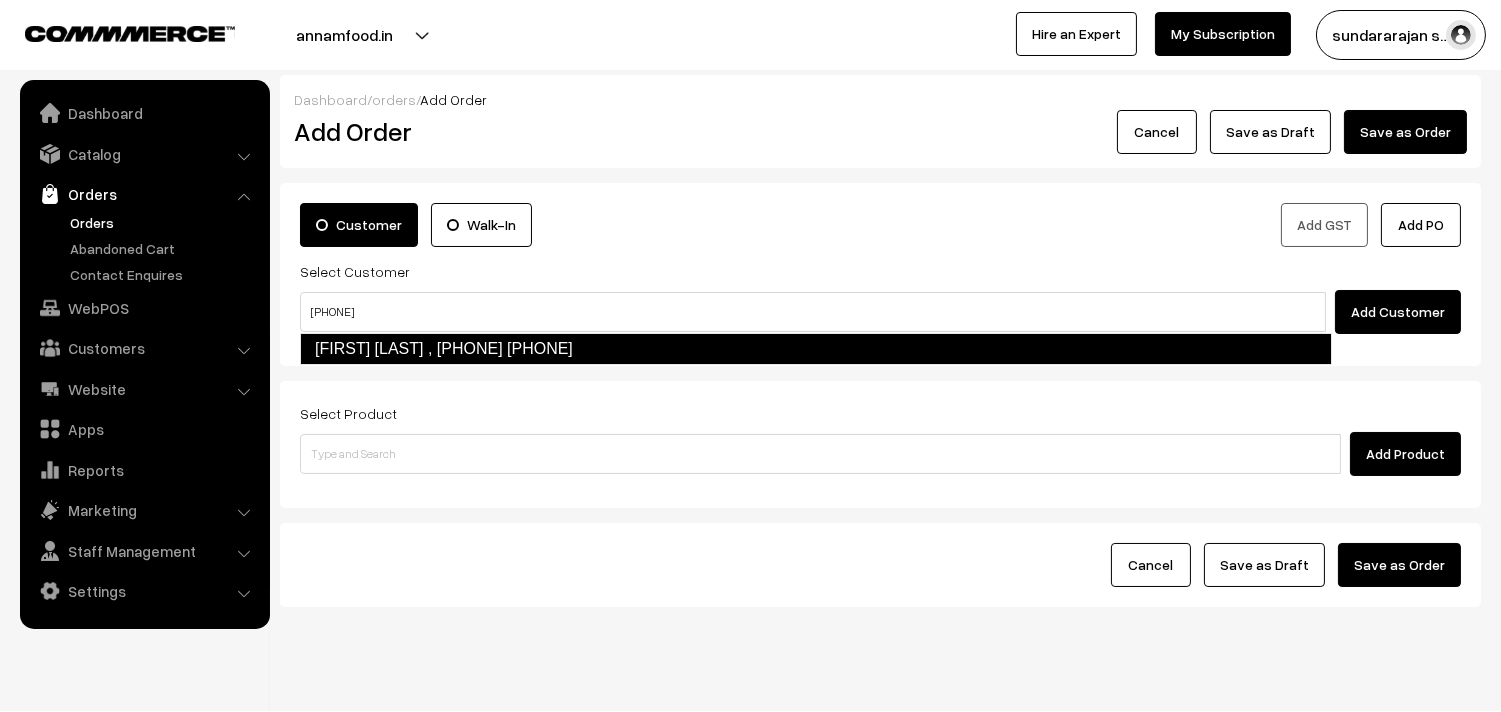 type 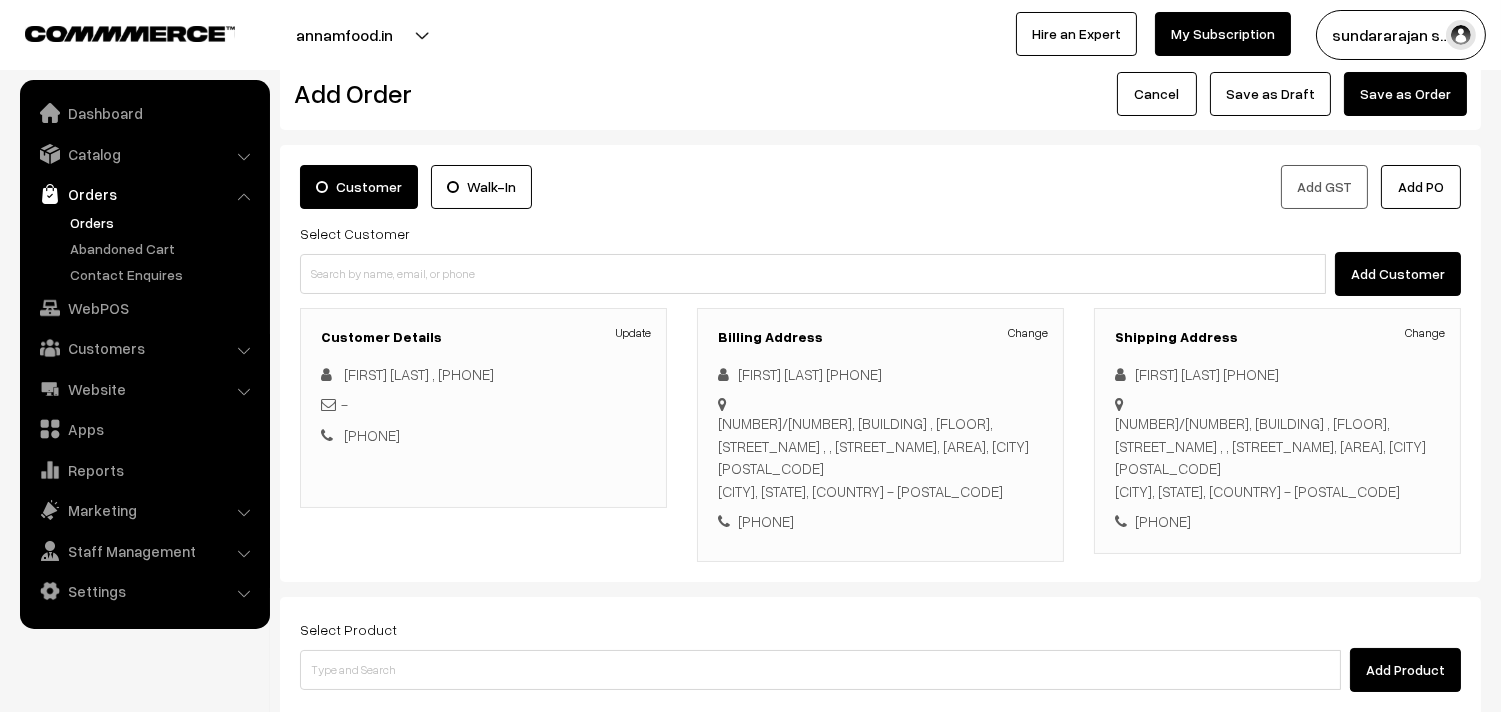 scroll, scrollTop: 111, scrollLeft: 0, axis: vertical 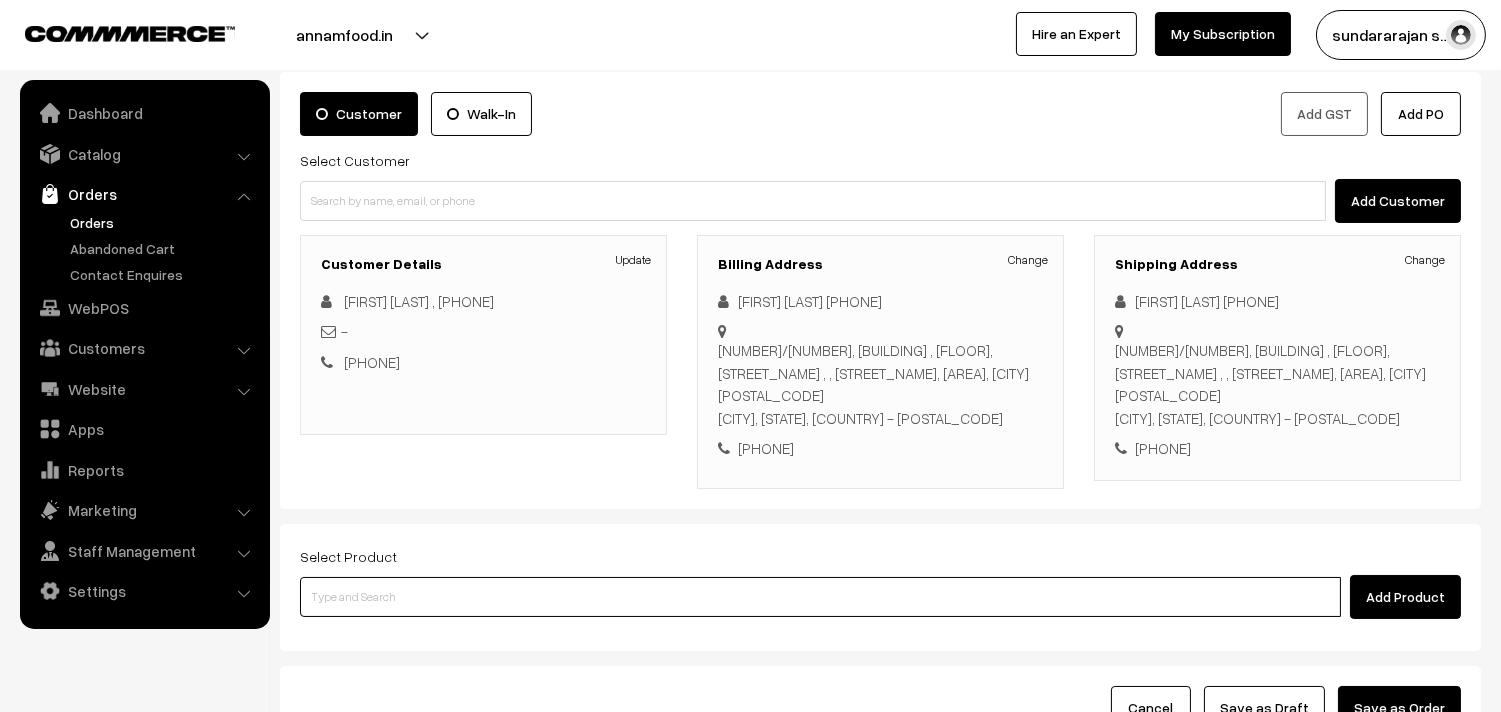 click at bounding box center (820, 597) 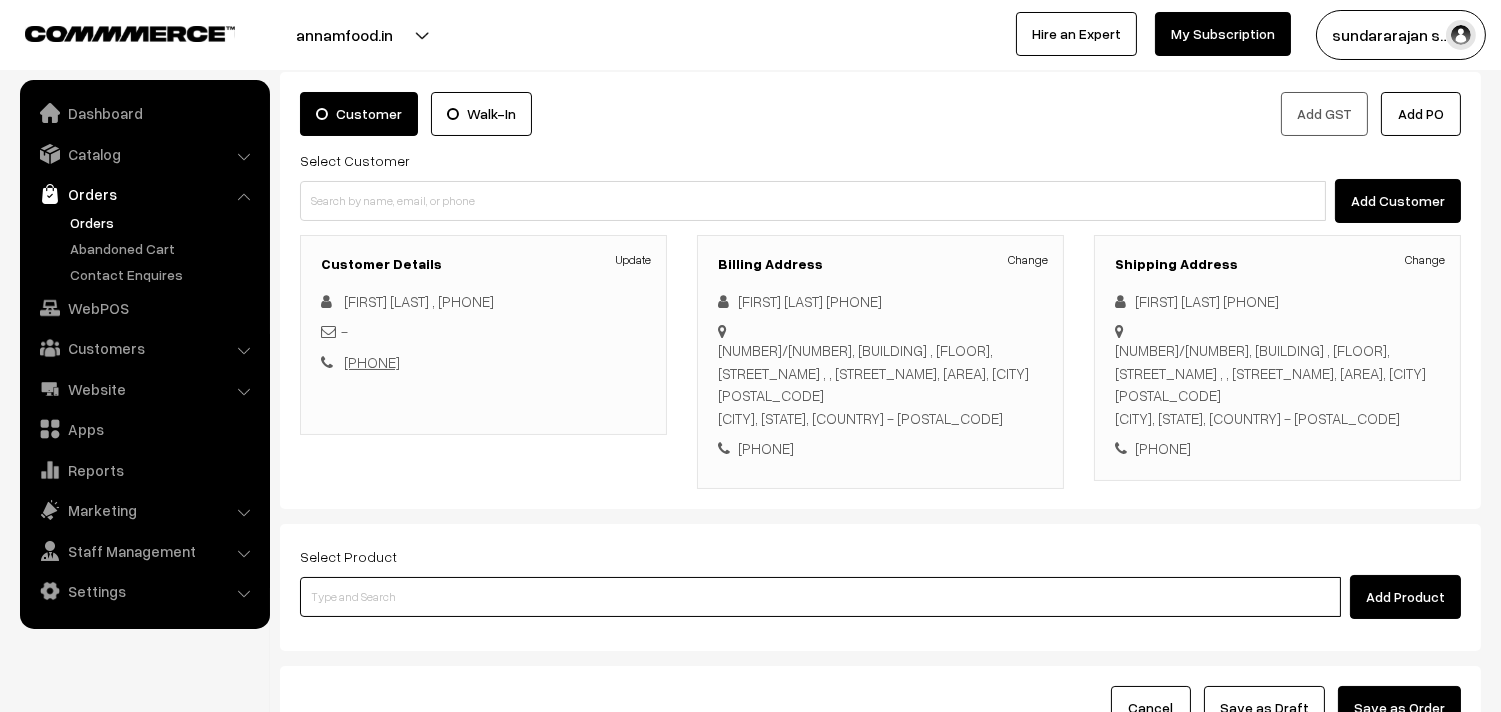 paste on "07th Dr - Rava Idly (3)" 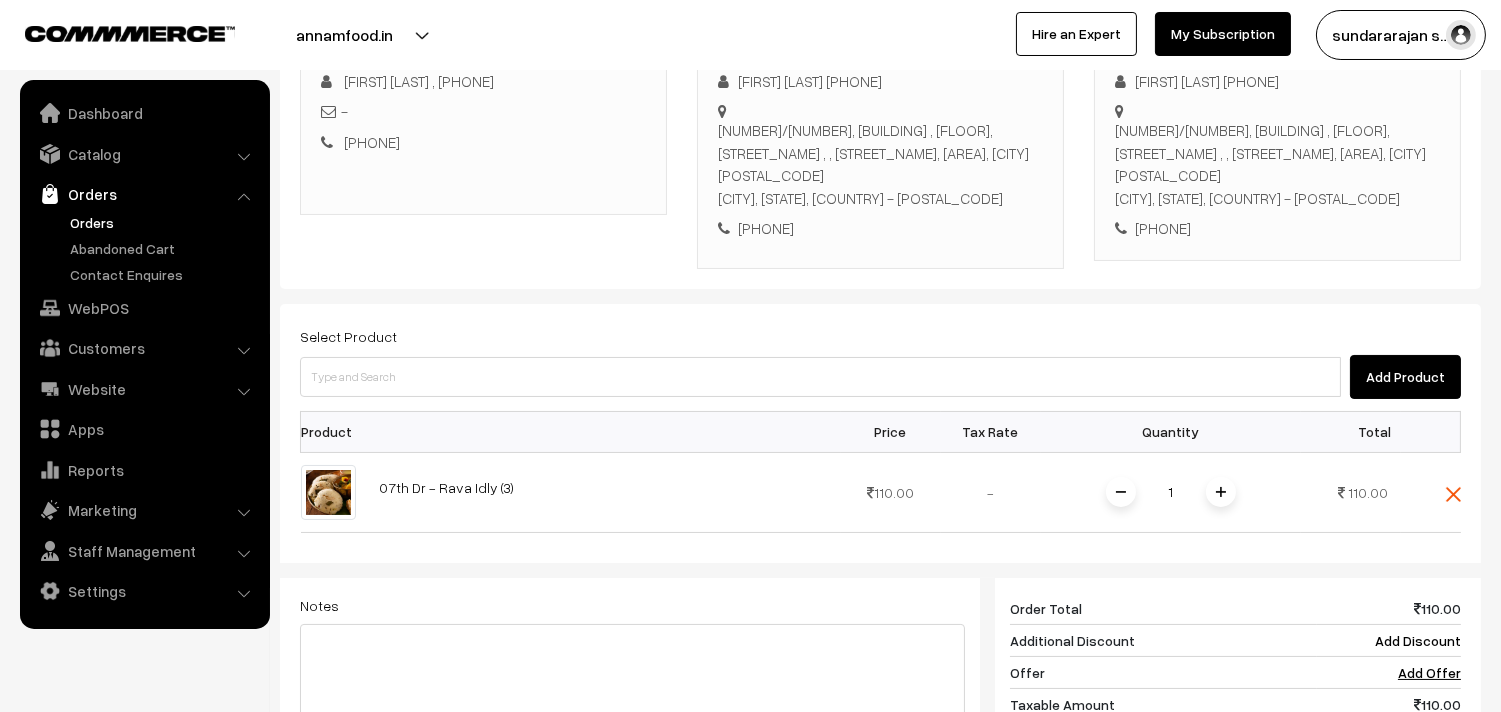 scroll, scrollTop: 333, scrollLeft: 0, axis: vertical 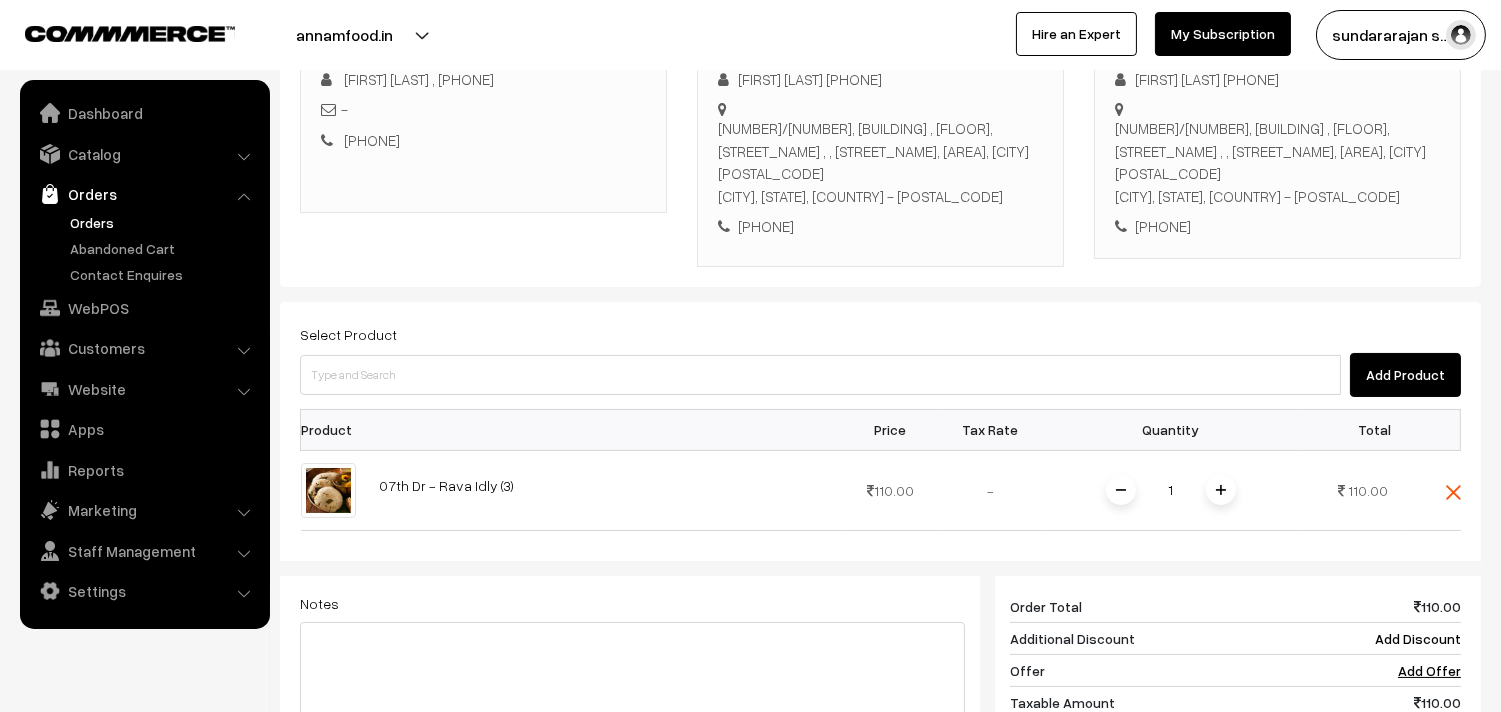 click at bounding box center (604, 429) 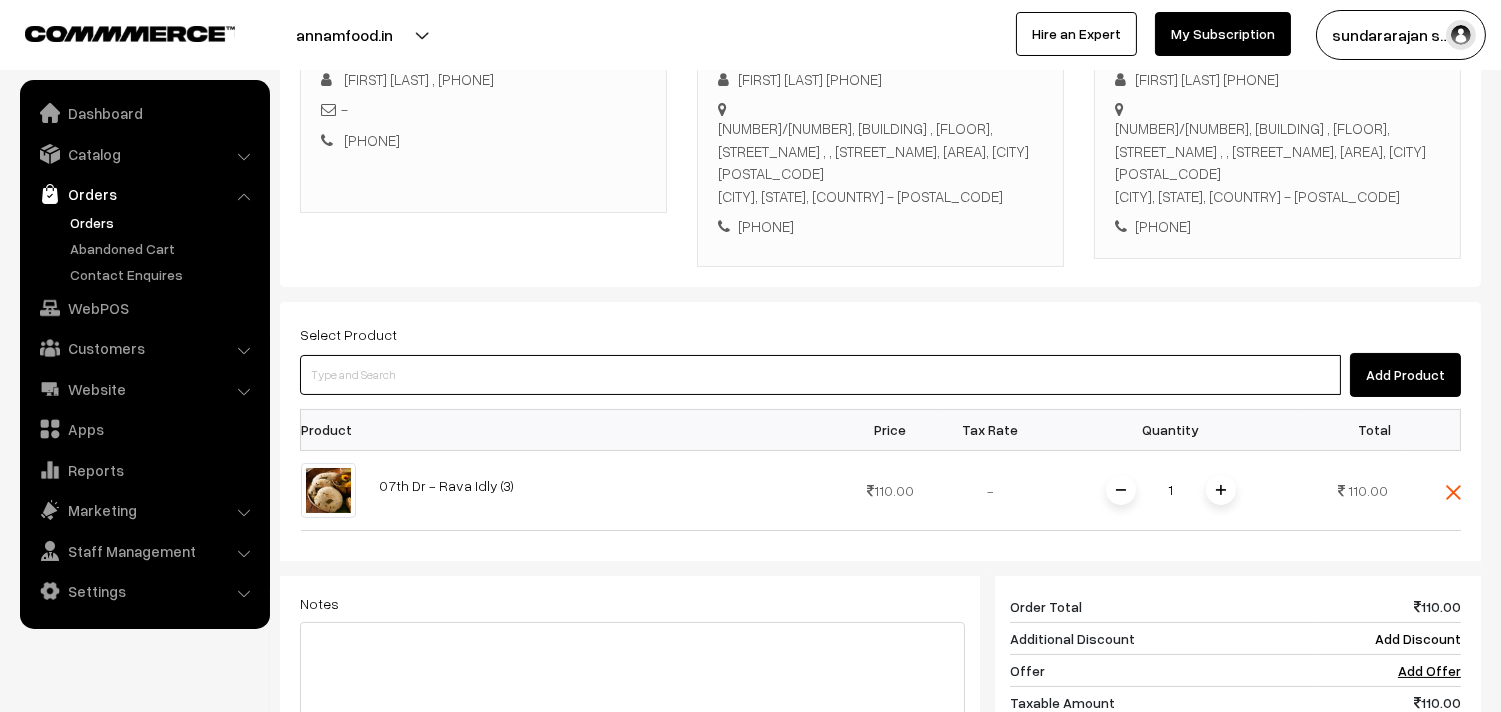 click at bounding box center (820, 375) 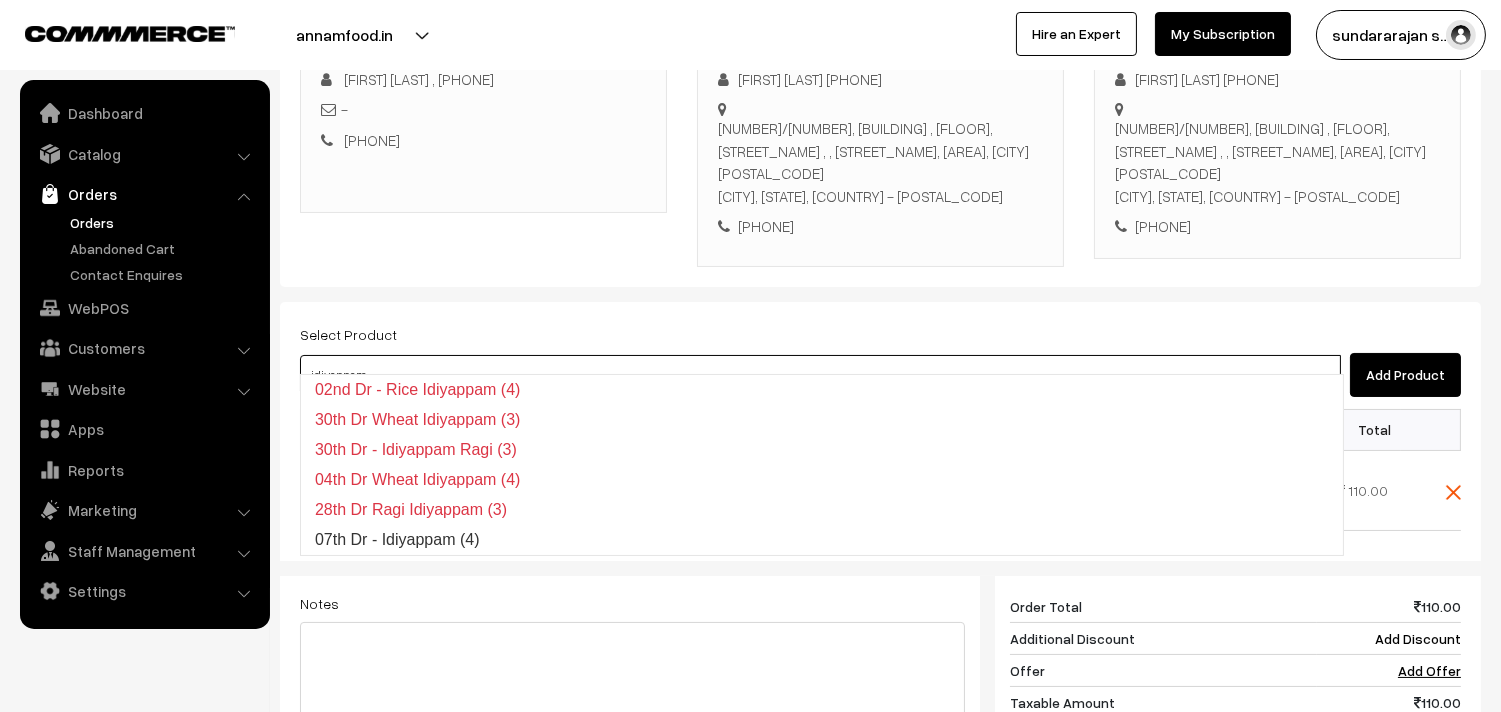 type on "07th Dr -   Idiyappam (4)" 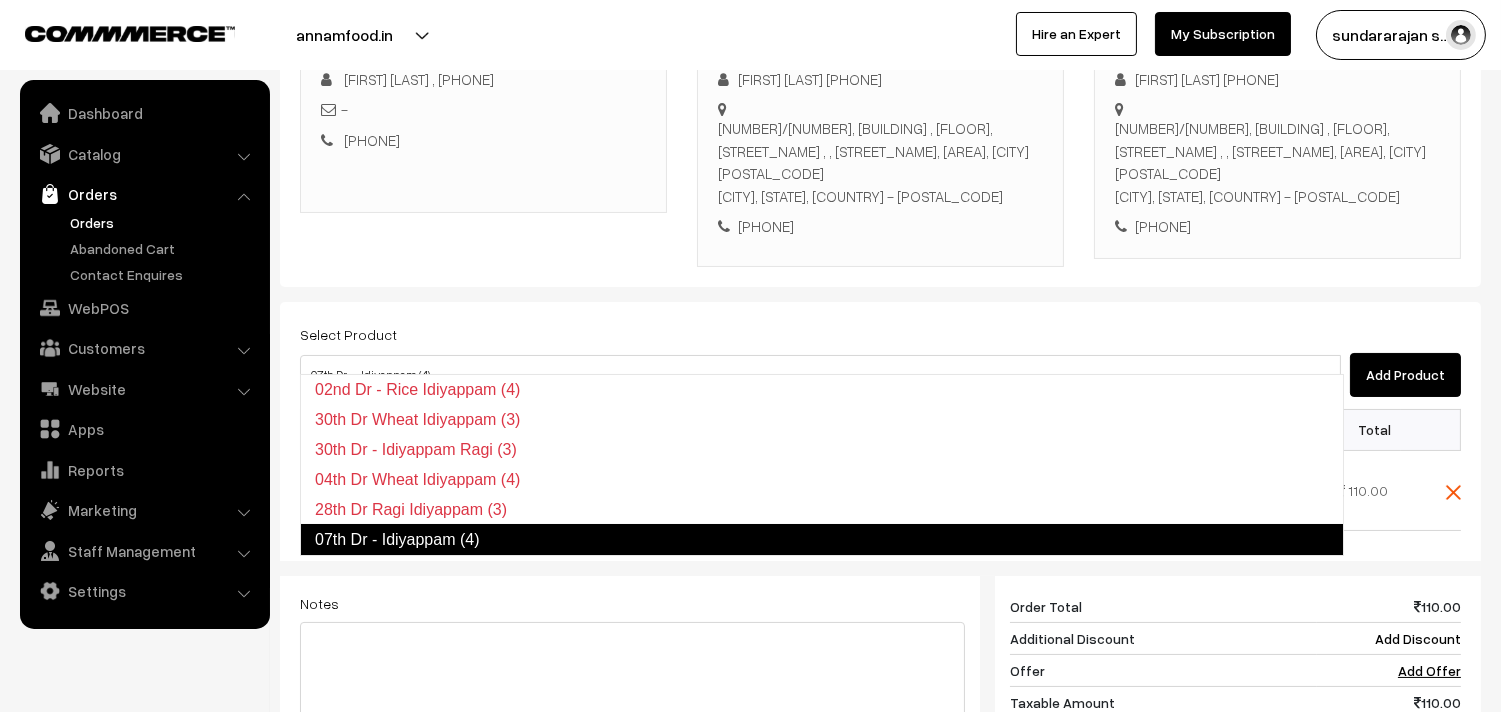 type 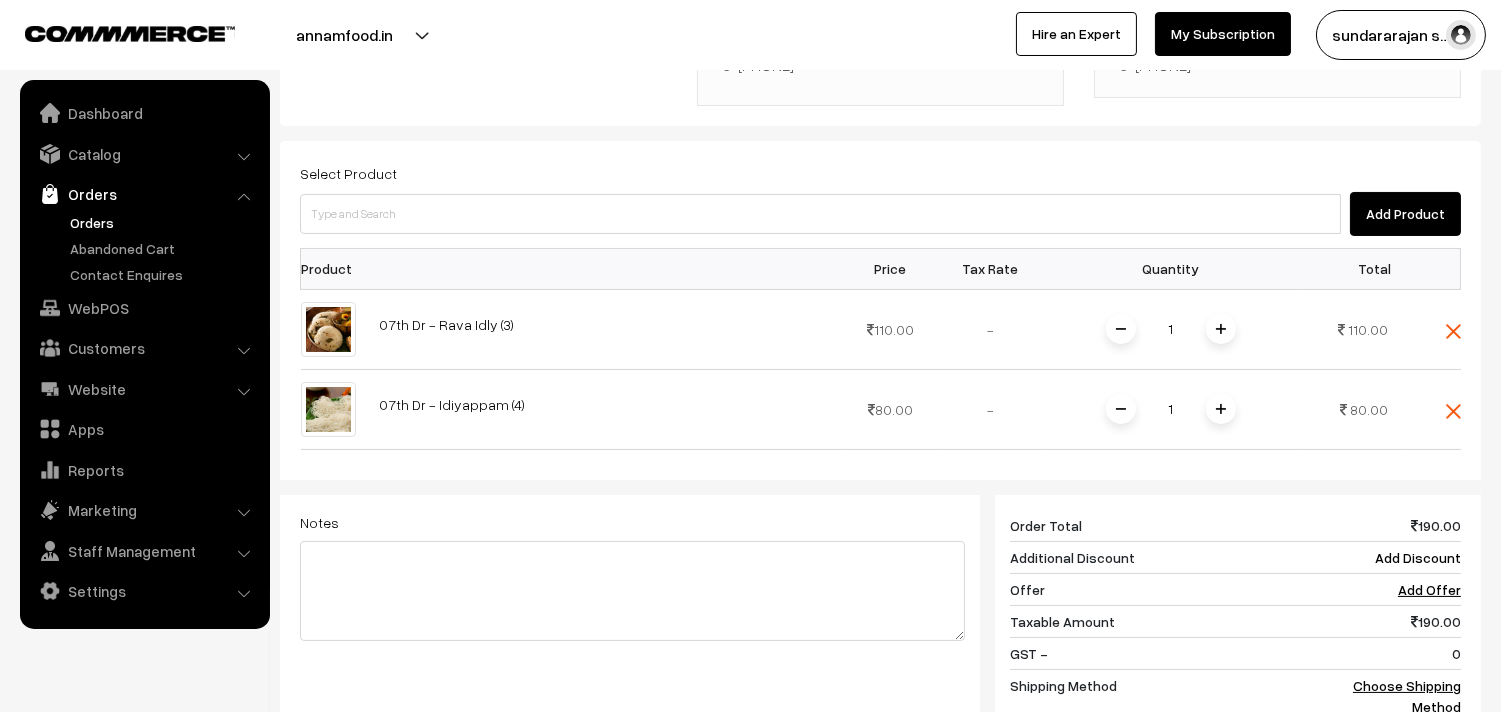 scroll, scrollTop: 555, scrollLeft: 0, axis: vertical 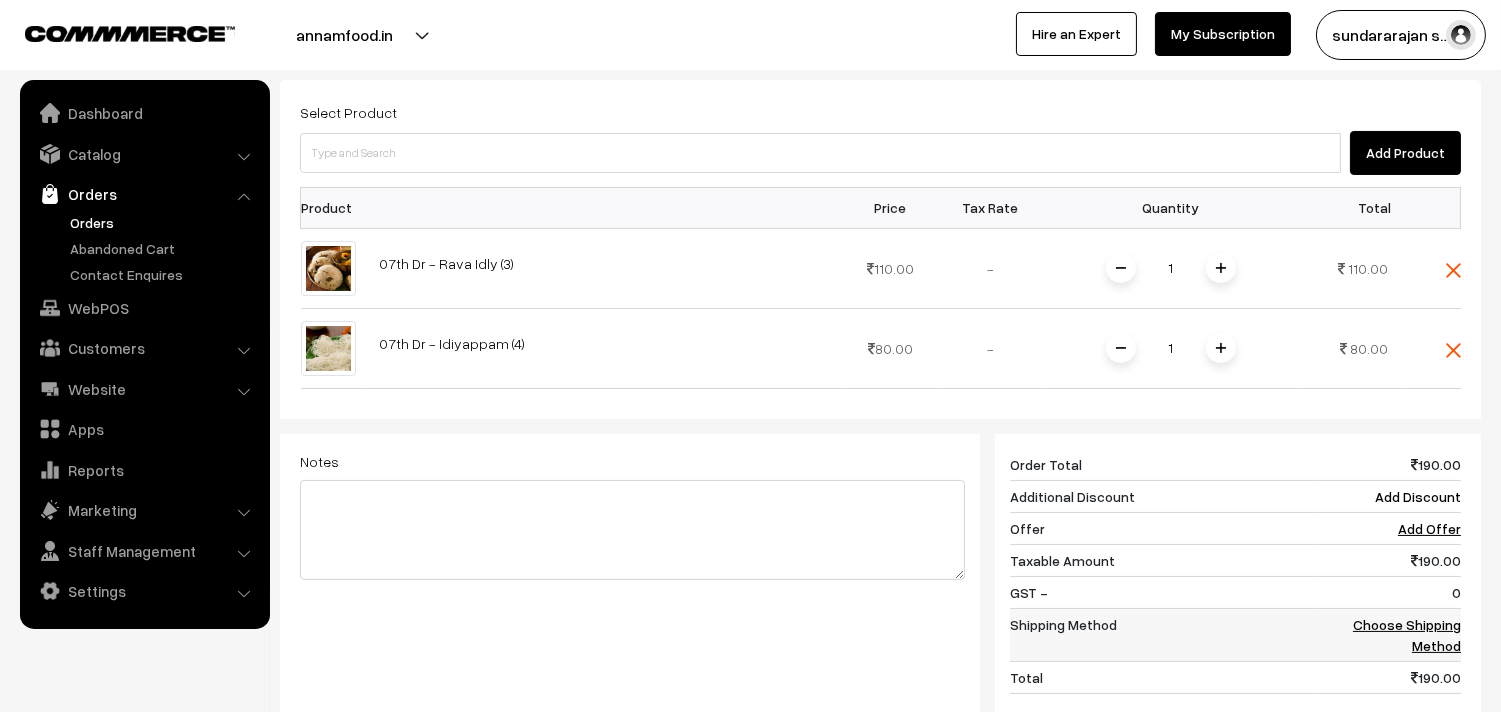 click on "Choose Shipping Method" at bounding box center (1407, 635) 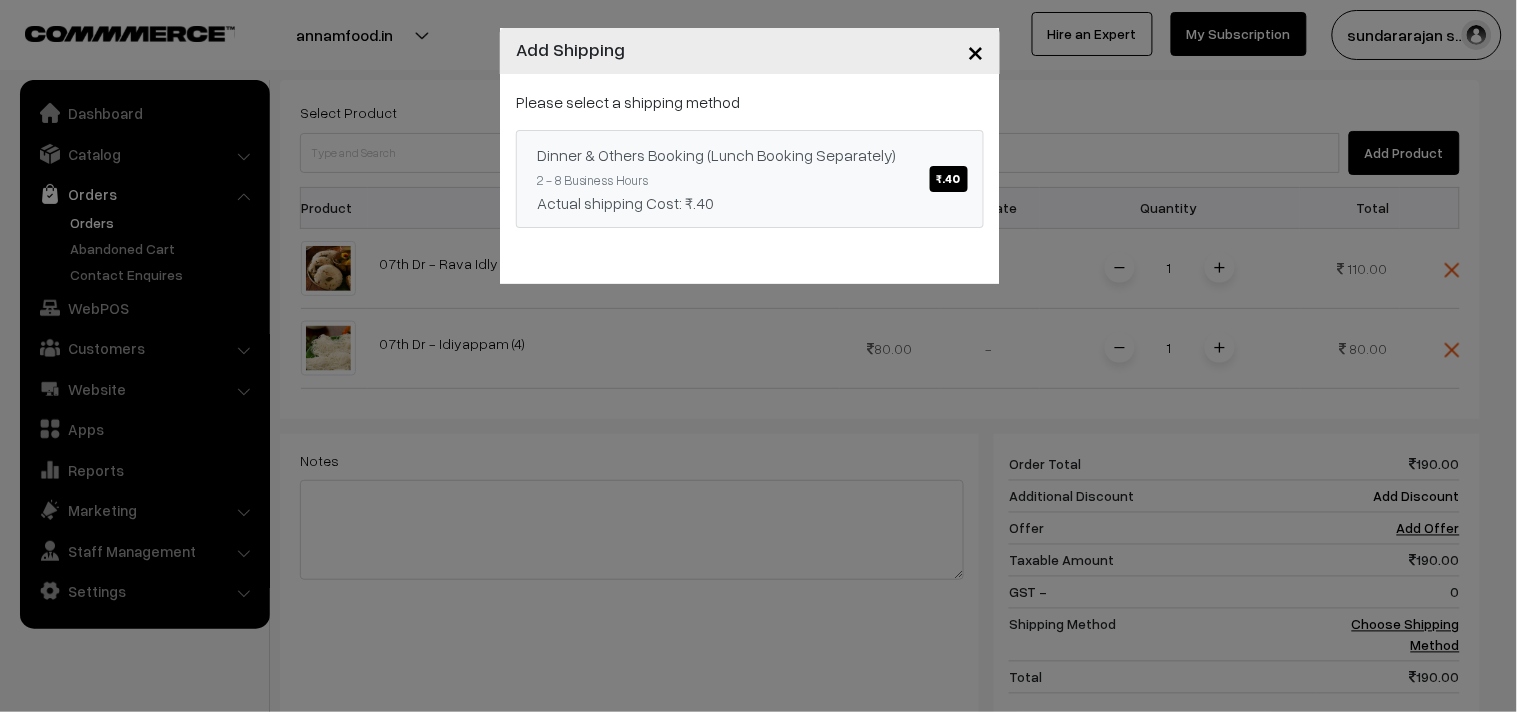 click on "Dinner & Others Booking (Lunch Booking Separately)
₹.40" at bounding box center (750, 155) 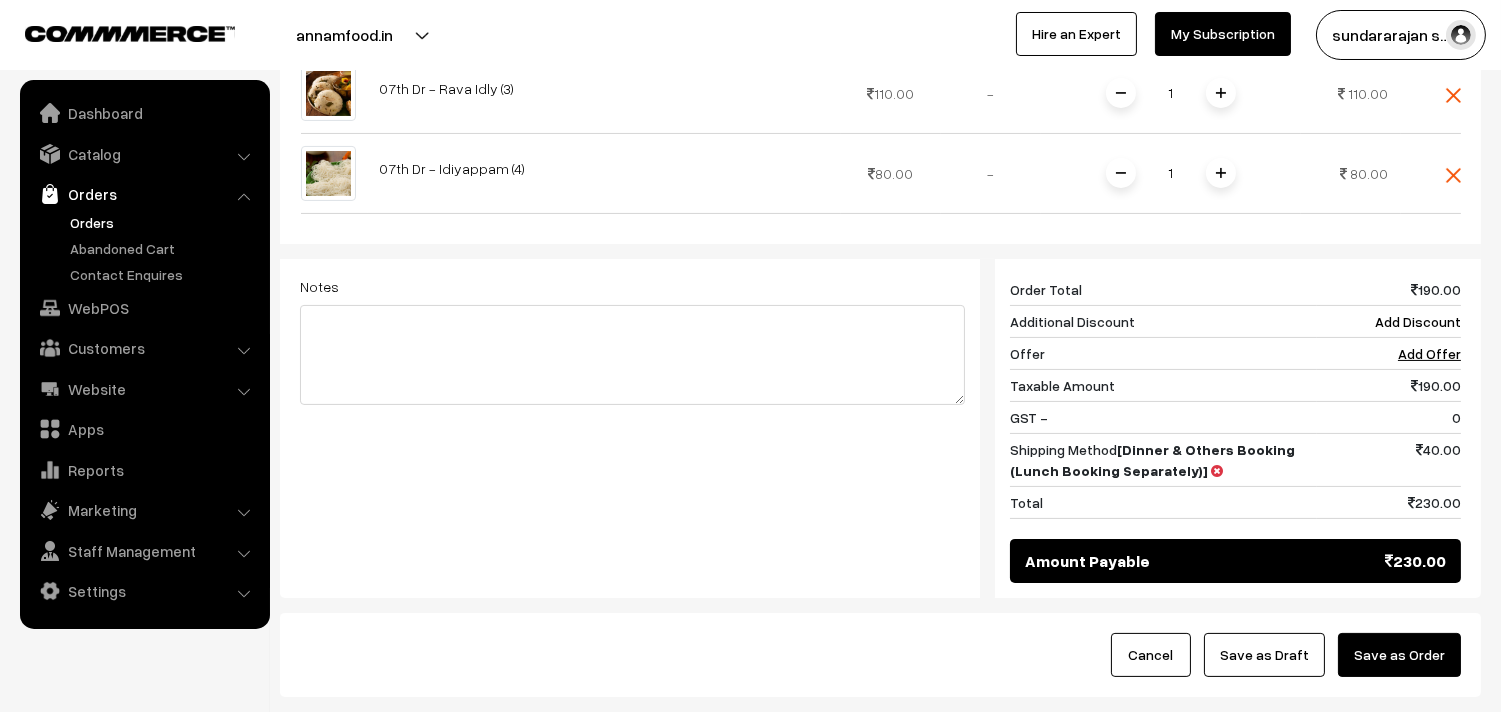 scroll, scrollTop: 728, scrollLeft: 0, axis: vertical 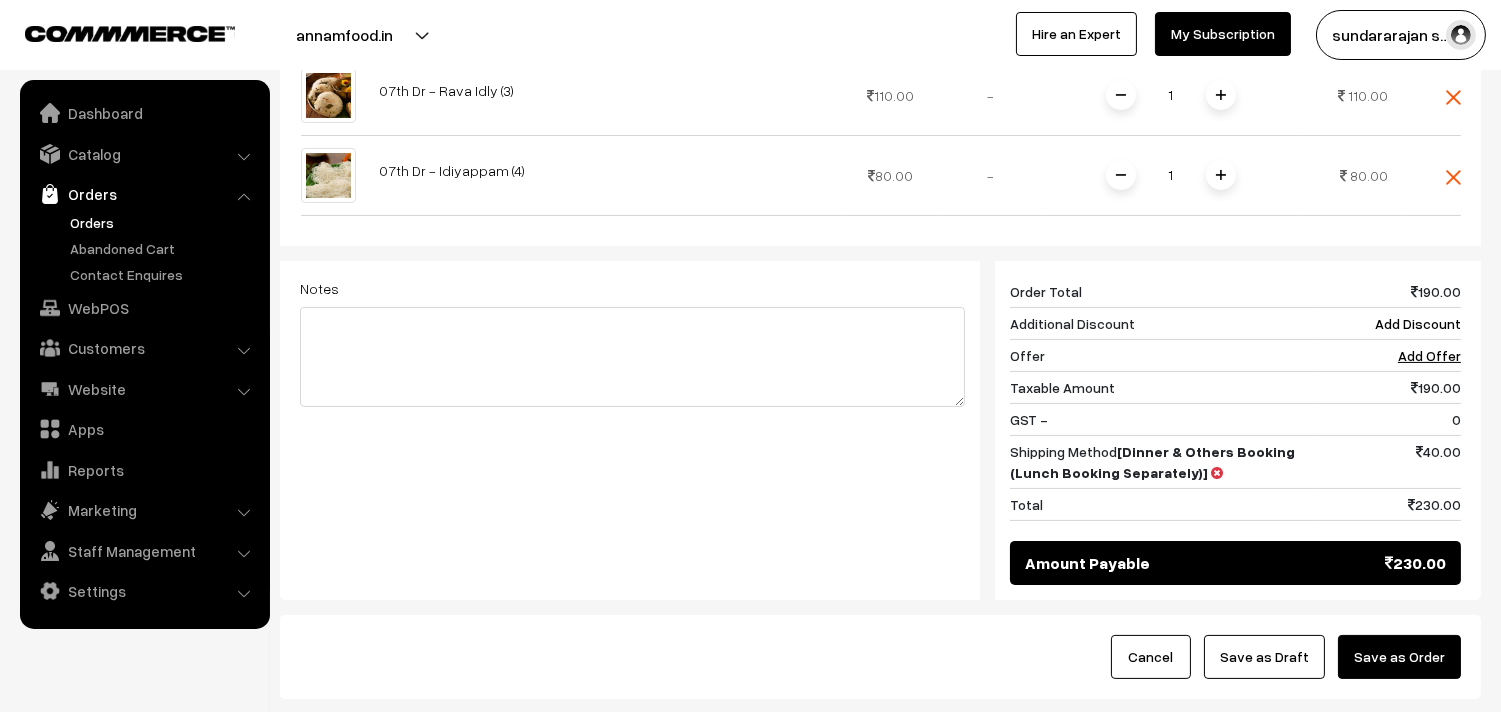 click on "Save as Draft" at bounding box center [1264, 657] 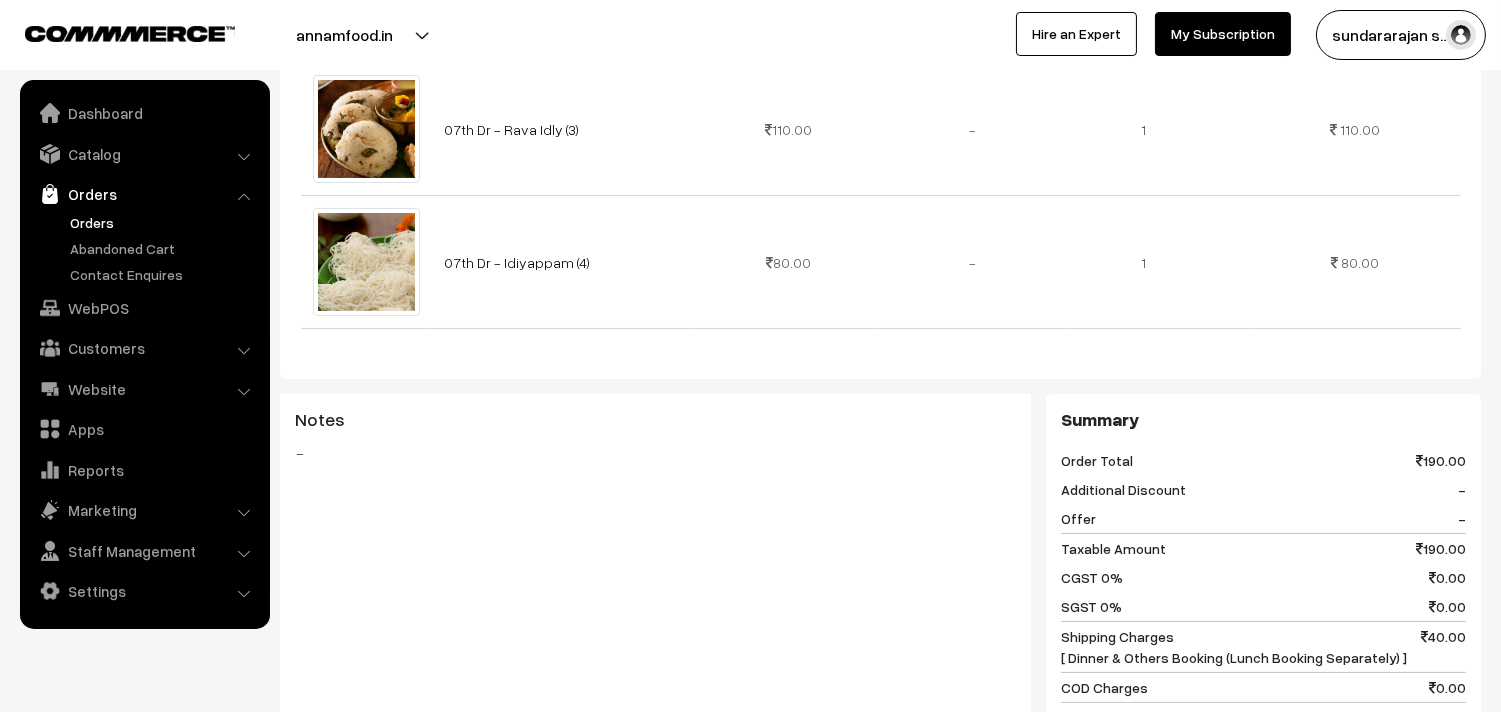 scroll, scrollTop: 666, scrollLeft: 0, axis: vertical 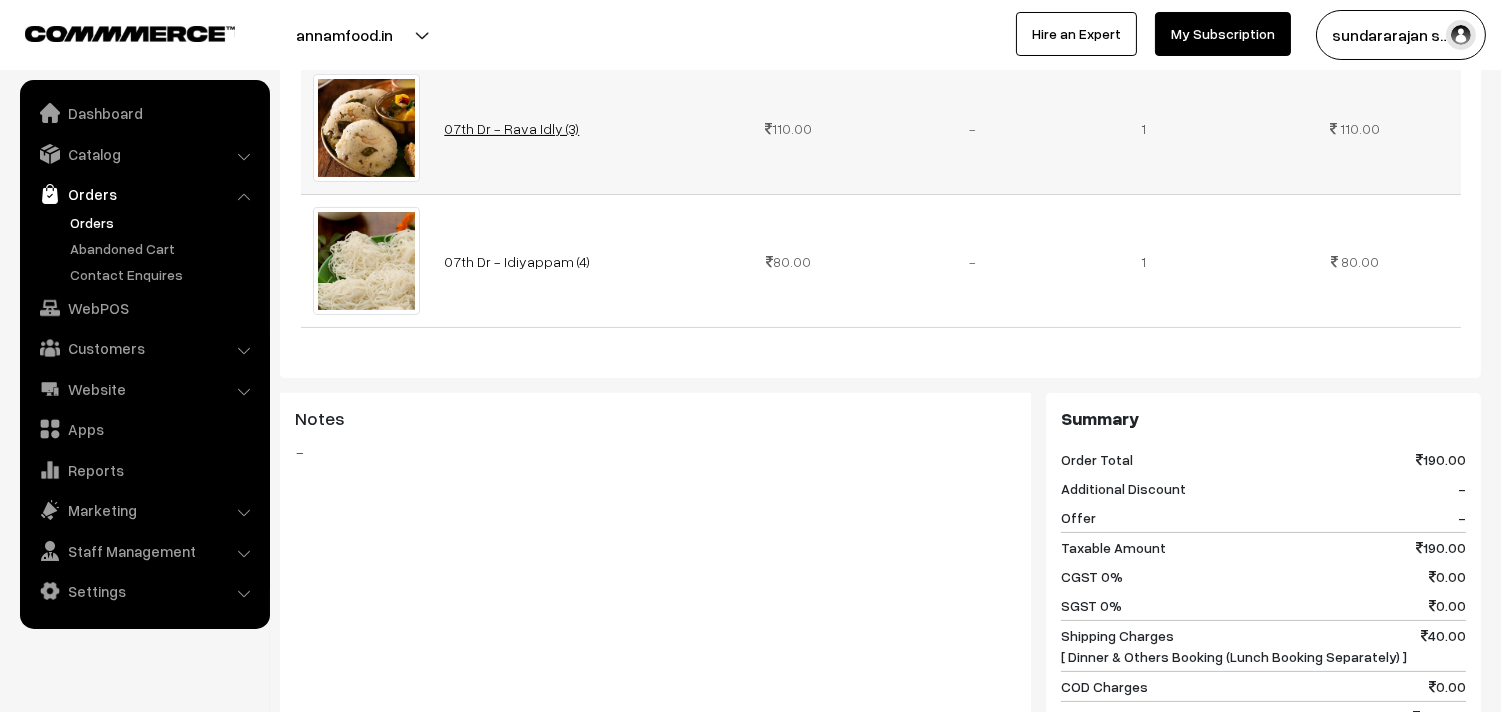 click on "07th Dr - Rava Idly (3)" at bounding box center [511, 128] 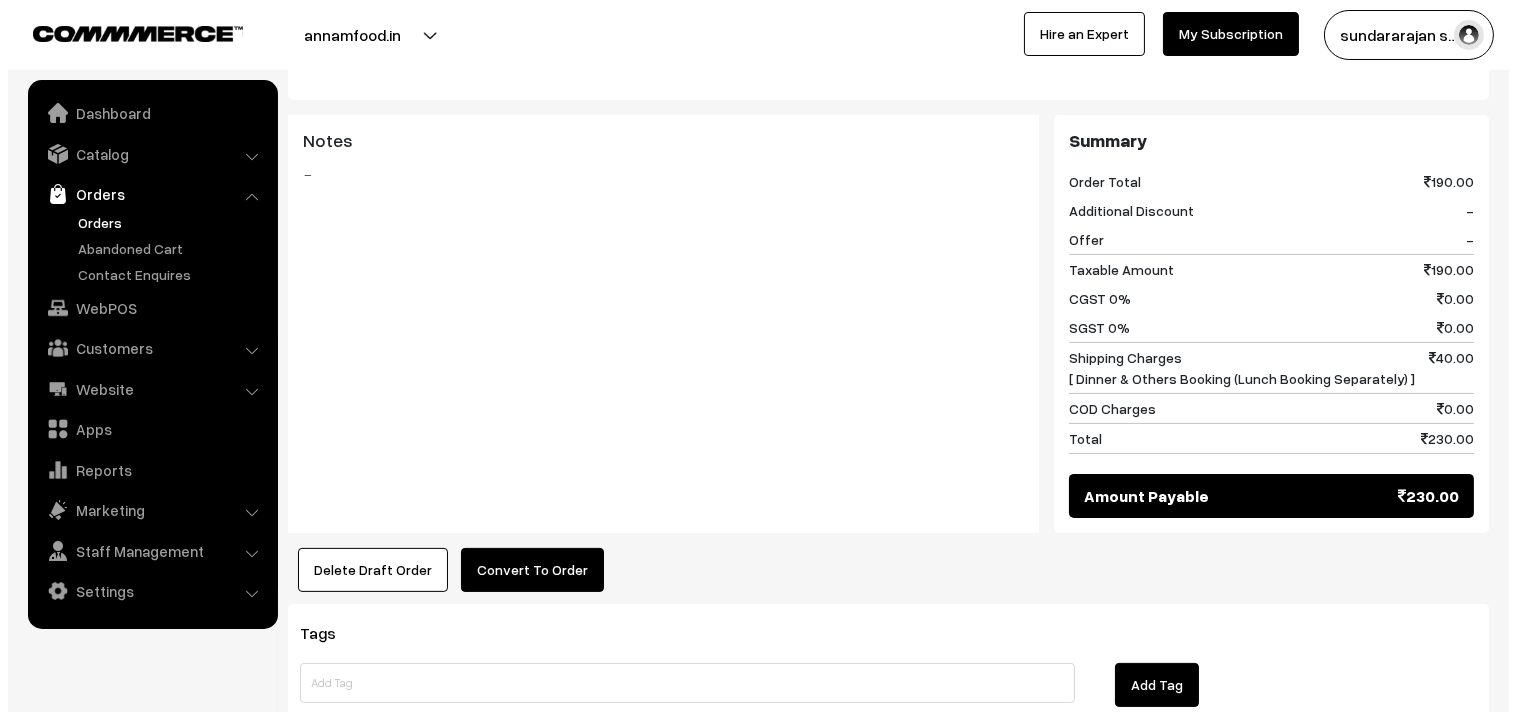 scroll, scrollTop: 976, scrollLeft: 0, axis: vertical 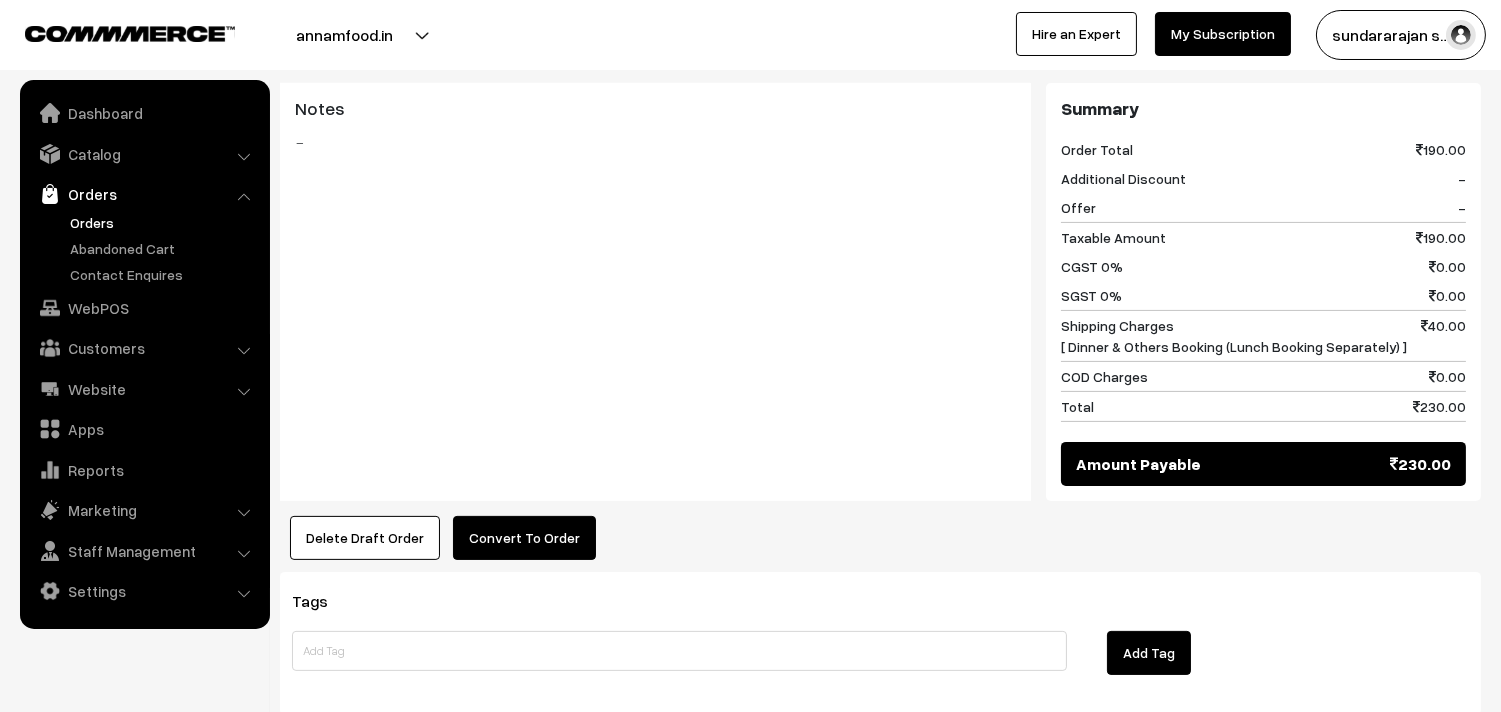 click on "Convert To Order" at bounding box center [524, 538] 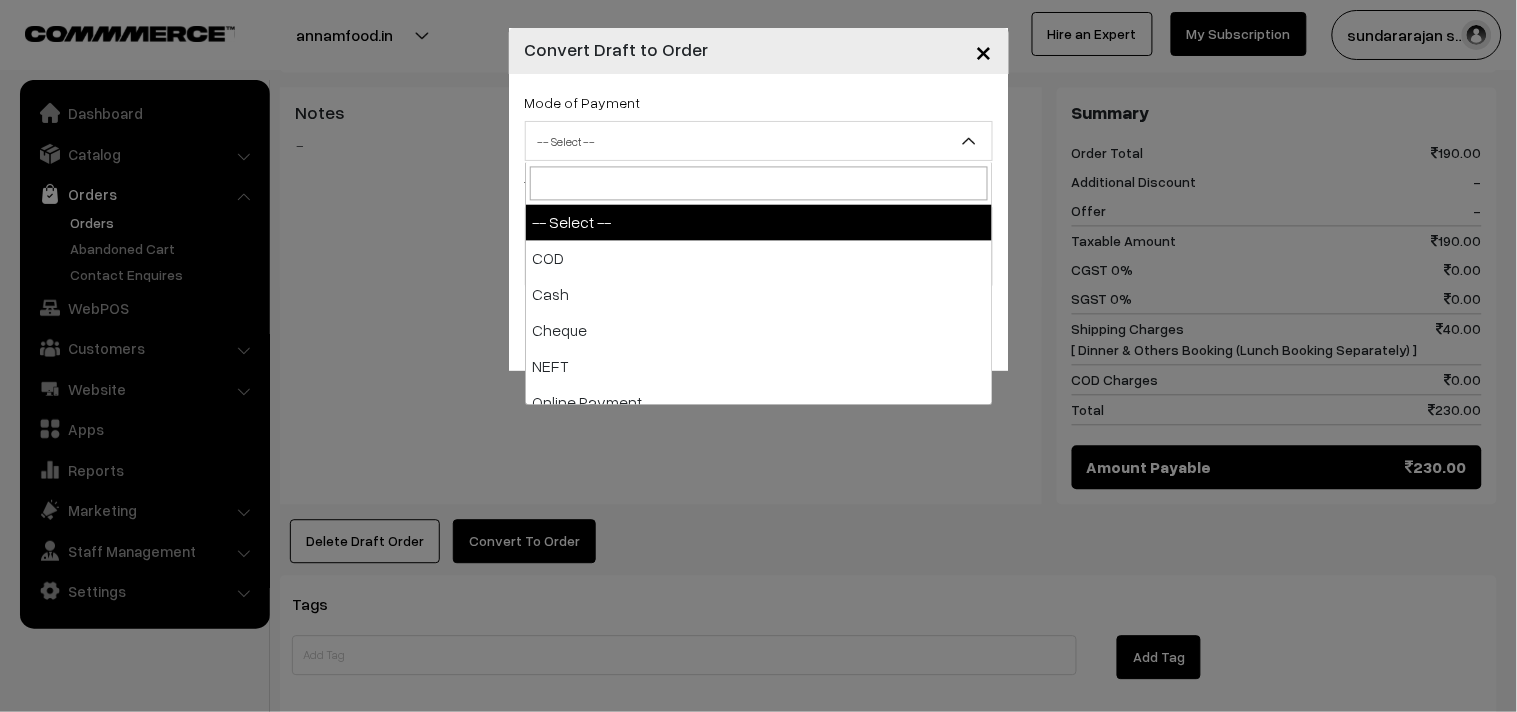 drag, startPoint x: 622, startPoint y: 141, endPoint x: 603, endPoint y: 292, distance: 152.19067 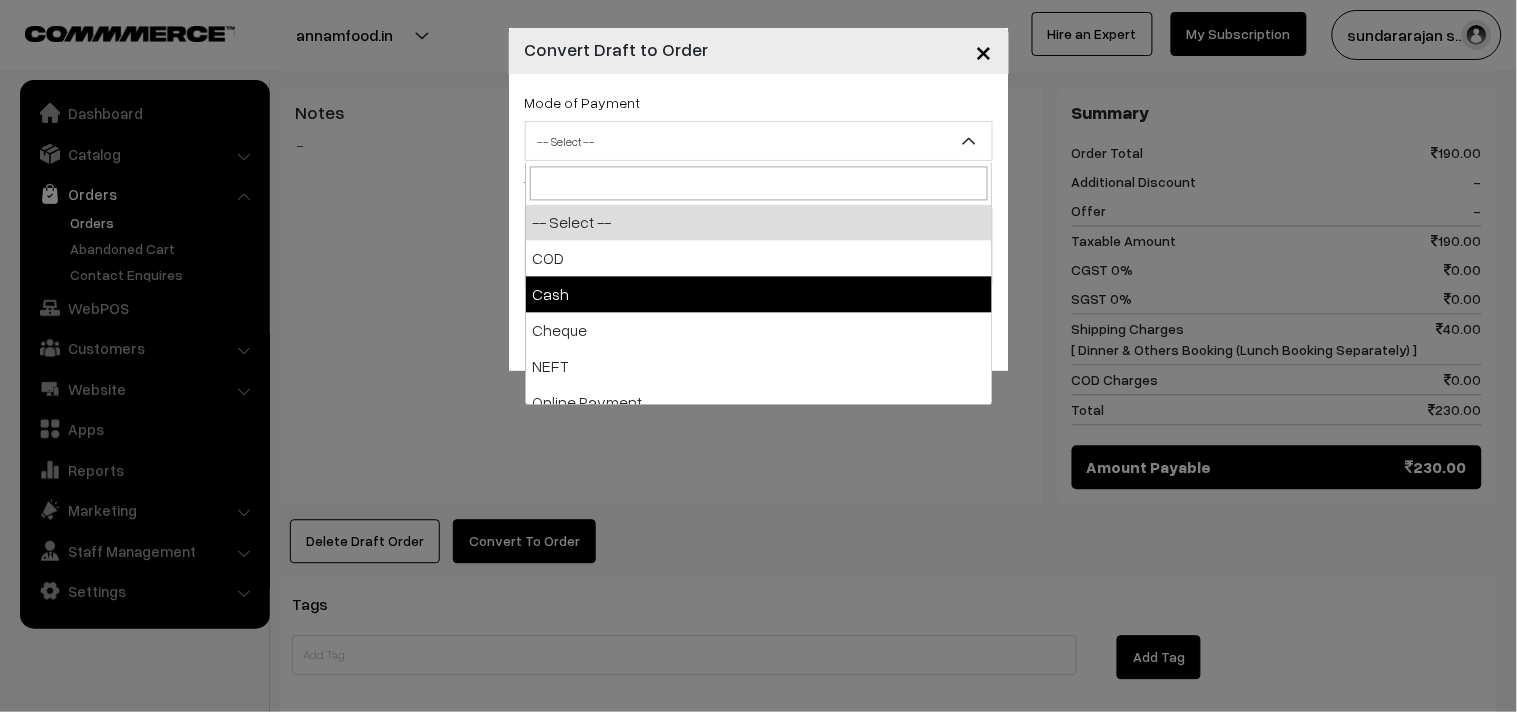 drag, startPoint x: 592, startPoint y: 264, endPoint x: 613, endPoint y: 273, distance: 22.847319 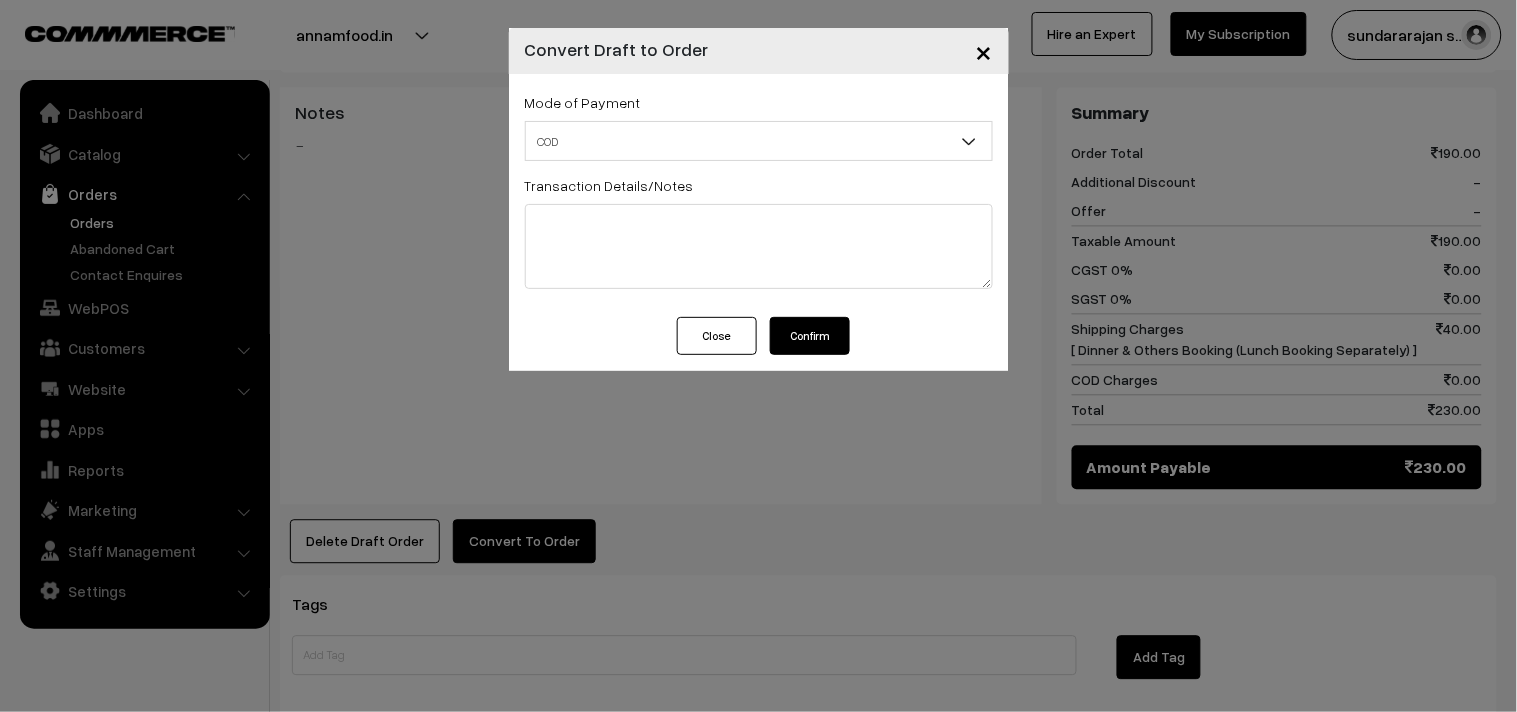 click on "Confirm" at bounding box center (810, 336) 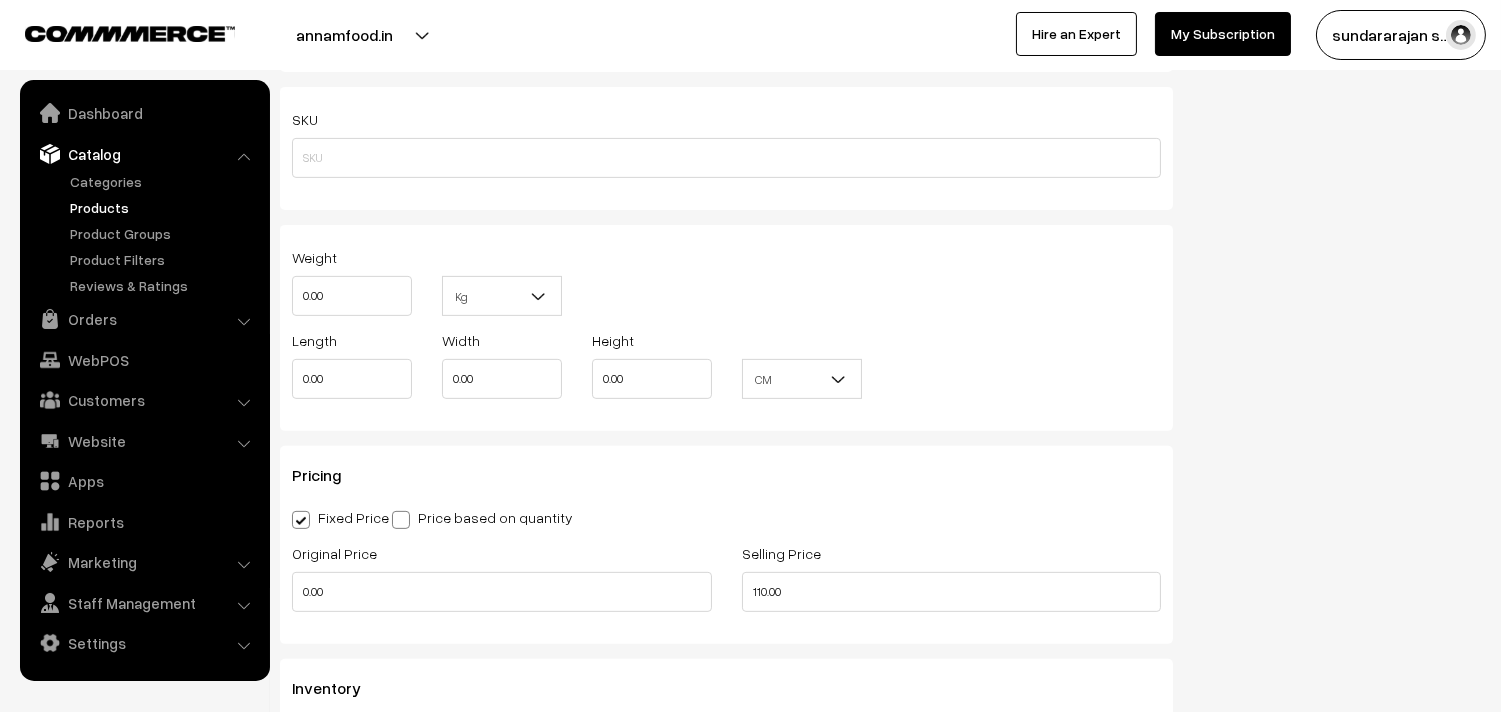 scroll, scrollTop: 1444, scrollLeft: 0, axis: vertical 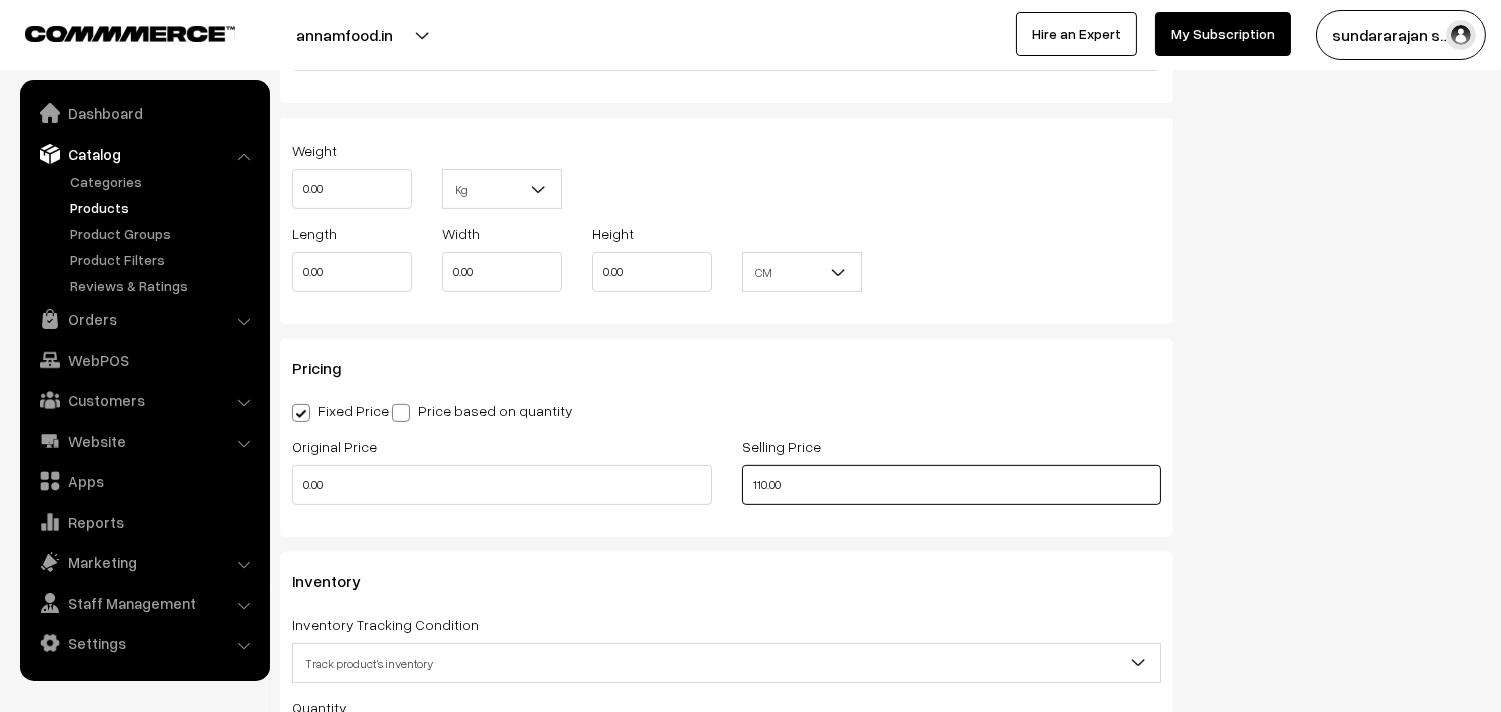 drag, startPoint x: 814, startPoint y: 486, endPoint x: 701, endPoint y: 494, distance: 113.28283 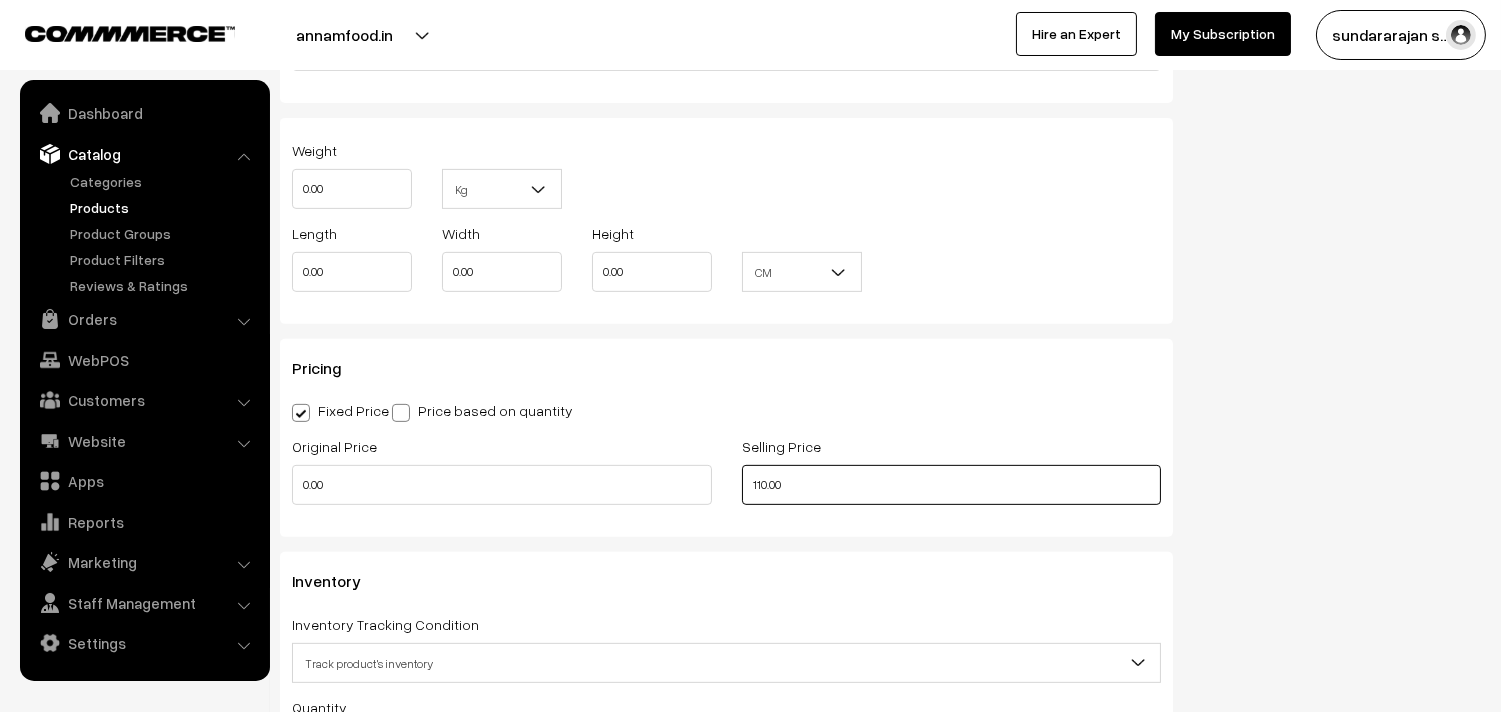 click on "Original Price
0.00
Selling Price
110.00" at bounding box center (726, 475) 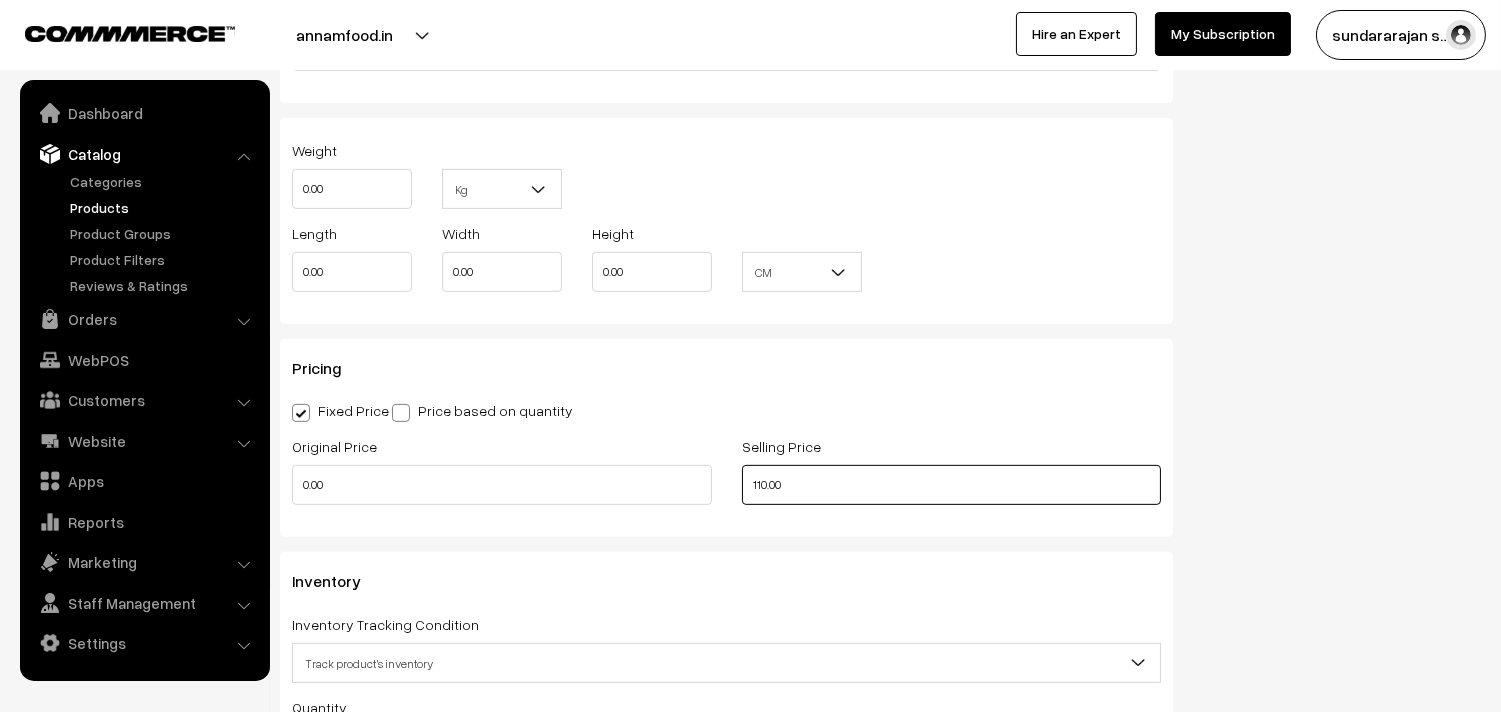 type on "0" 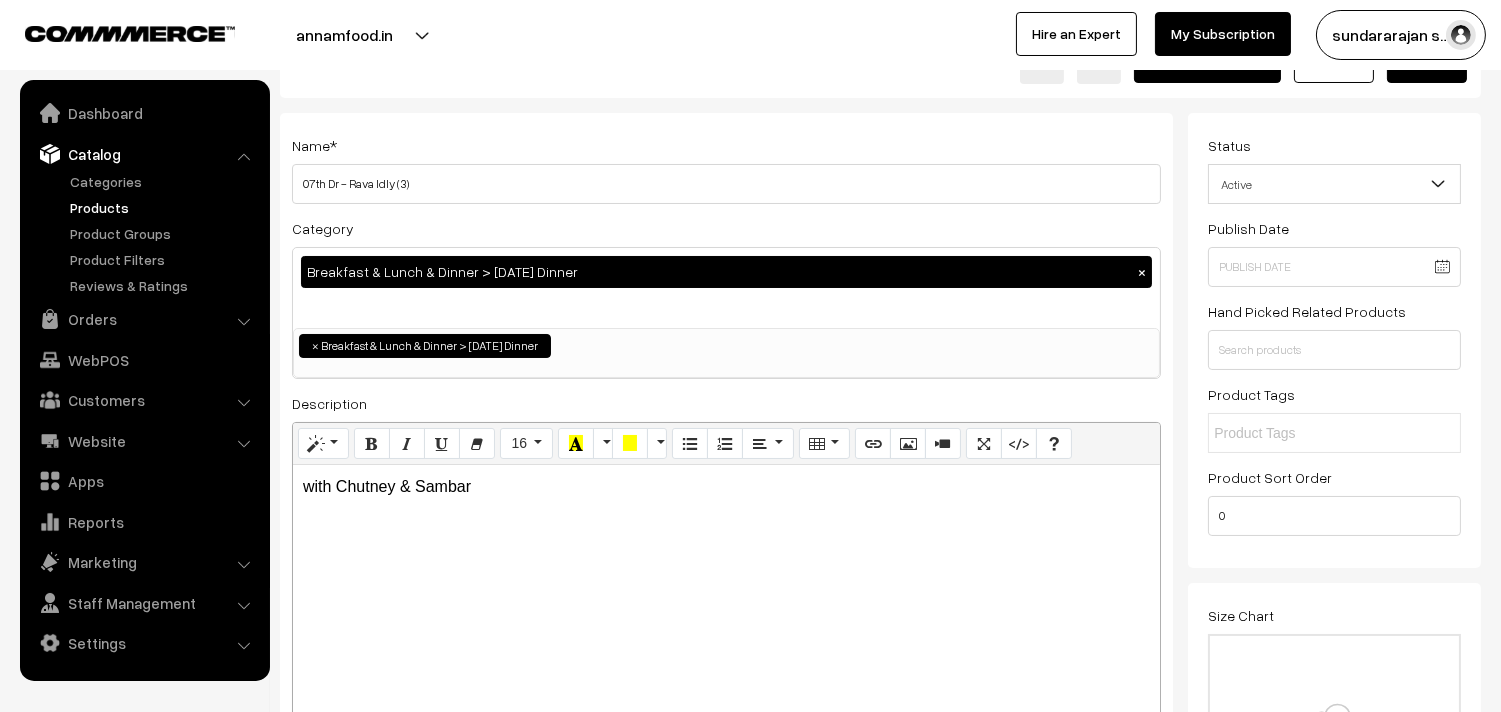 scroll, scrollTop: 0, scrollLeft: 0, axis: both 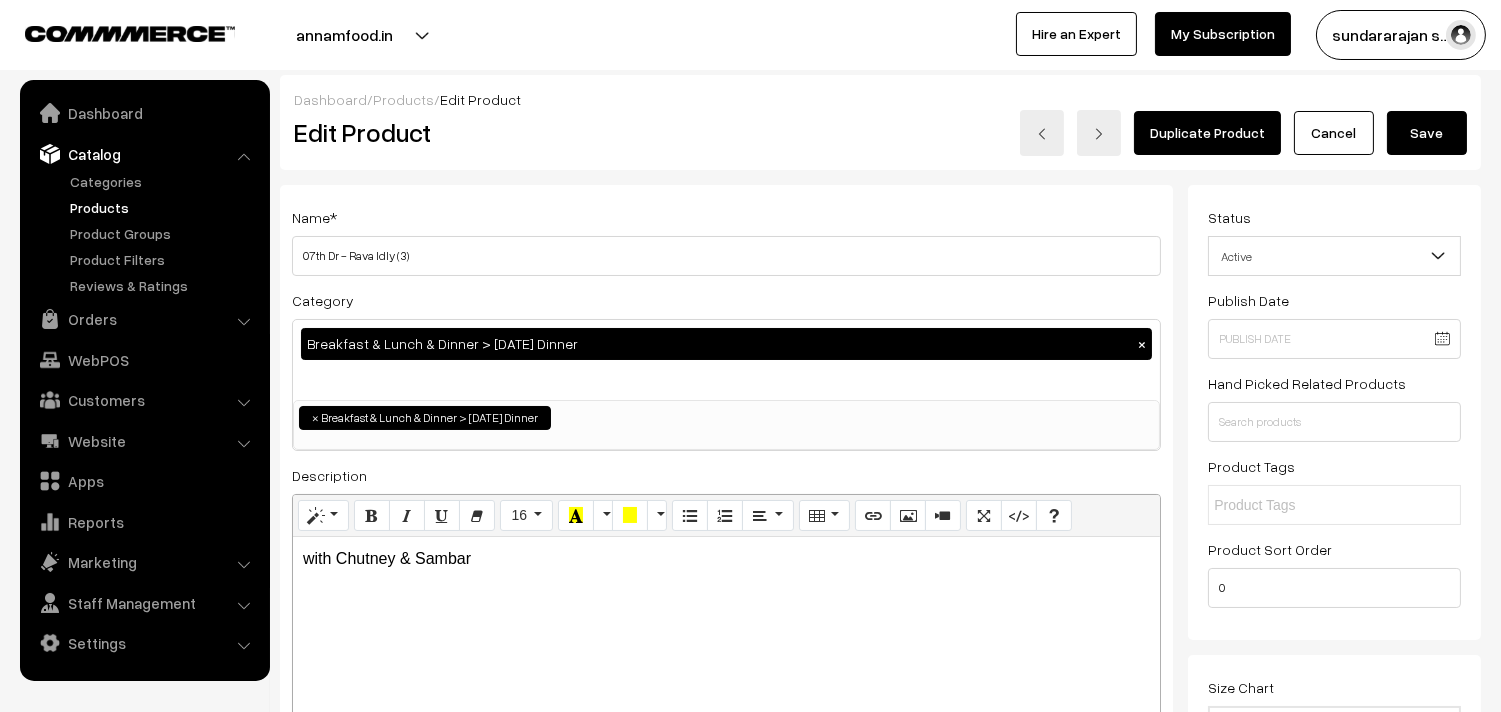type on "80.00" 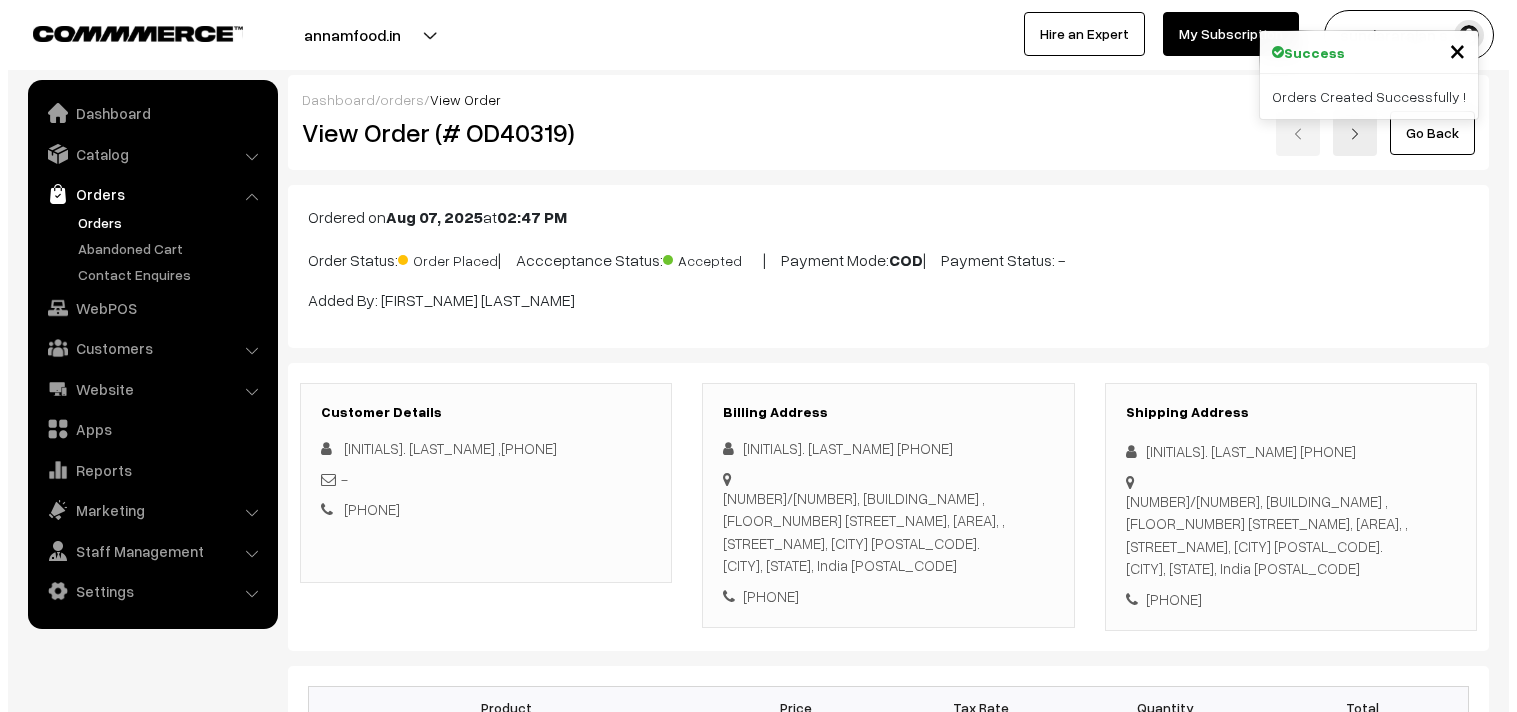 scroll, scrollTop: 976, scrollLeft: 0, axis: vertical 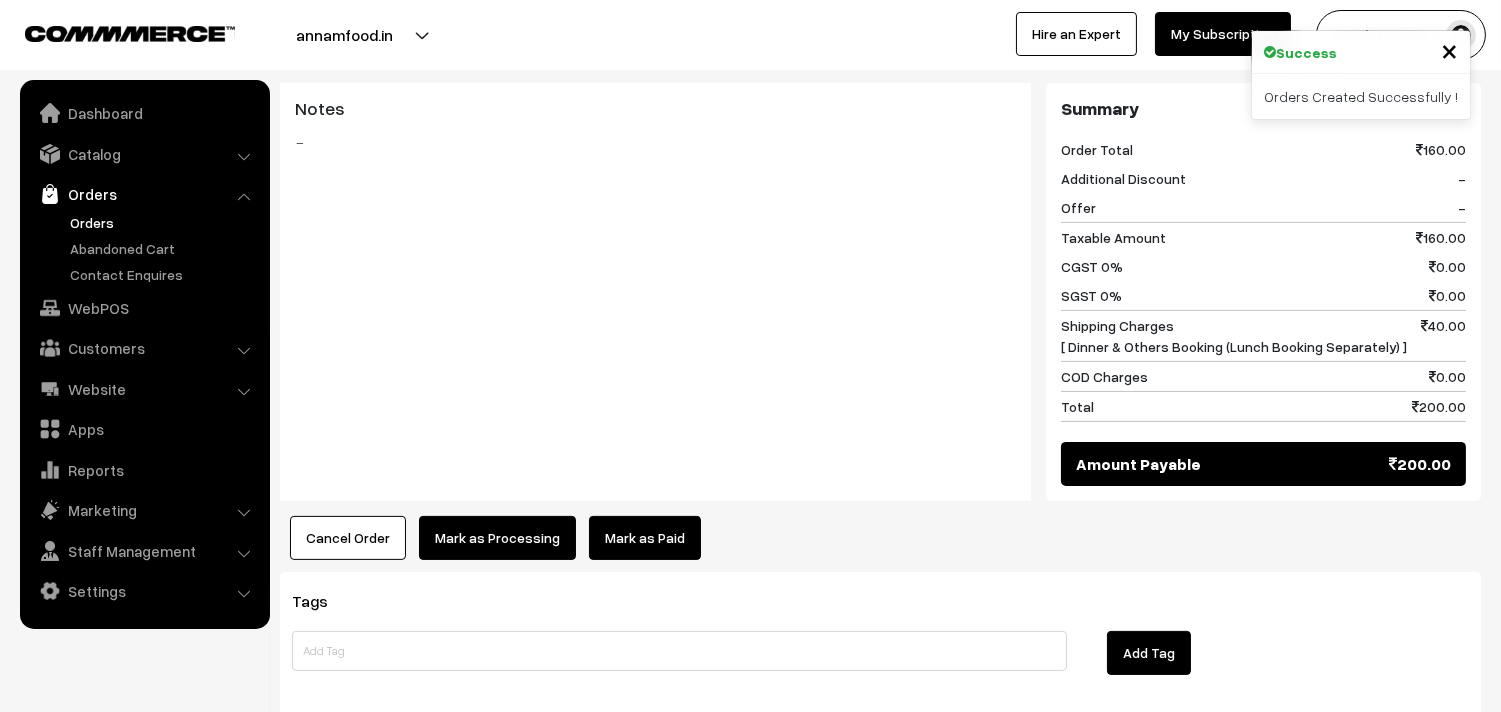 click on "Dashboard  /
orders  /
View Order
View Order (# OD40319)
Go Back
Ordered on  [DATE]  at  [TIME]
Order Status:
Order Placed
|
Accceptance Status:
Accepted
|
Payment Mode:
COD
|
Payment Status:
-" at bounding box center (880, -93) 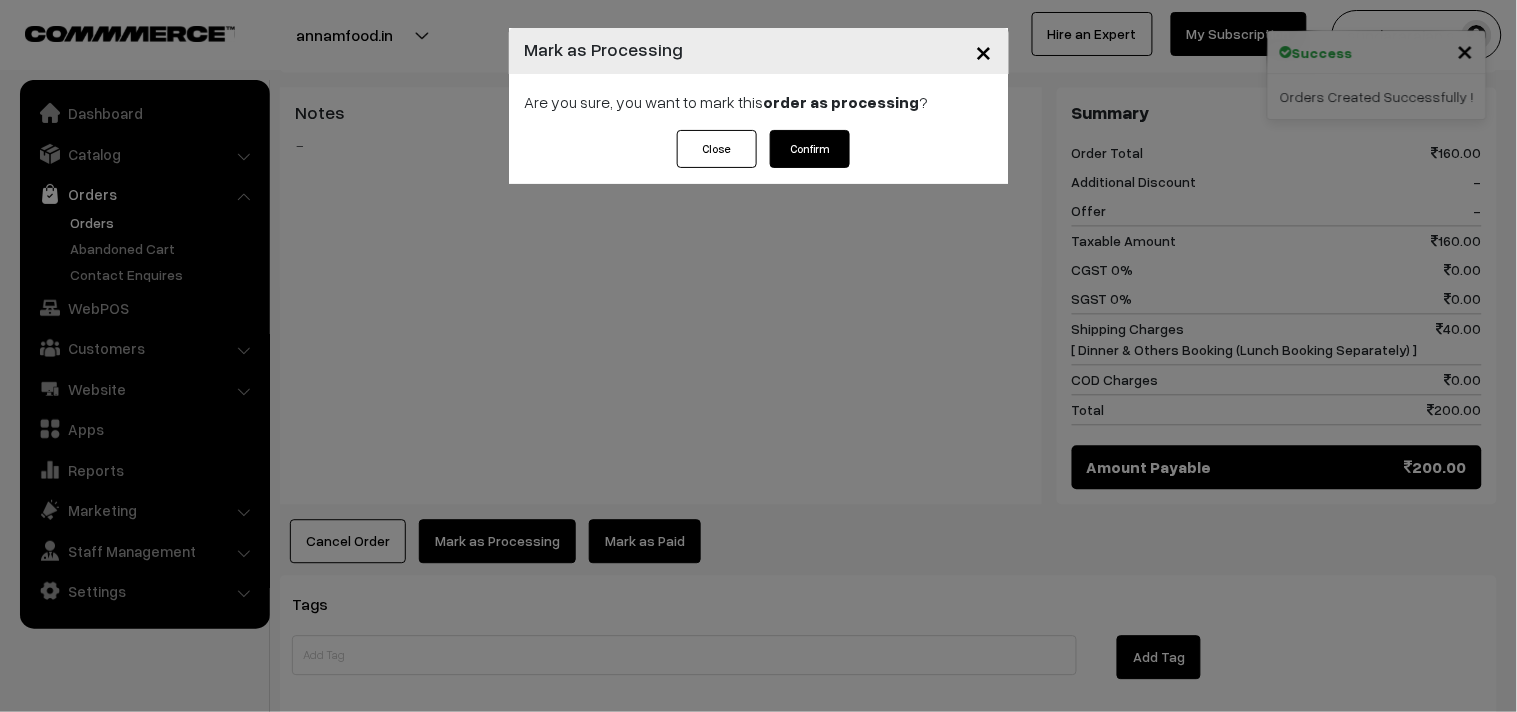 click on "Confirm" at bounding box center (810, 149) 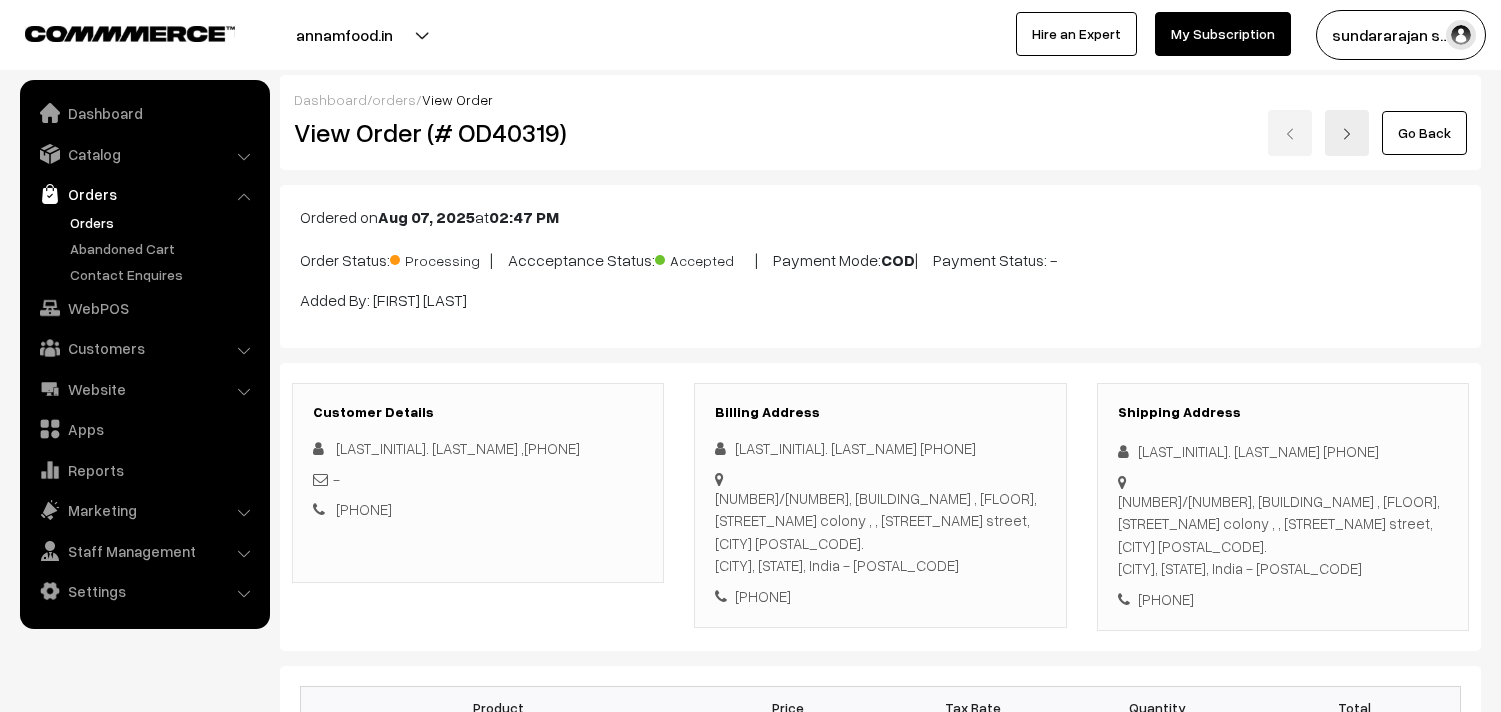 scroll, scrollTop: 0, scrollLeft: 0, axis: both 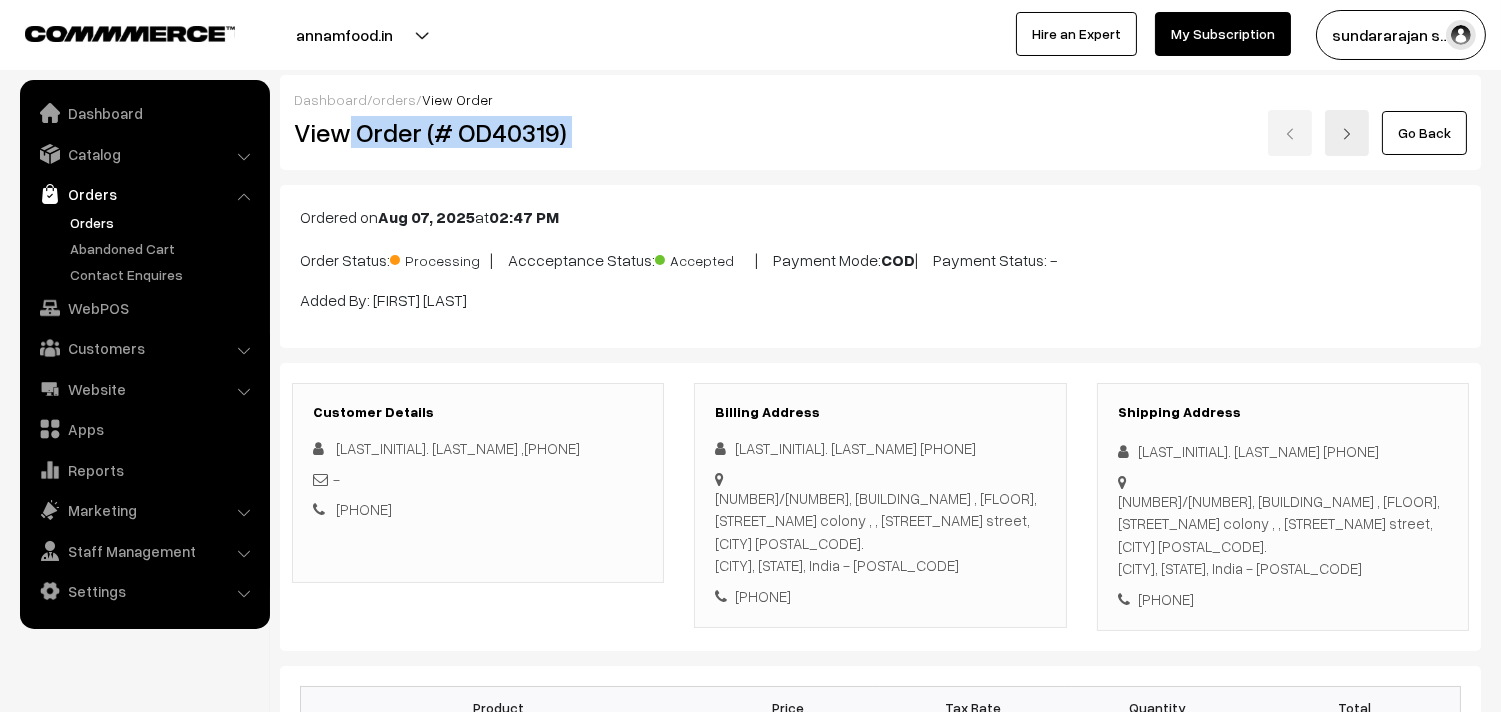 drag, startPoint x: 352, startPoint y: 131, endPoint x: 750, endPoint y: 134, distance: 398.0113 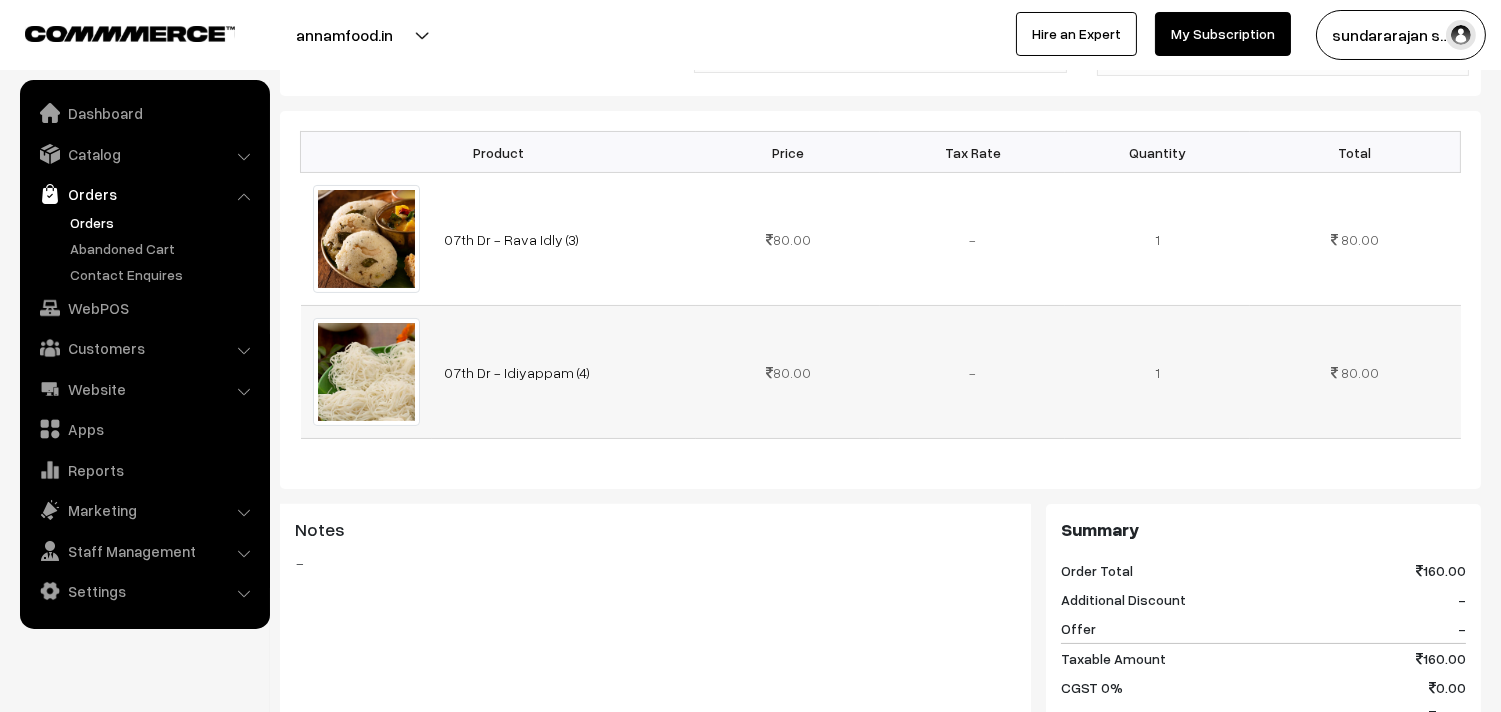 scroll, scrollTop: 1087, scrollLeft: 0, axis: vertical 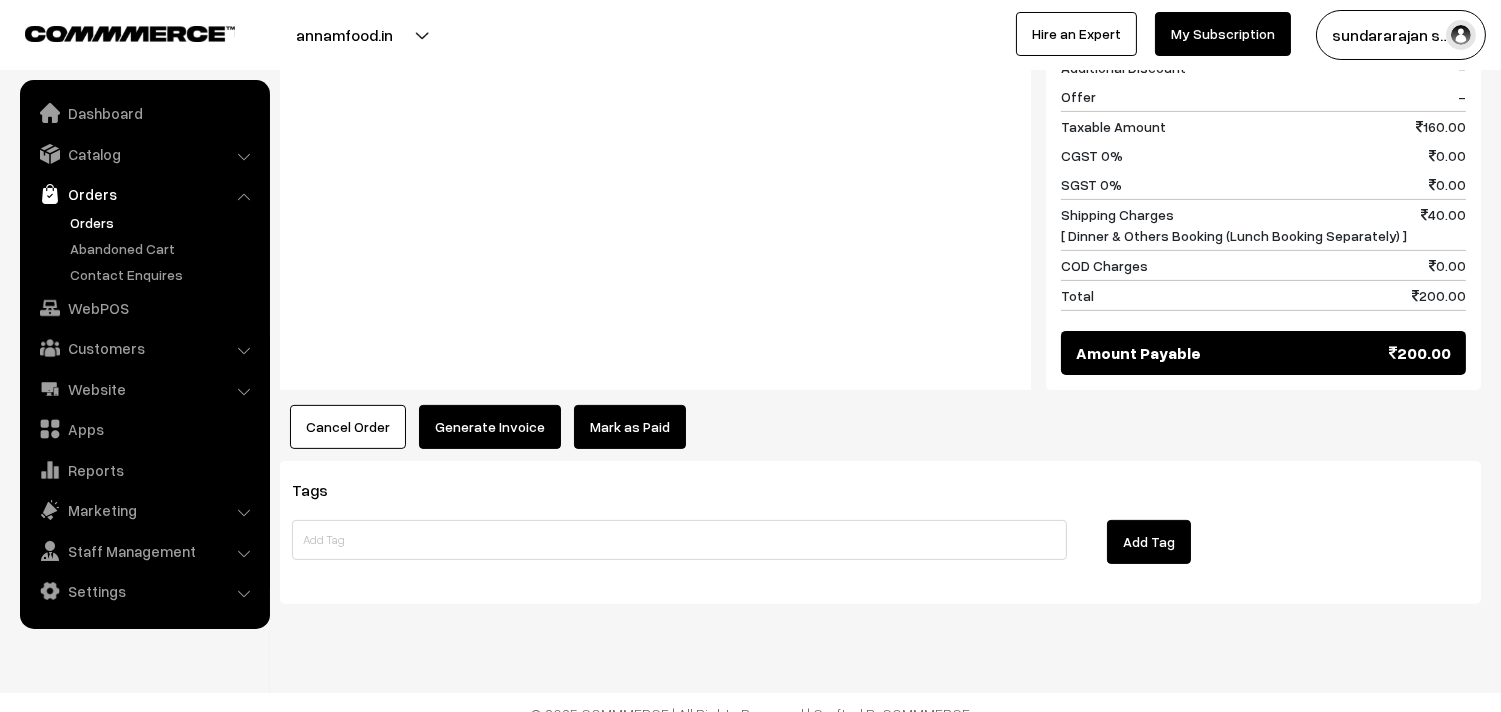 click on "Generate Invoice" at bounding box center [490, 427] 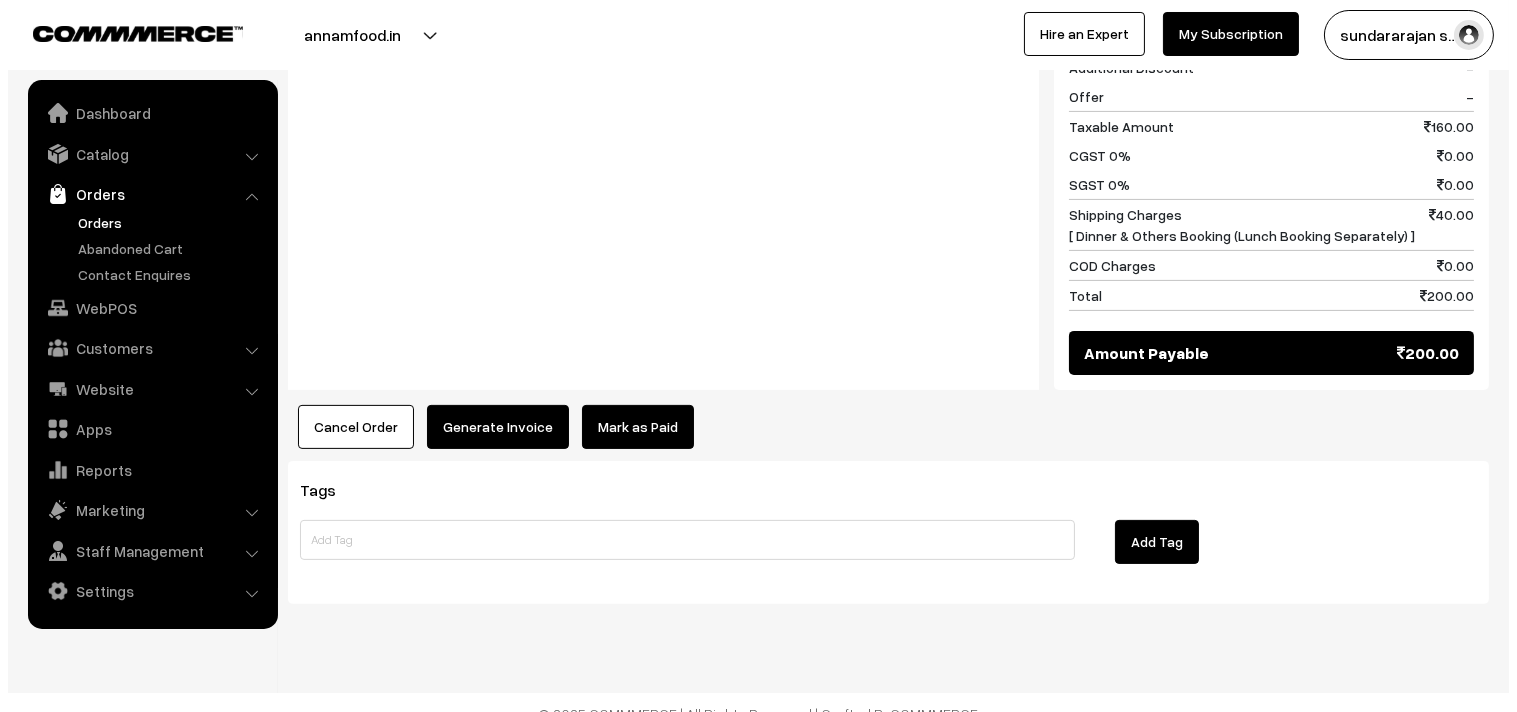 scroll, scrollTop: 1091, scrollLeft: 0, axis: vertical 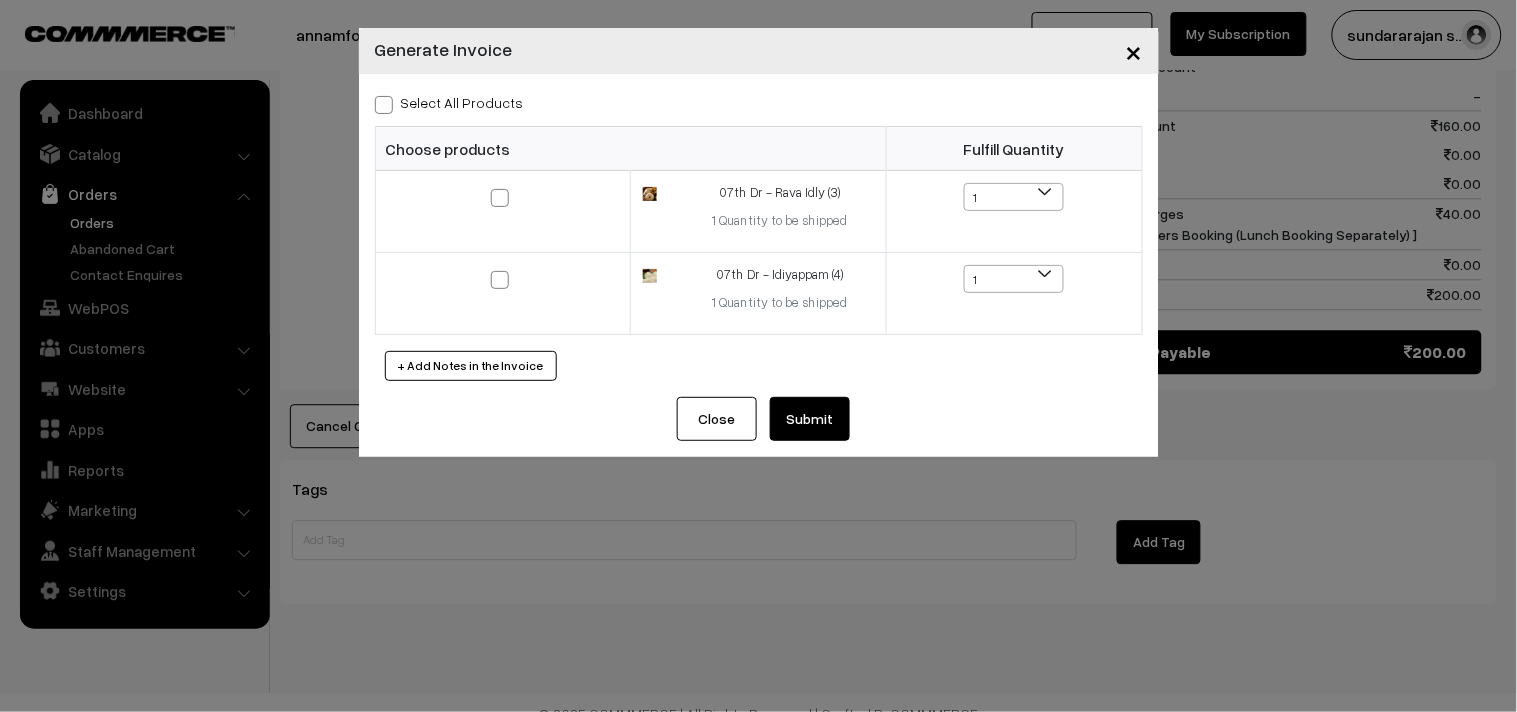 click on "Submit" at bounding box center (810, 419) 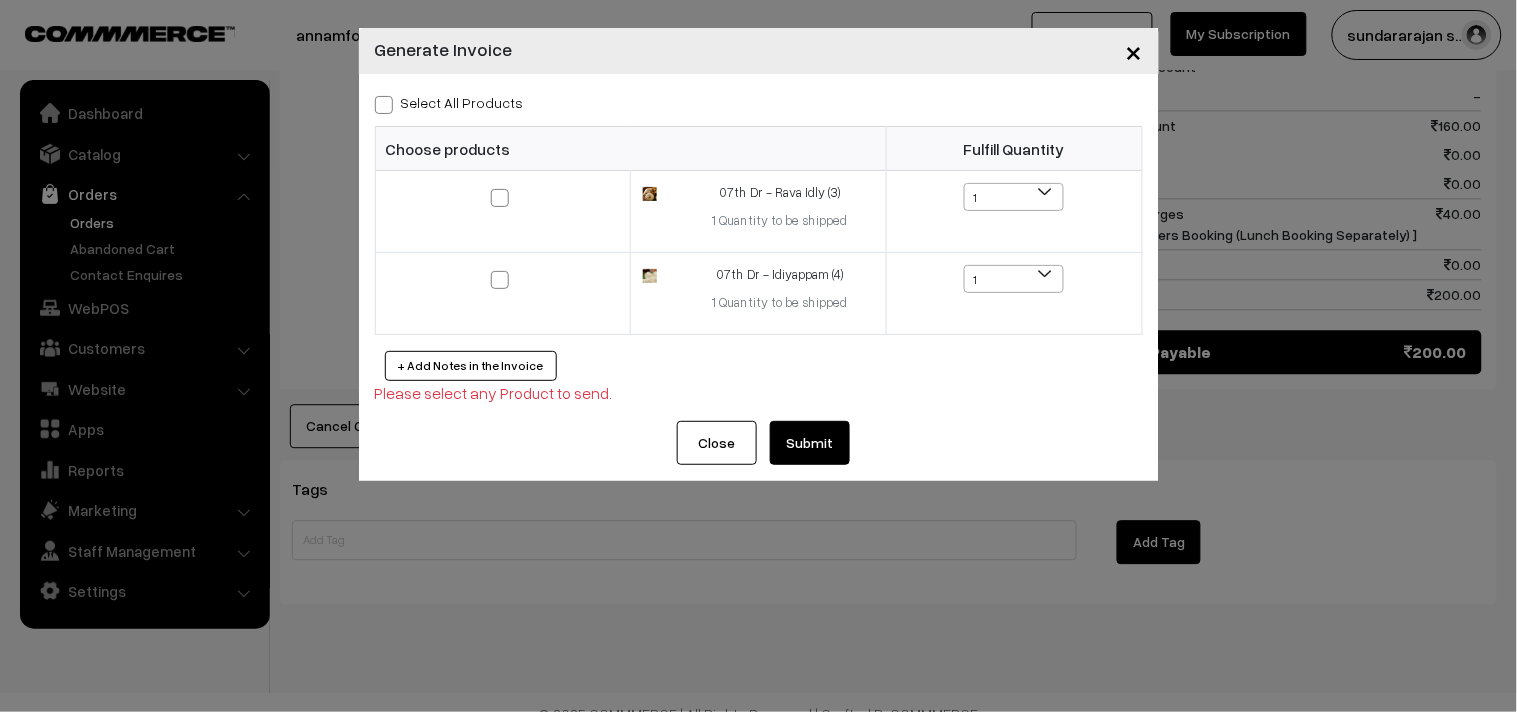 click on "Select All Products" at bounding box center (449, 102) 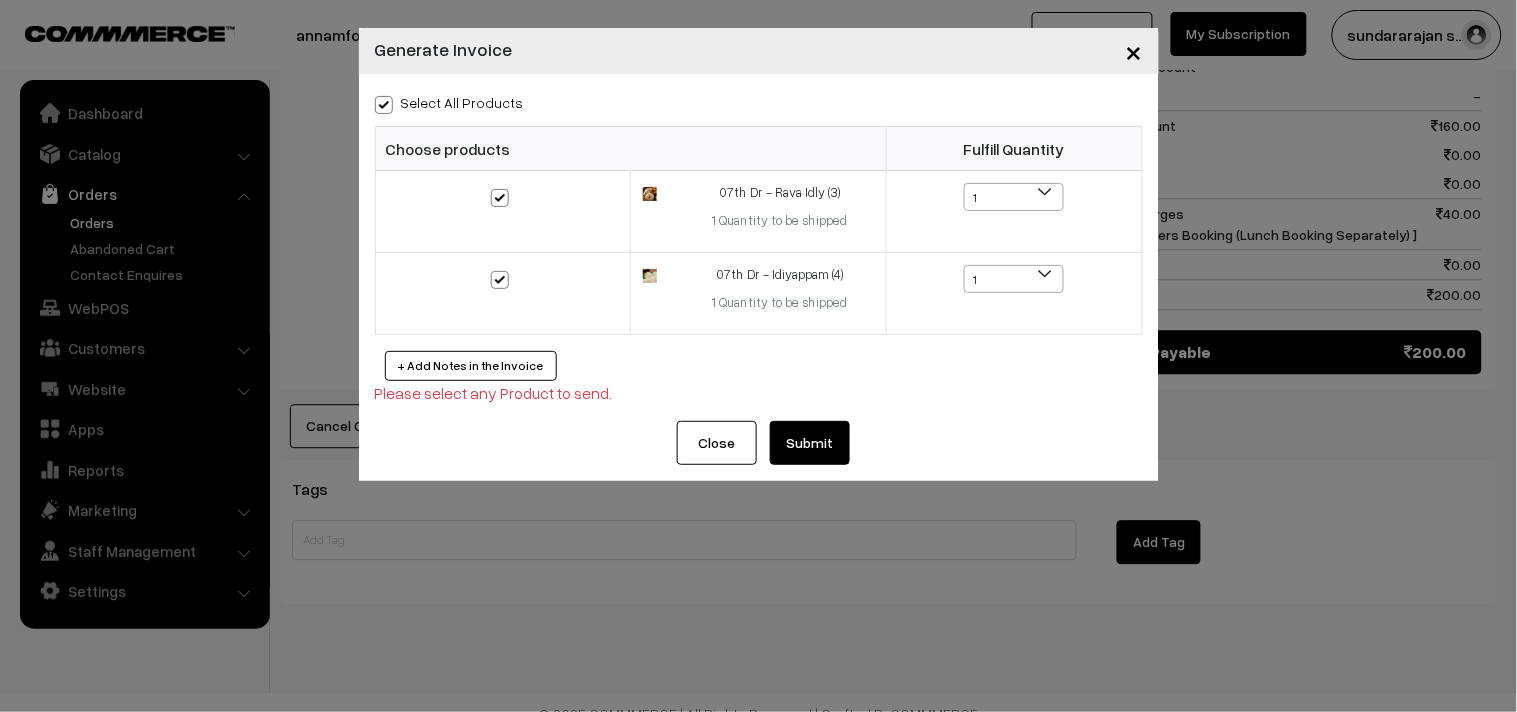 checkbox on "true" 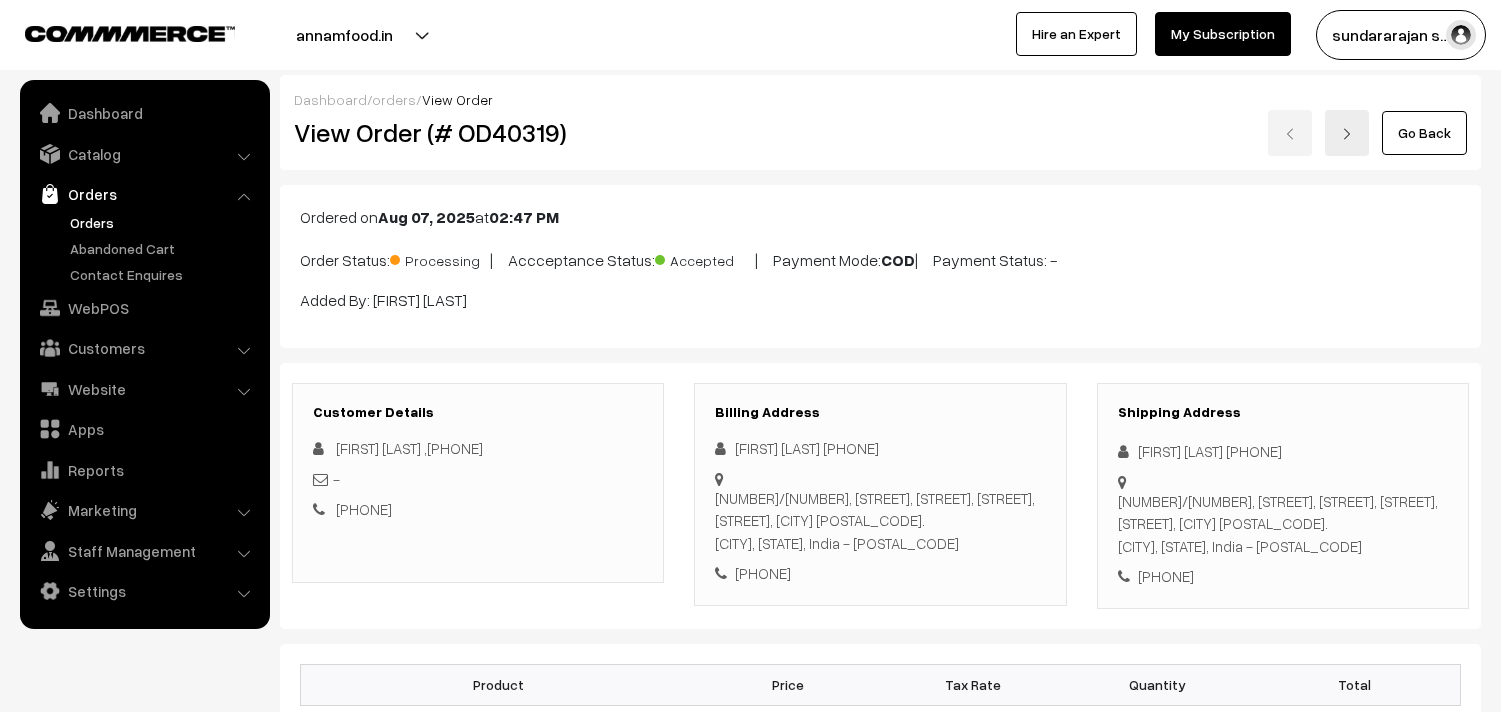 scroll, scrollTop: 1084, scrollLeft: 0, axis: vertical 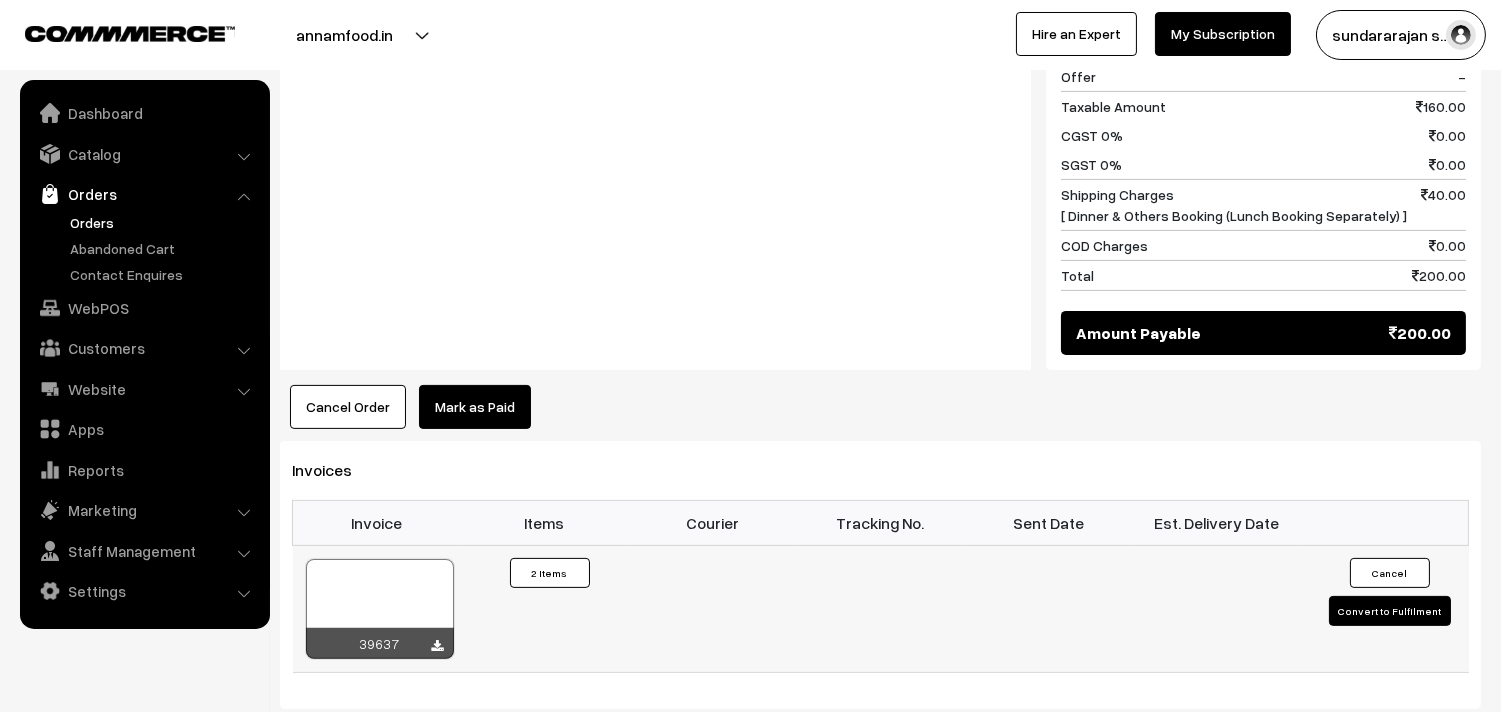 click on "39637" at bounding box center (377, 608) 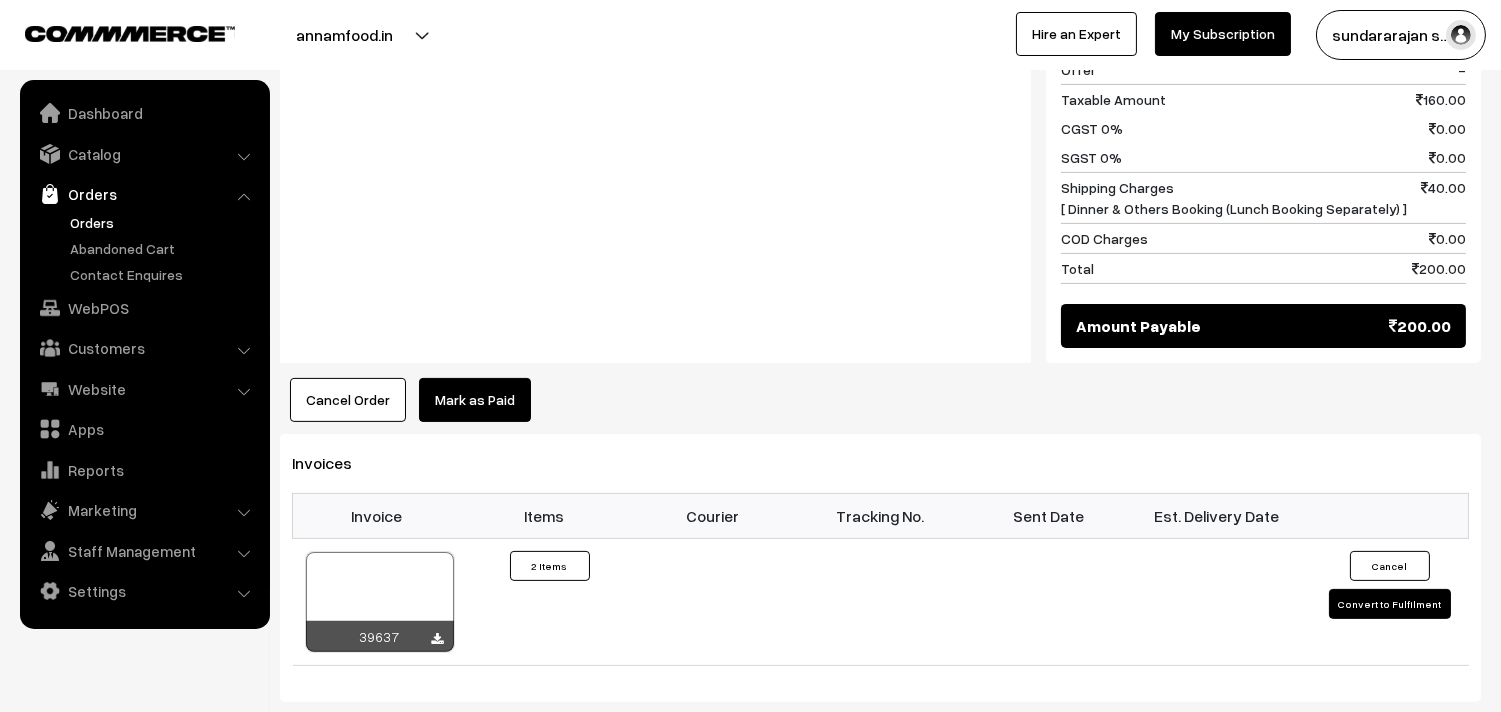 click on "Customers" at bounding box center (144, 348) 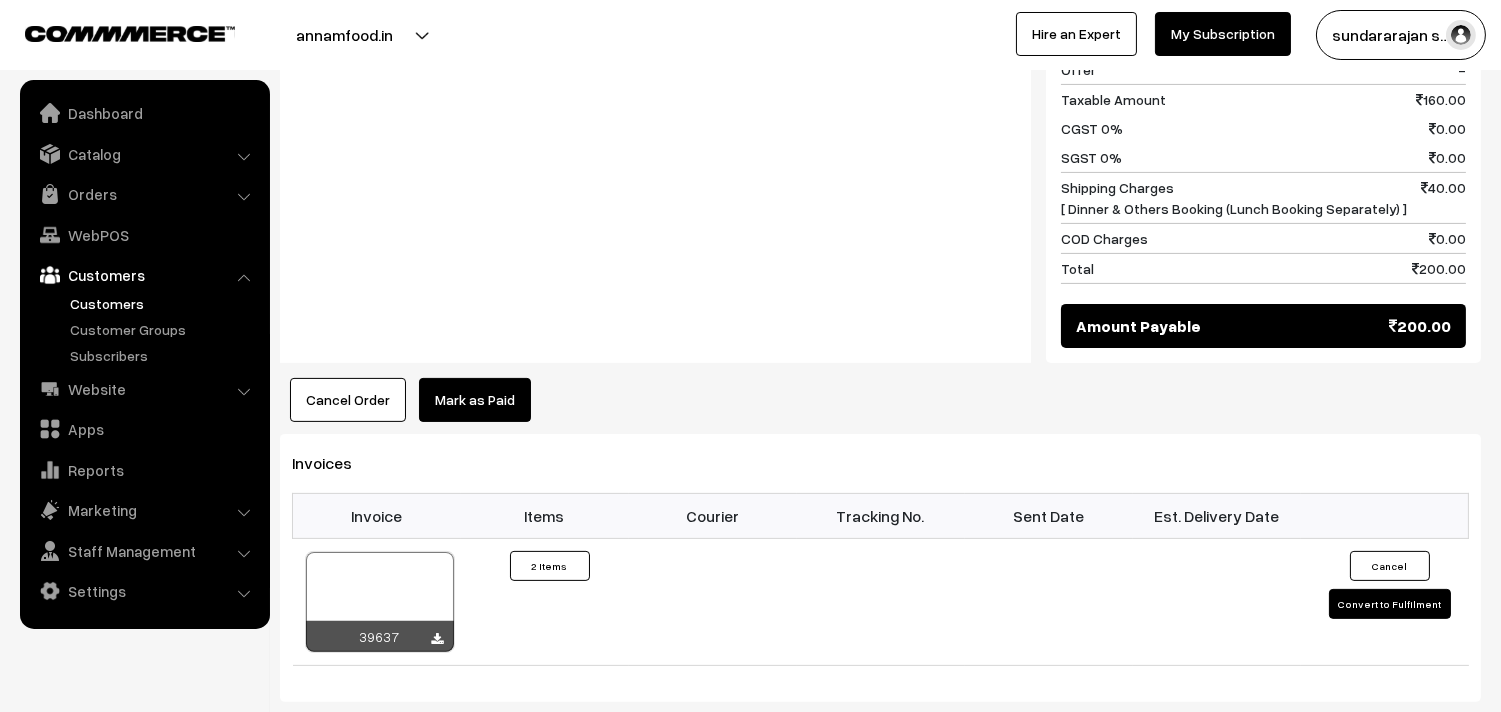 click on "Customers" at bounding box center (164, 303) 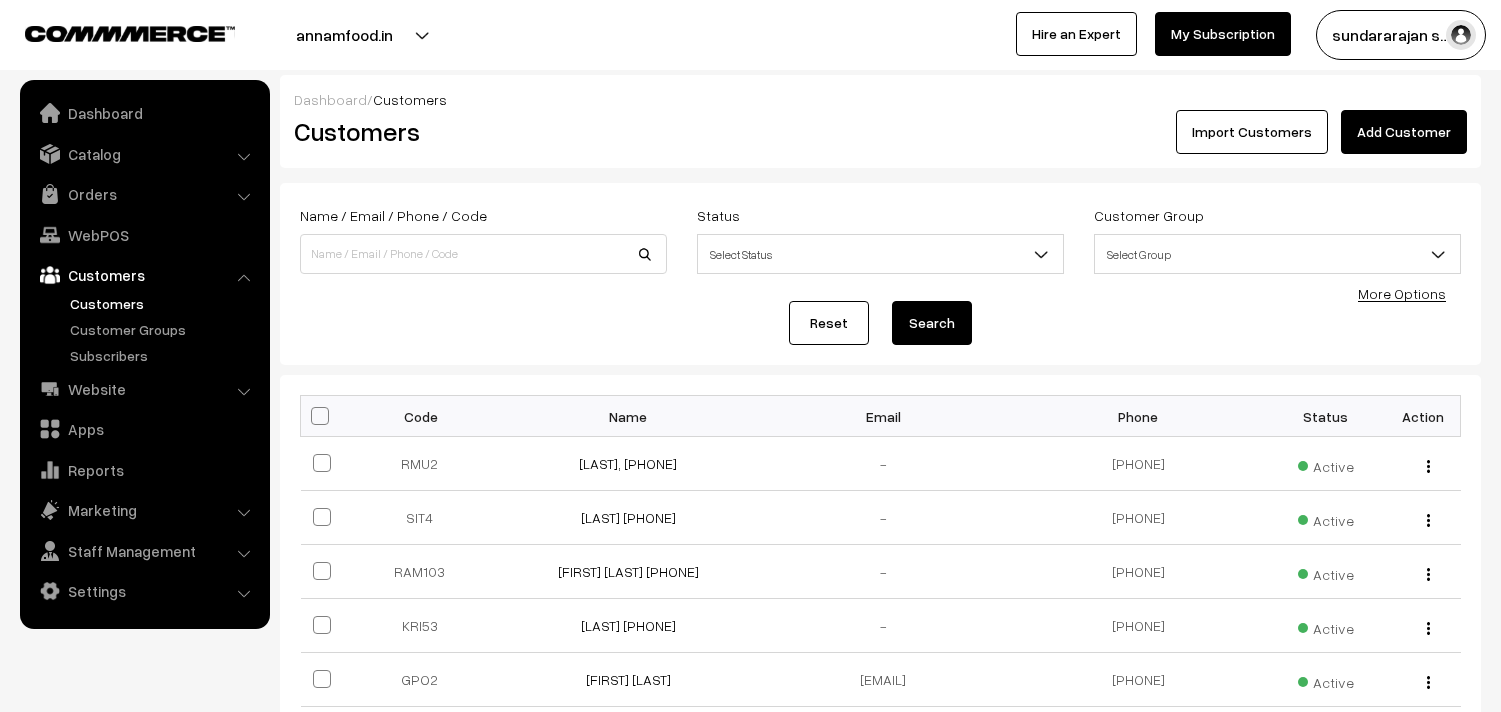 scroll, scrollTop: 0, scrollLeft: 0, axis: both 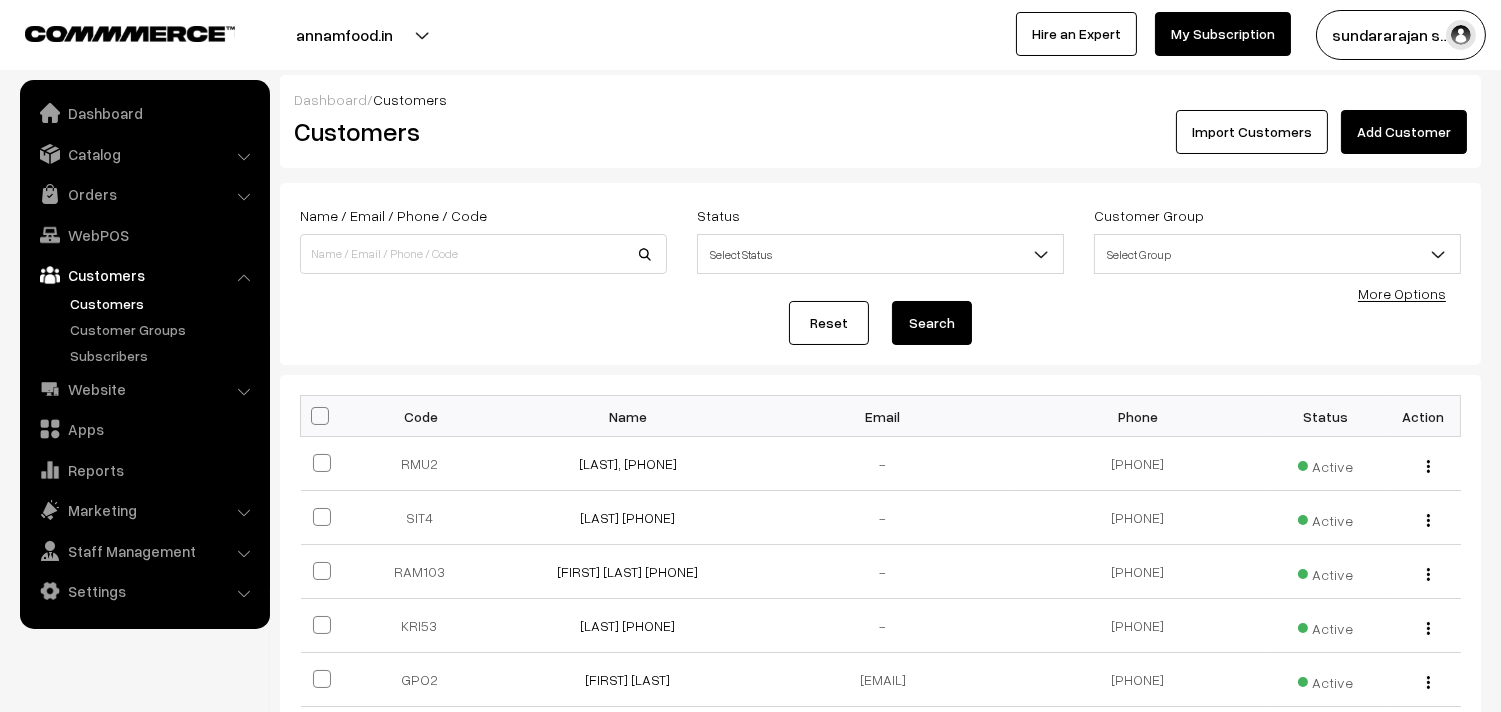 click on "Add Customer" at bounding box center [1404, 132] 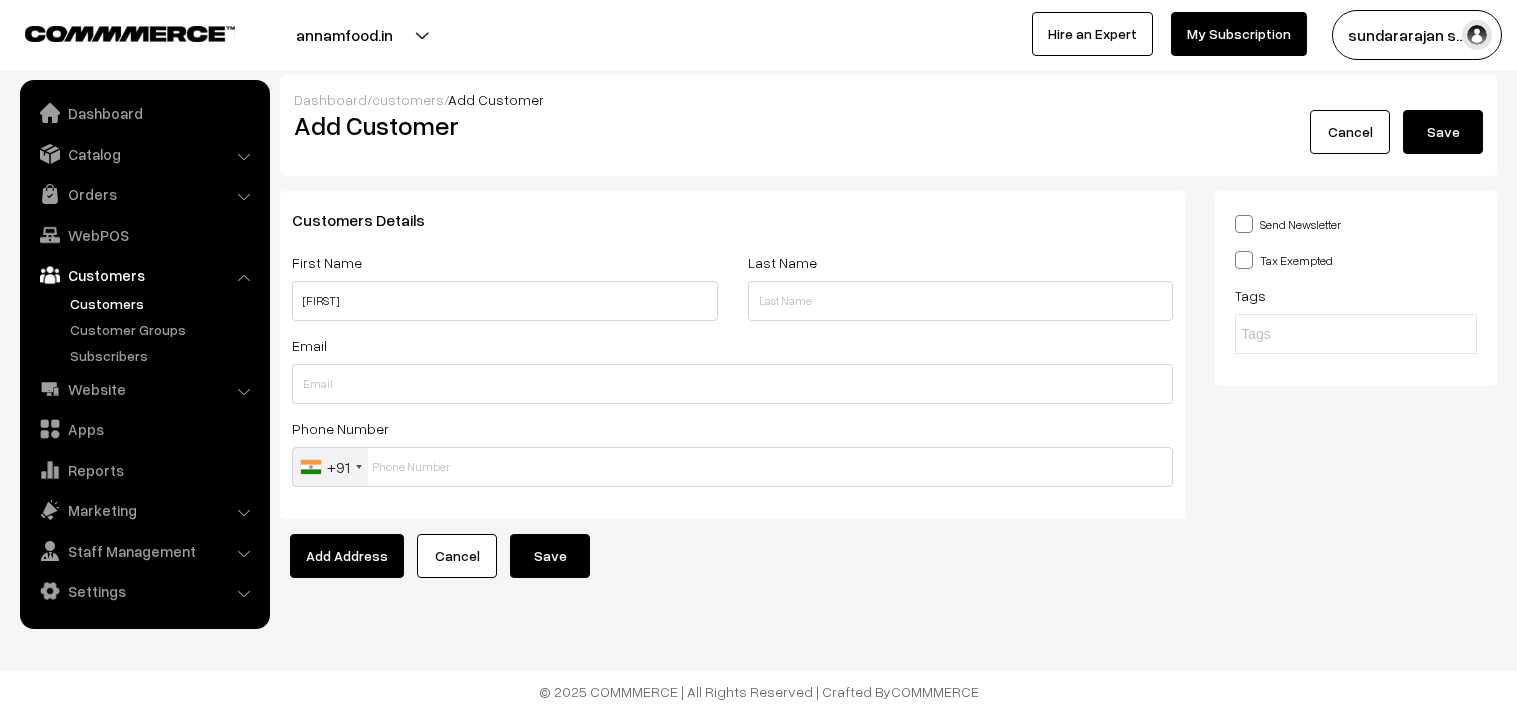 scroll, scrollTop: 0, scrollLeft: 0, axis: both 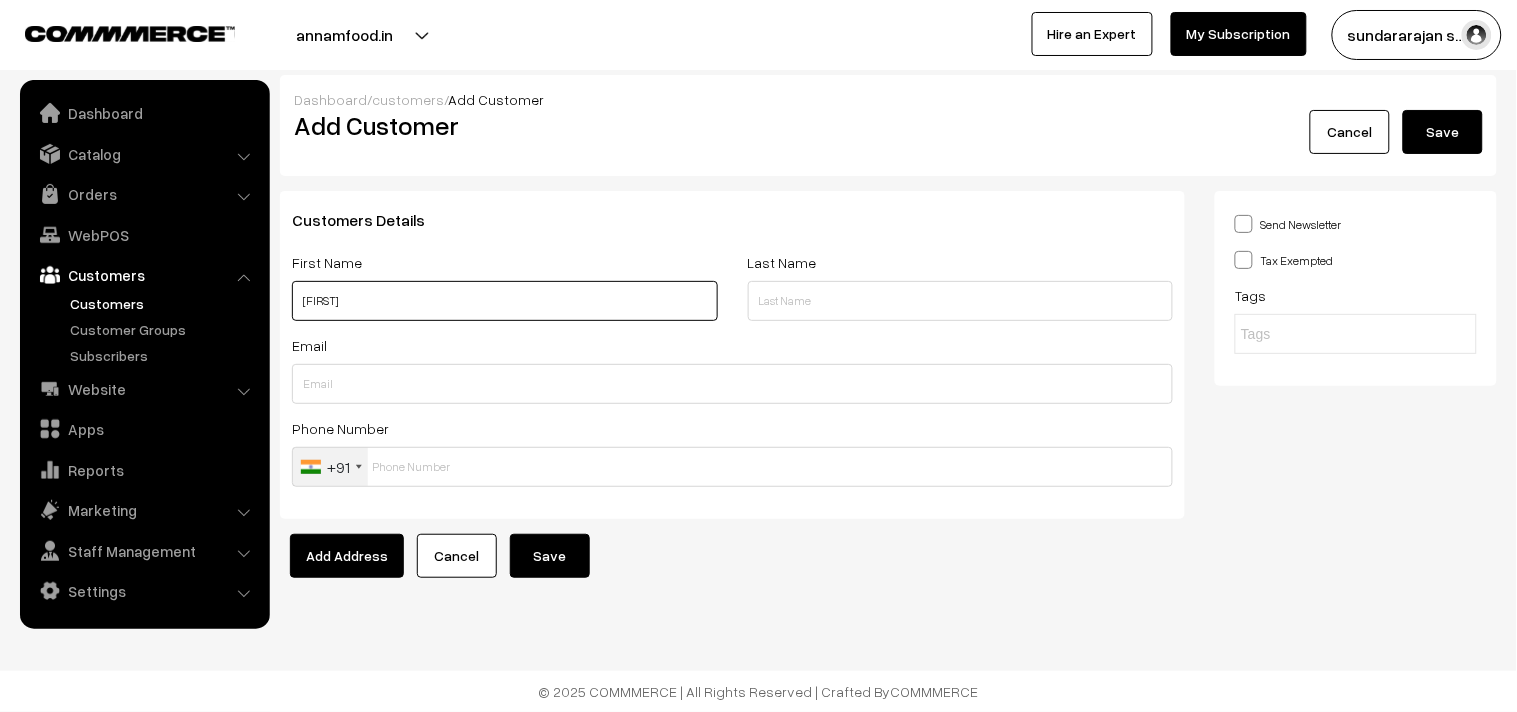 paste on "Devipoornima" 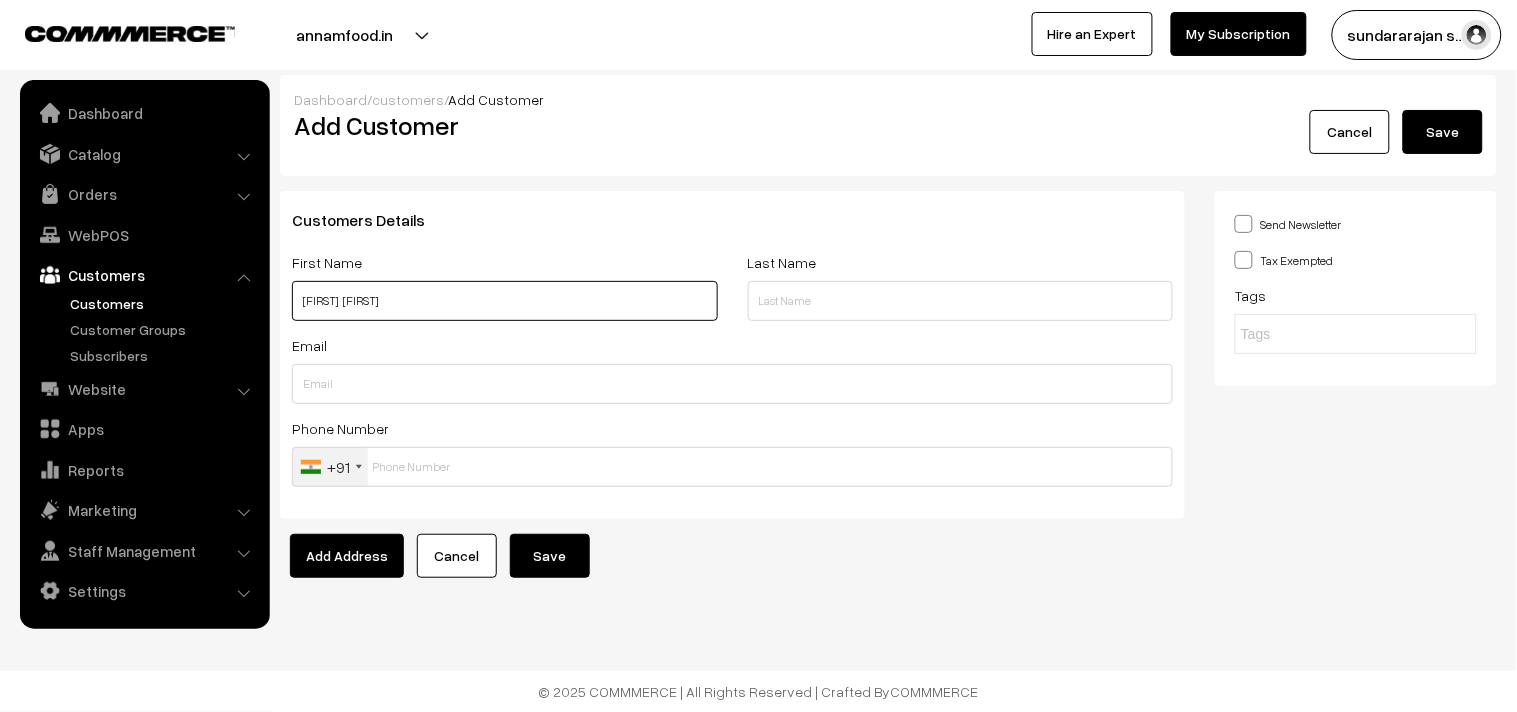 type on "Devipoornima  Devipoornima" 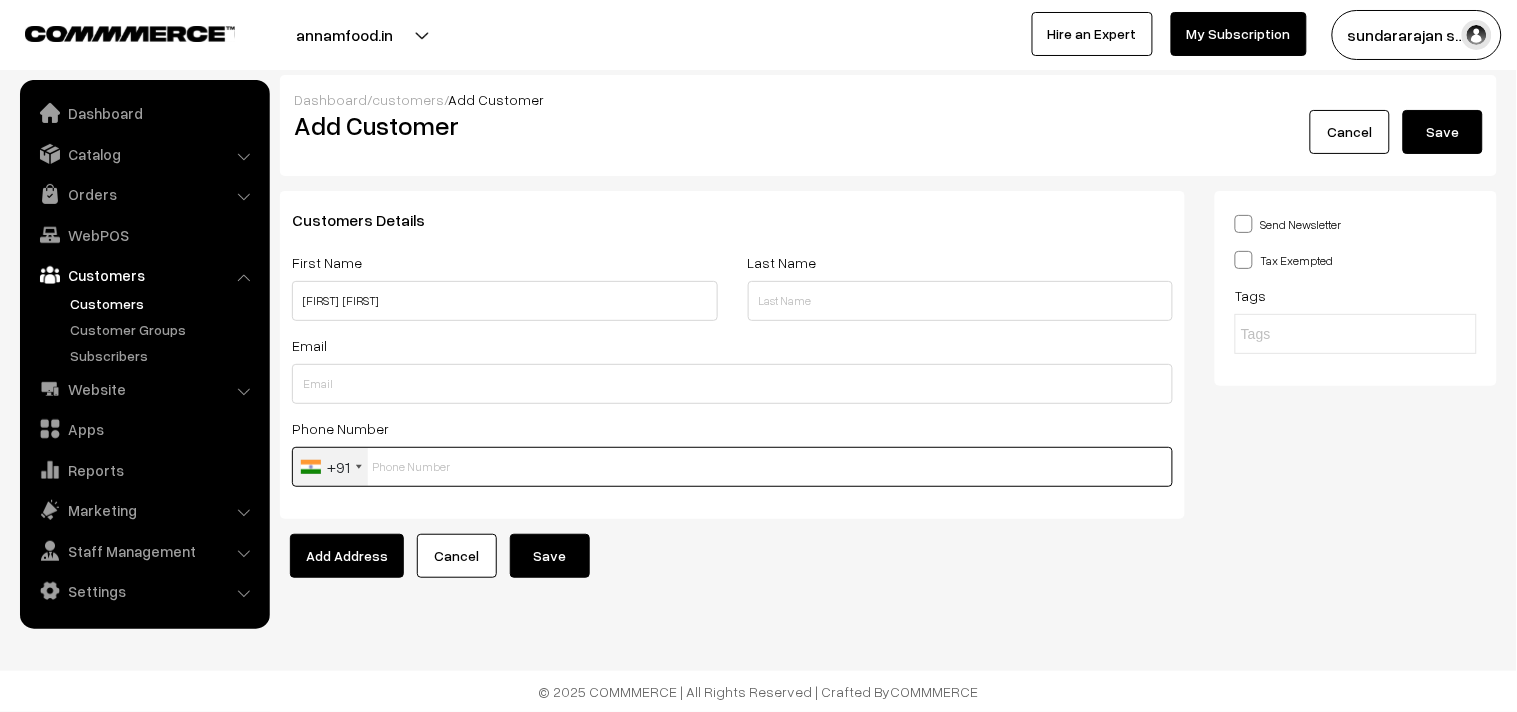 click at bounding box center [732, 467] 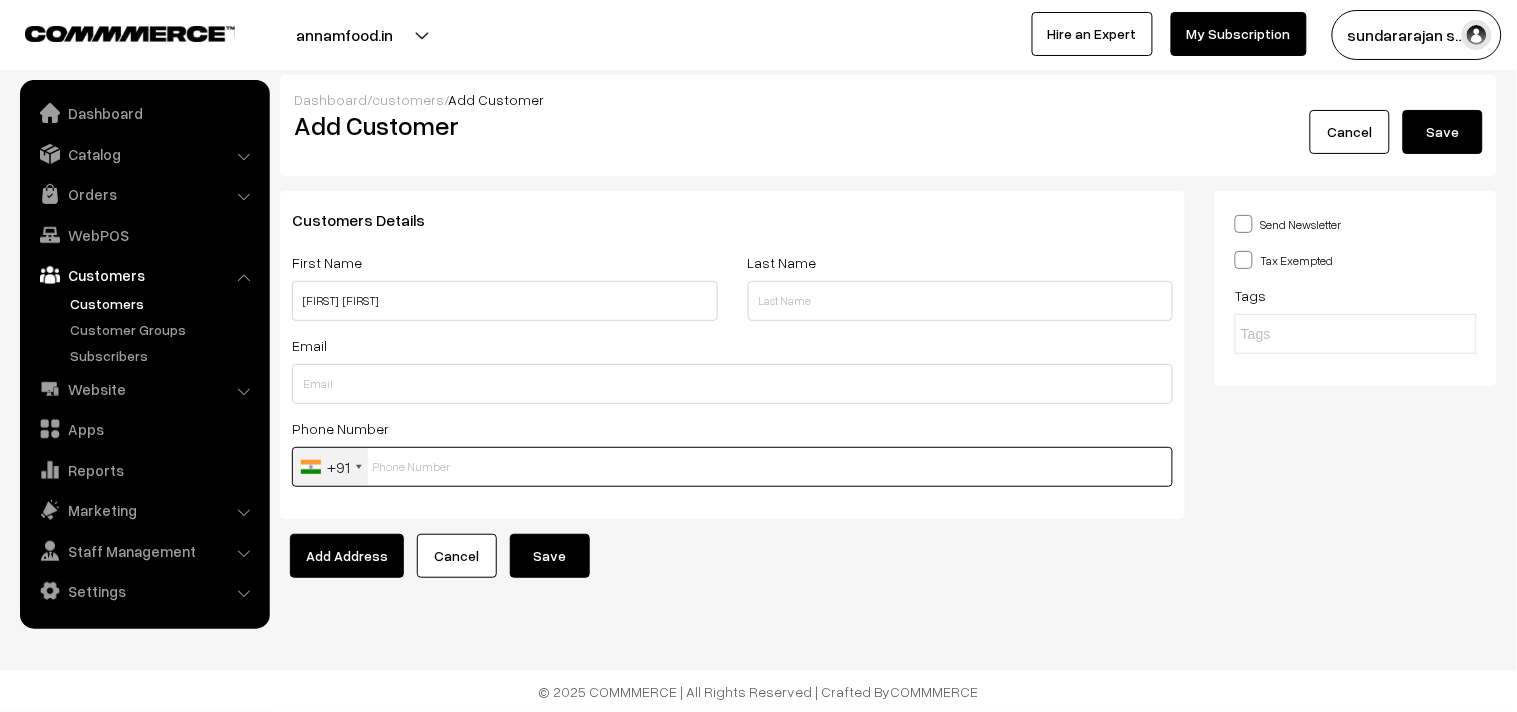 paste on "Devipoorni" 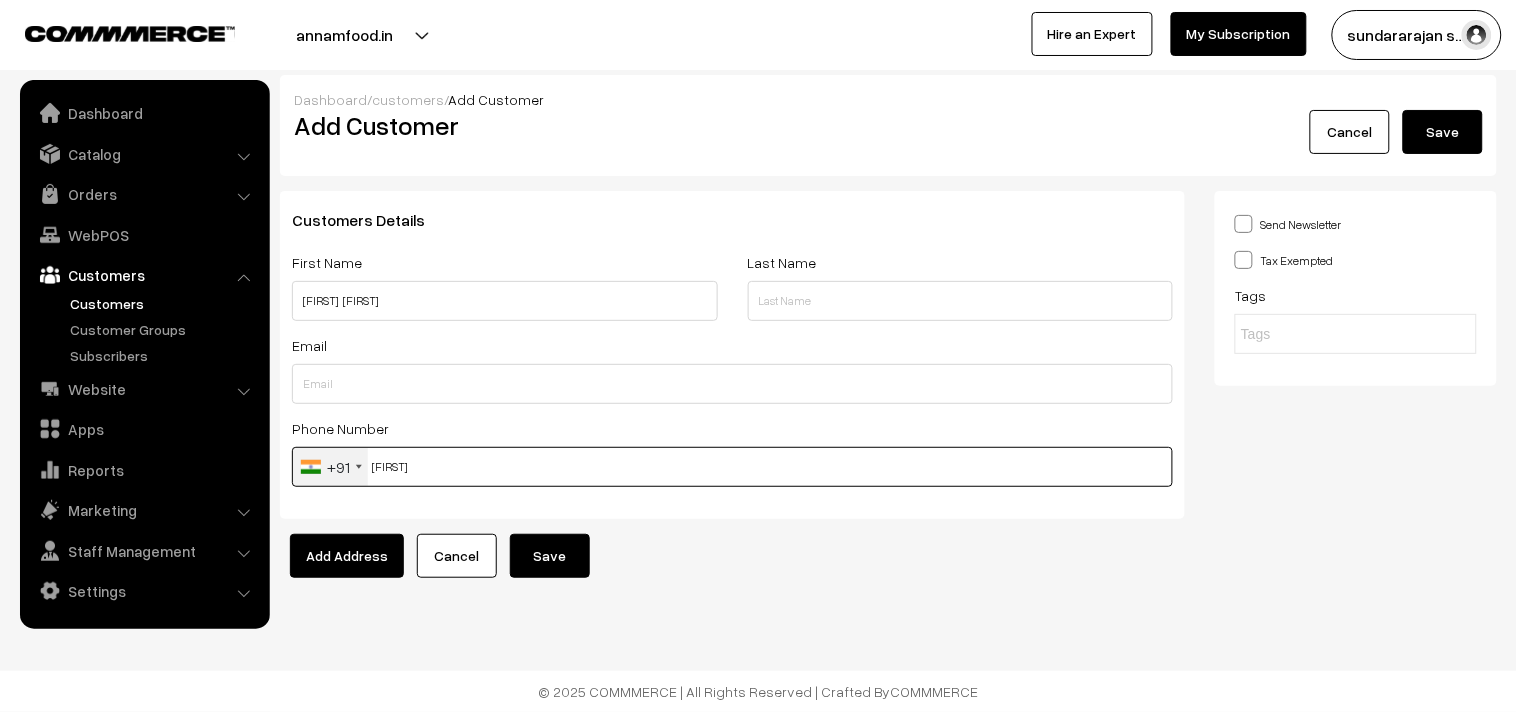 click on "Devipoorni" at bounding box center [732, 467] 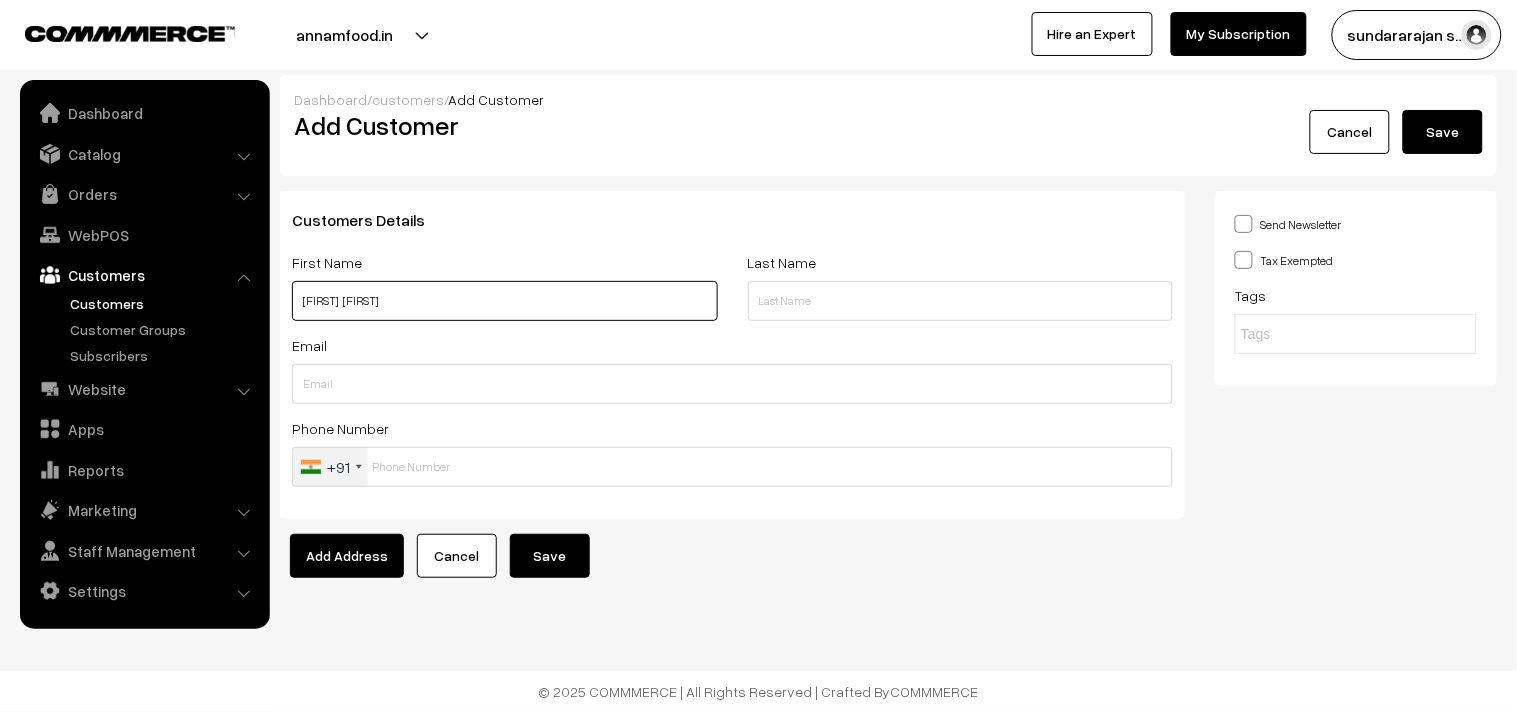 click on "Devipoornima  Devipoornima" at bounding box center (505, 301) 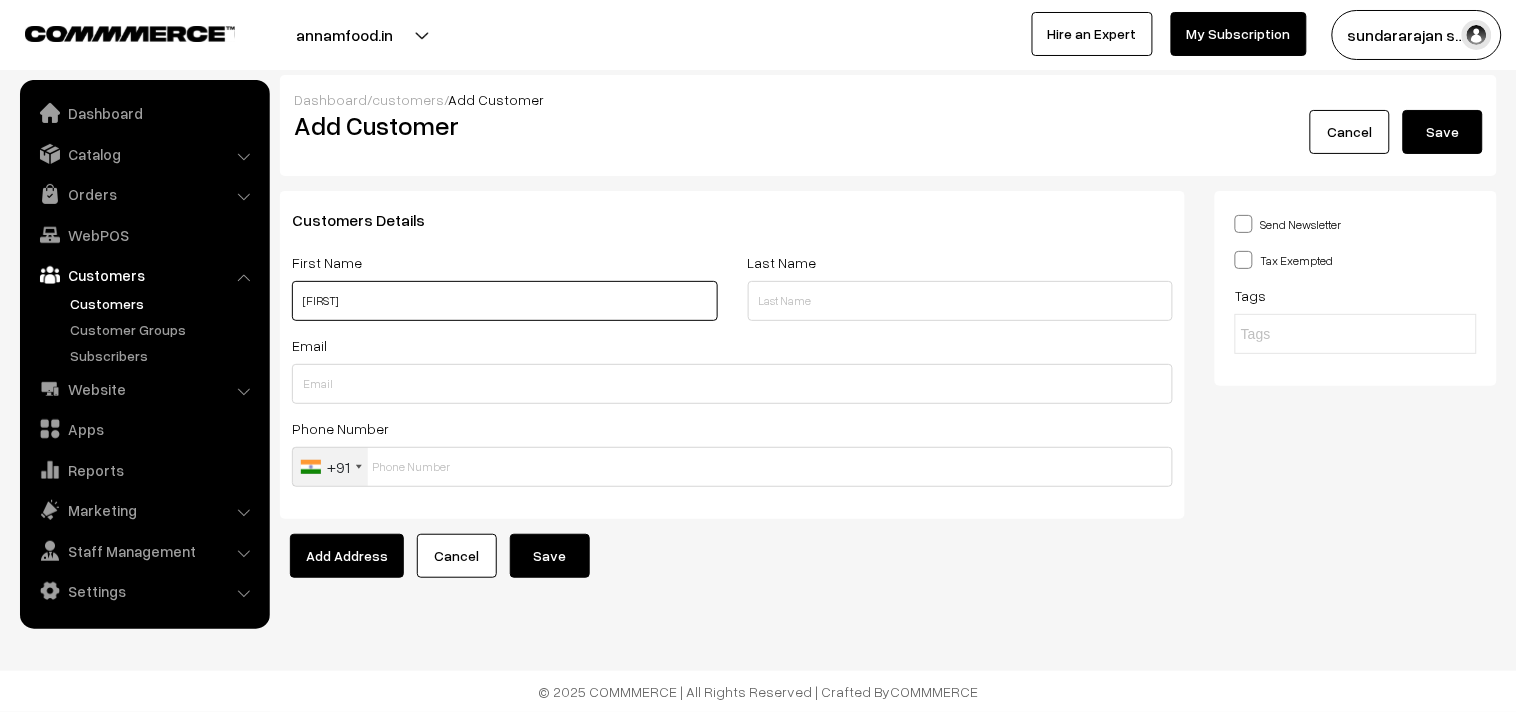 paste on "9884401489)" 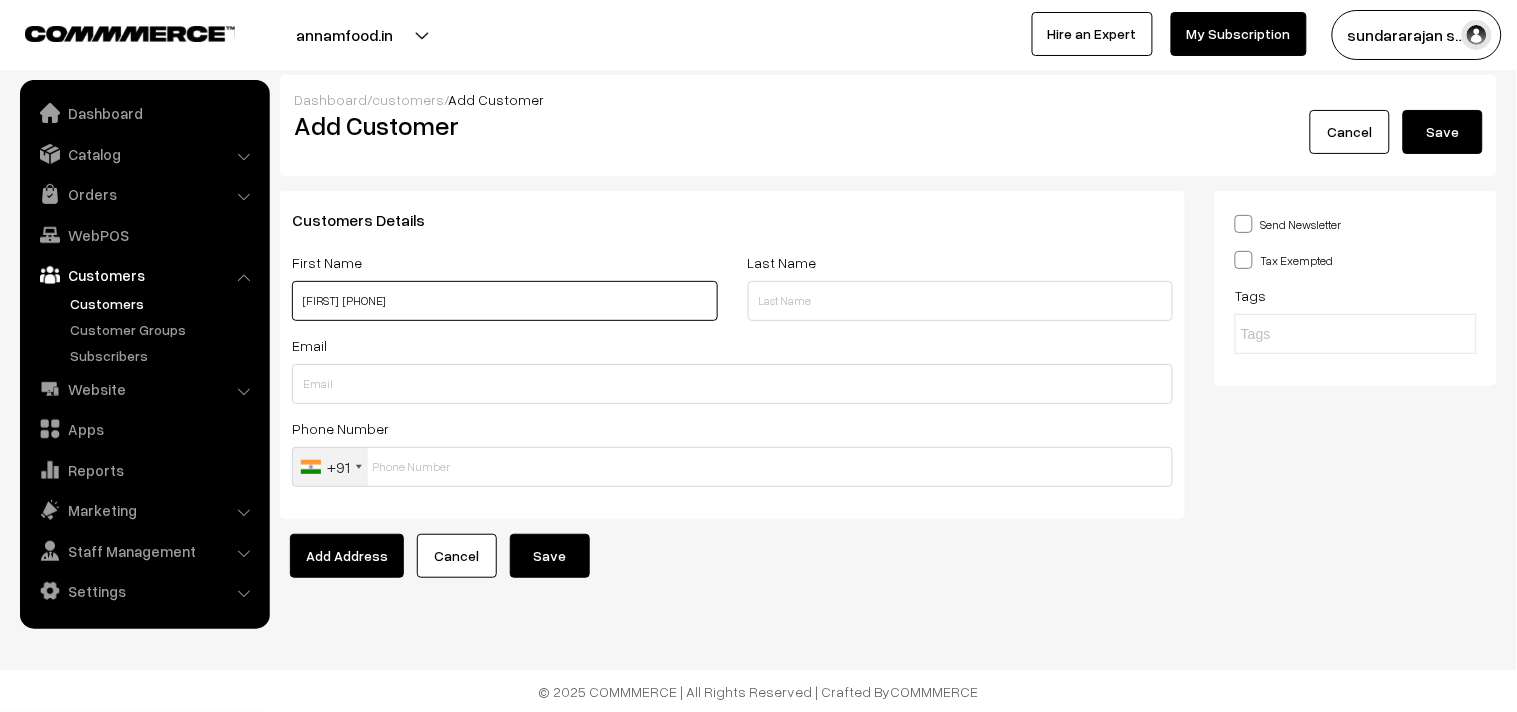 type on "Devipoornima  9884401489)" 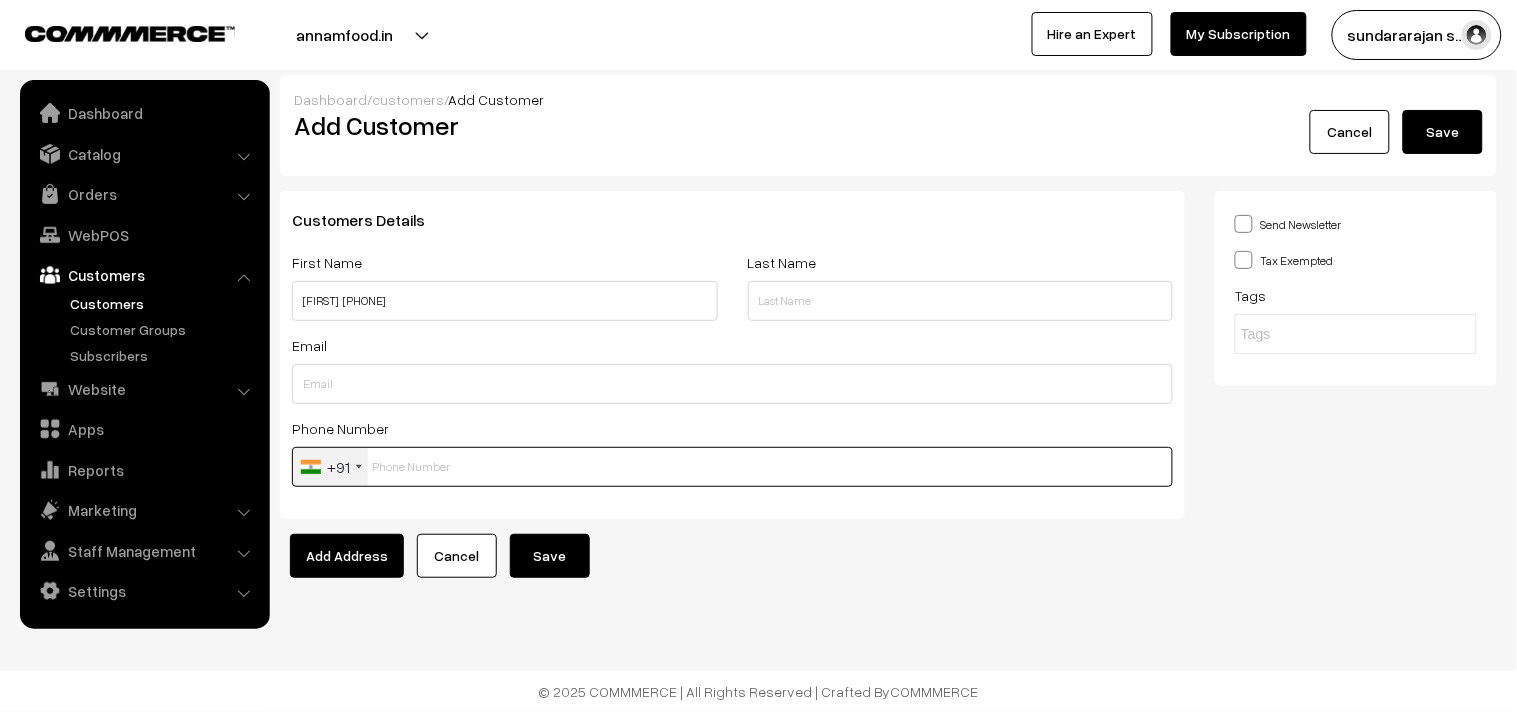 click at bounding box center (732, 467) 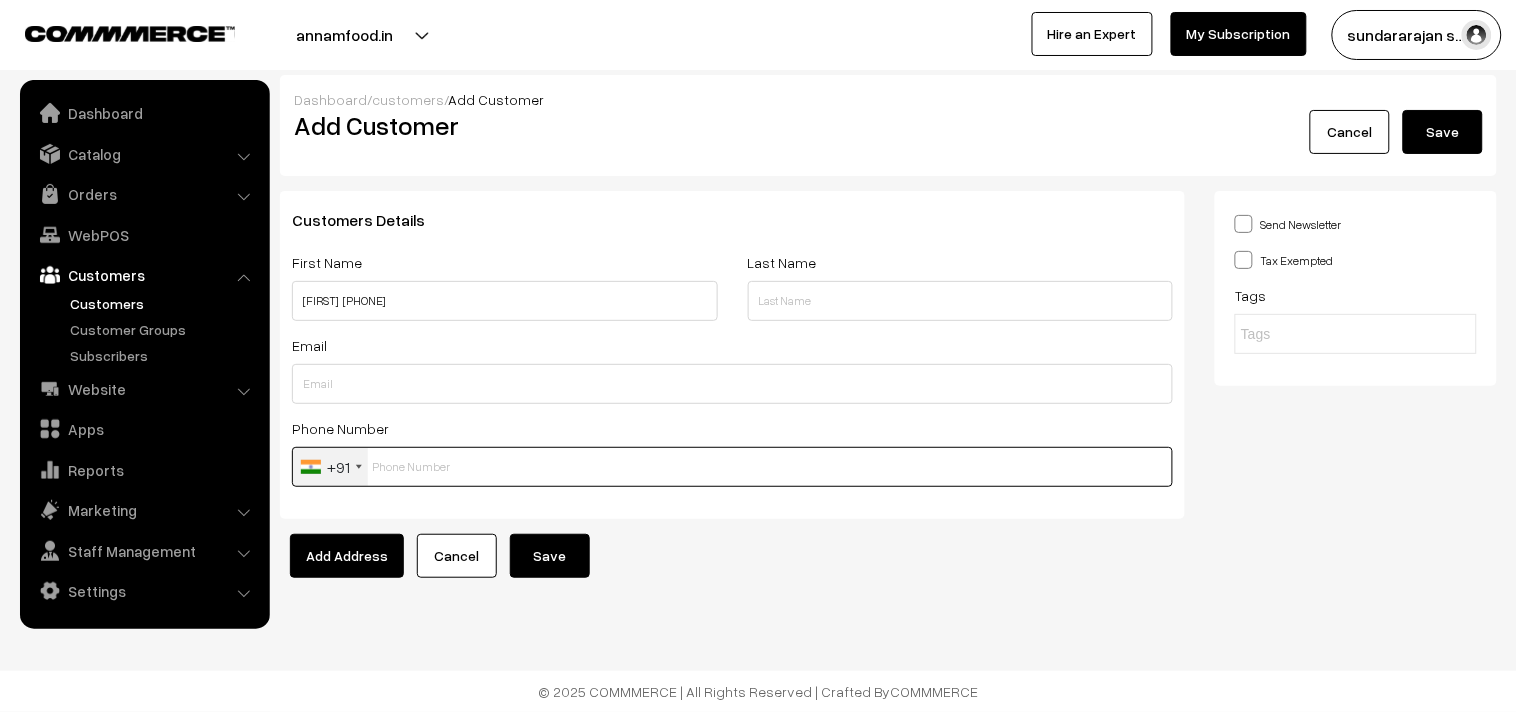 paste on "9884401489" 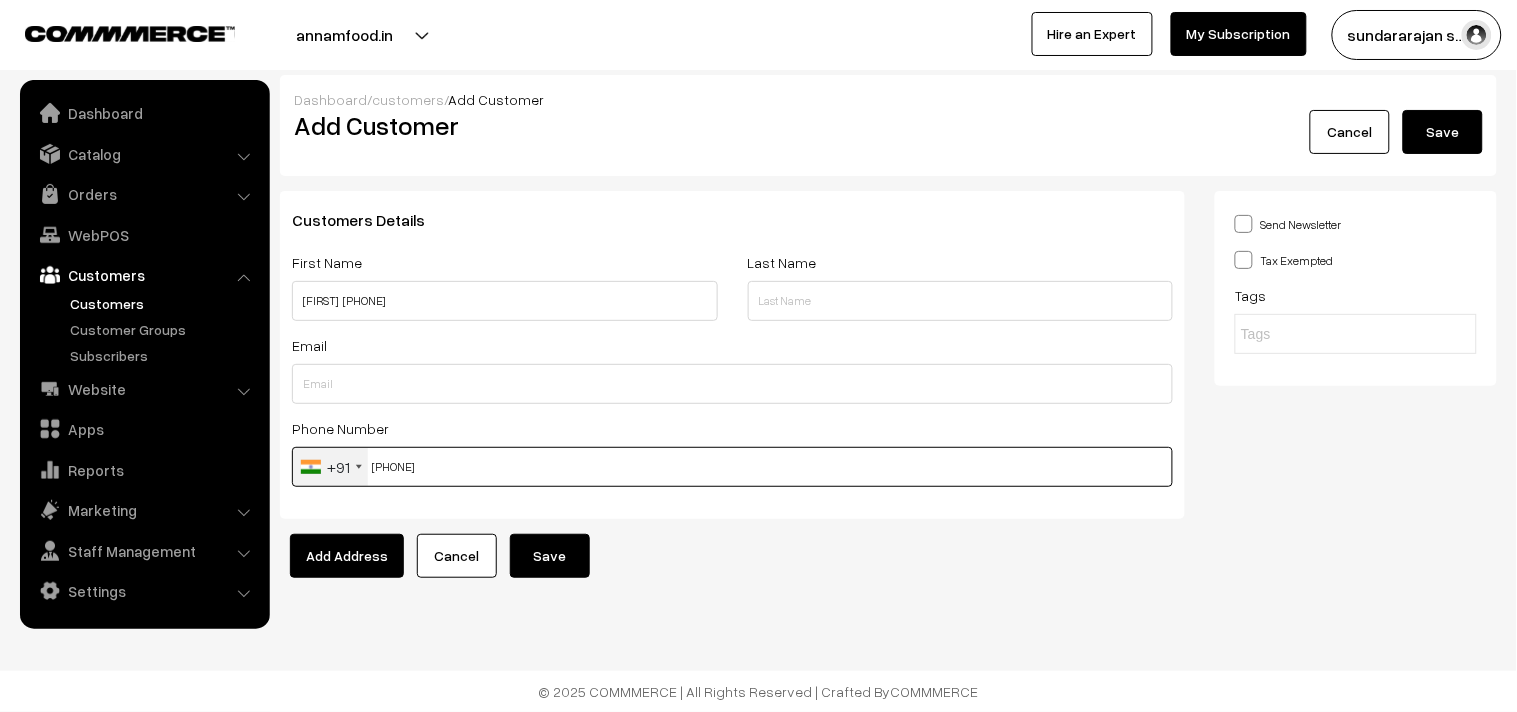type on "9884401489" 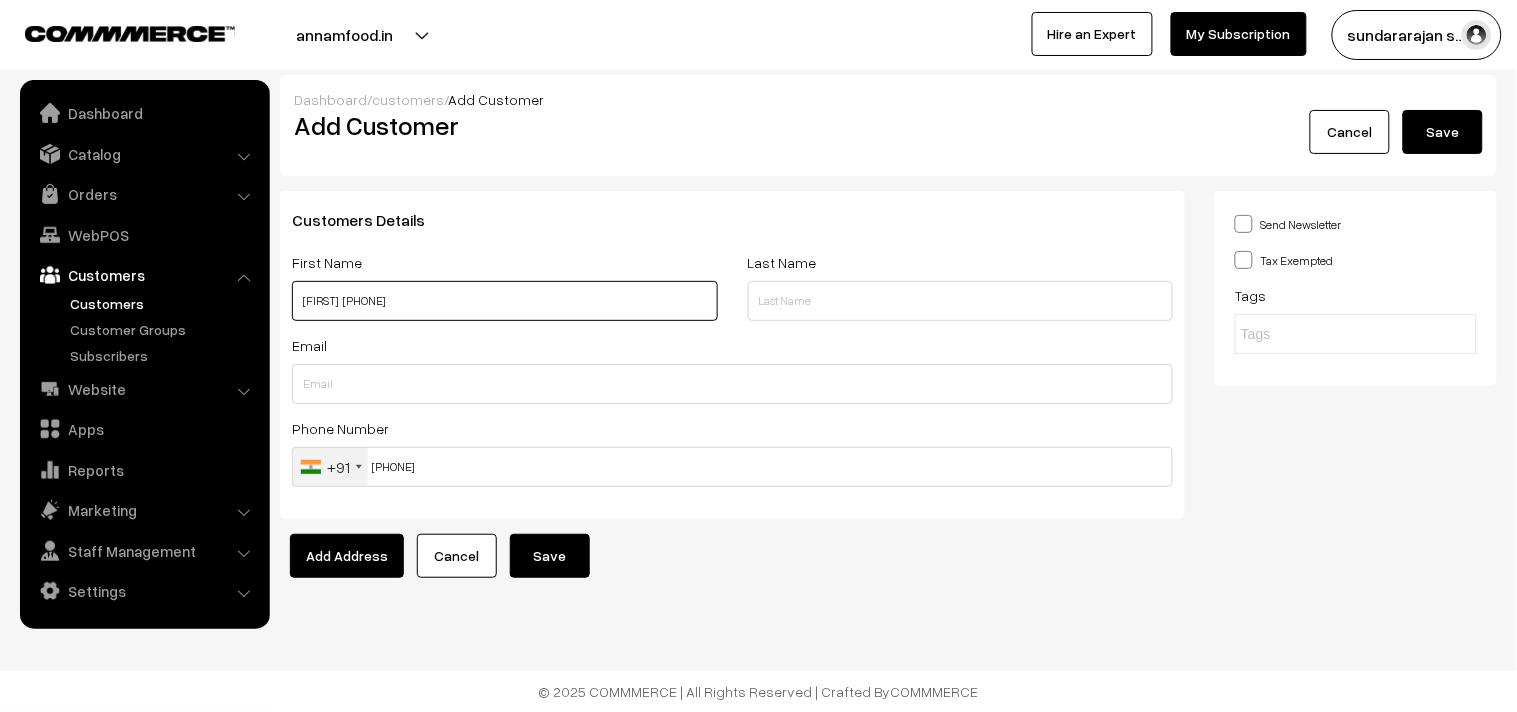click on "Devipoornima  9884401489)" at bounding box center (505, 301) 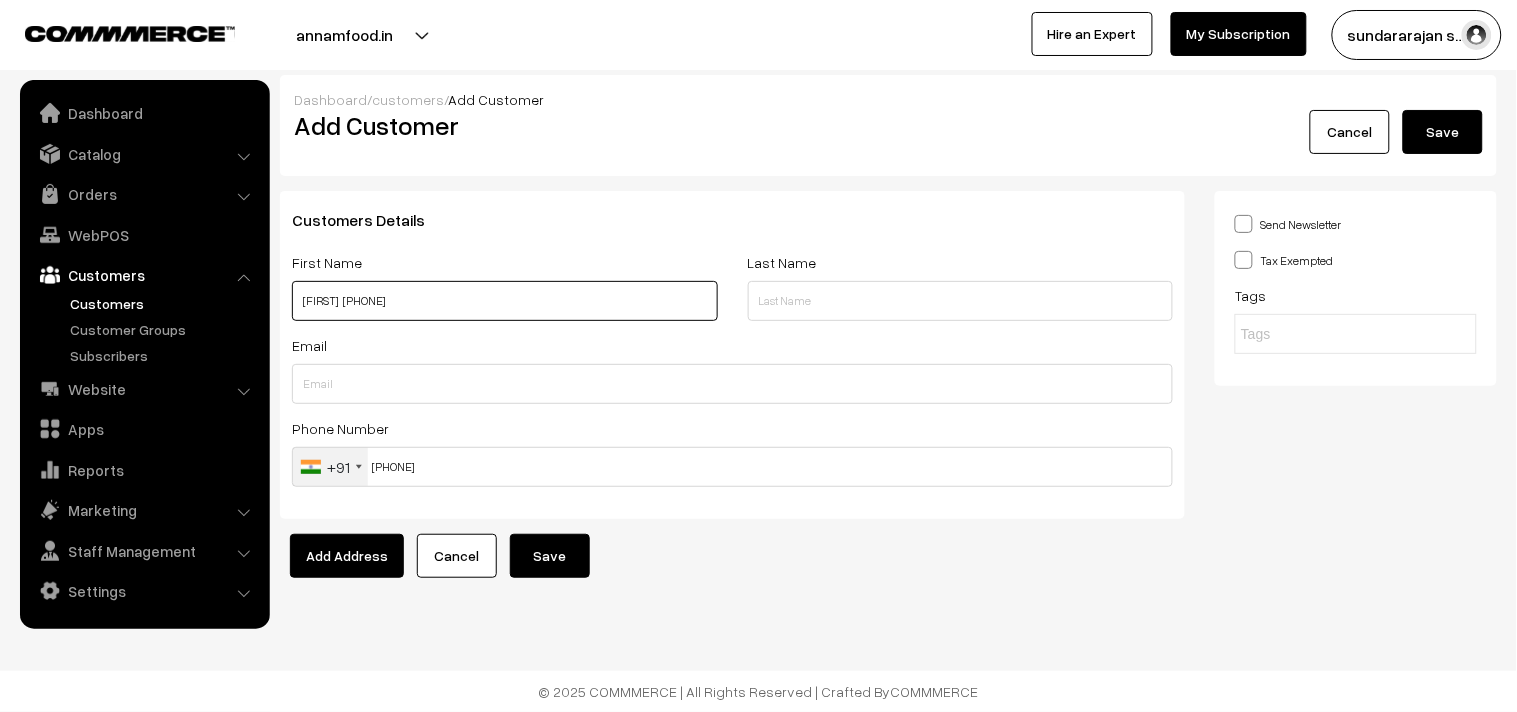 type on "[FIRST] [PHONE]" 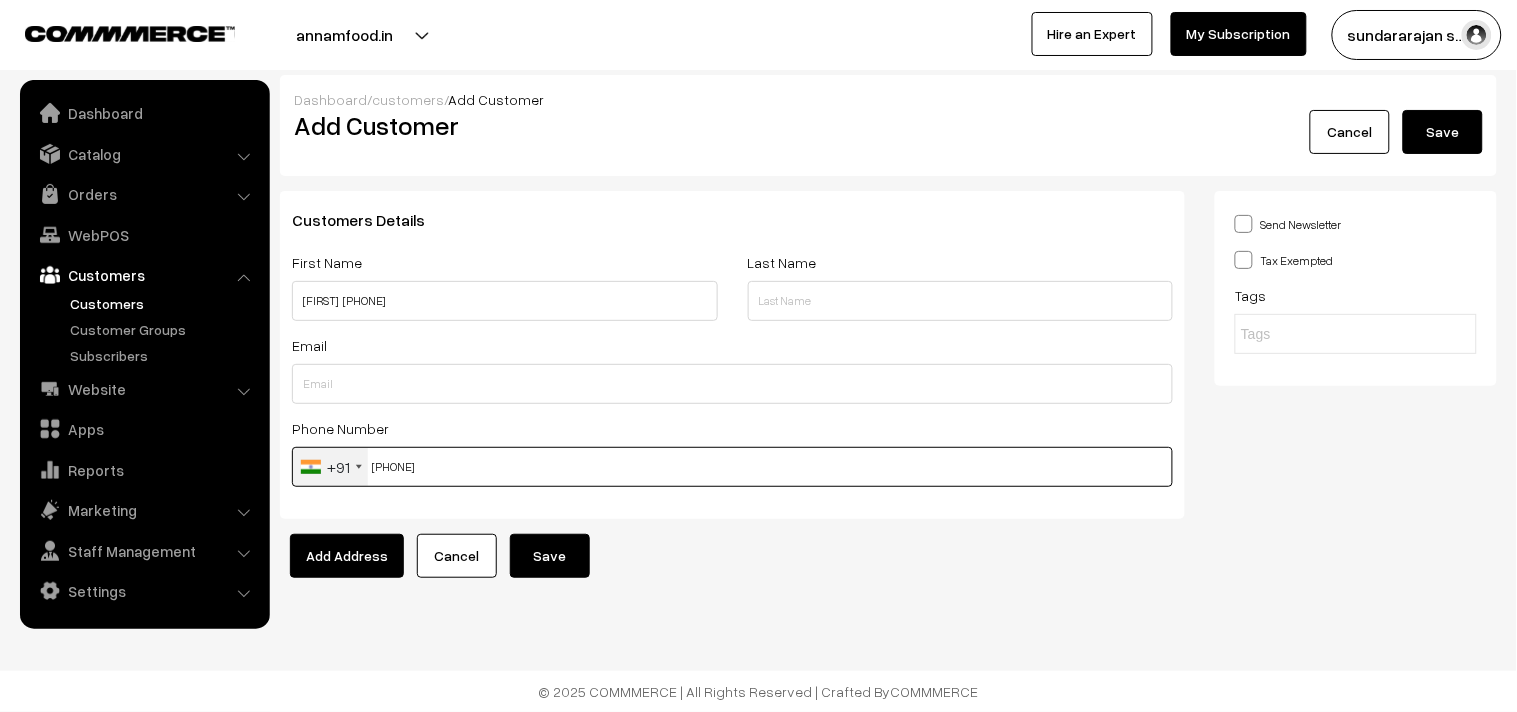 click on "9884401489" at bounding box center (732, 467) 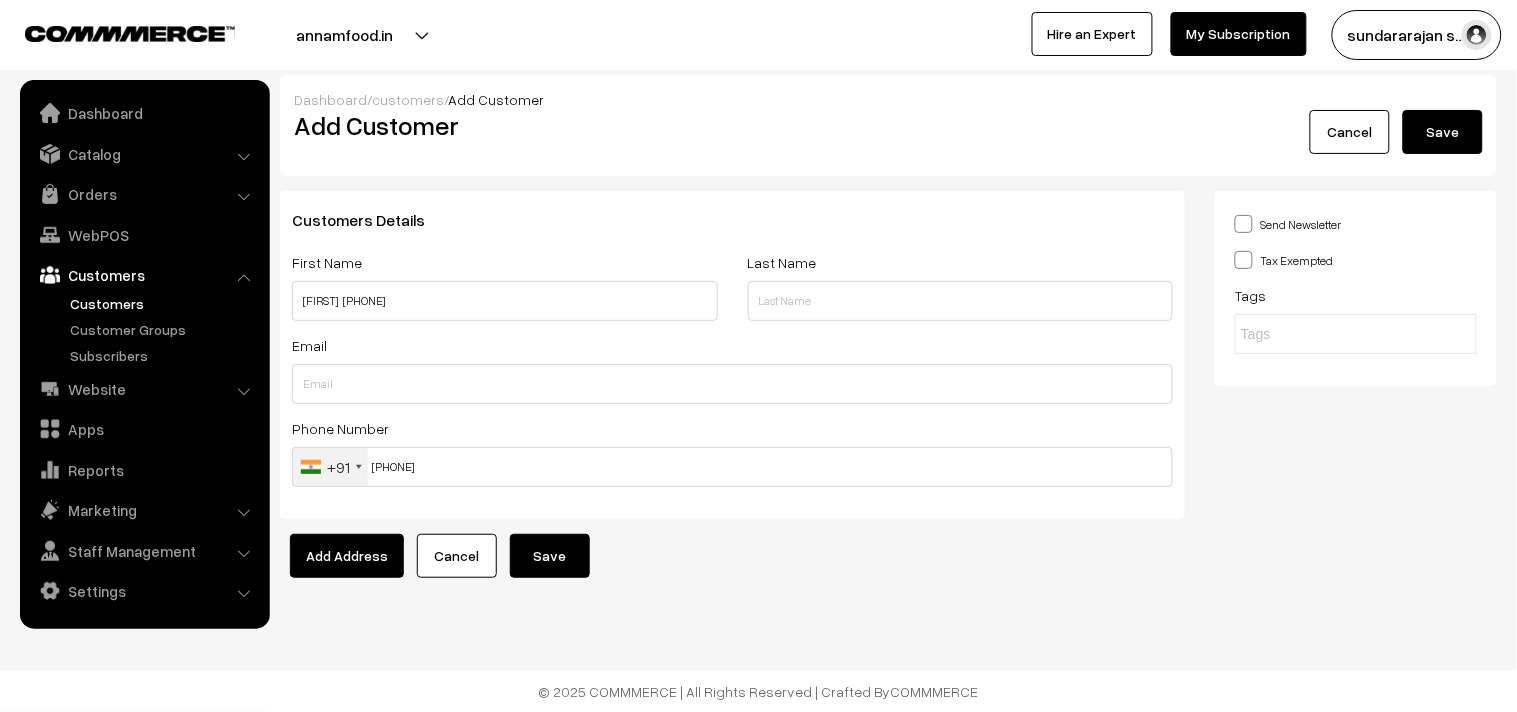 click on "Save" at bounding box center (550, 556) 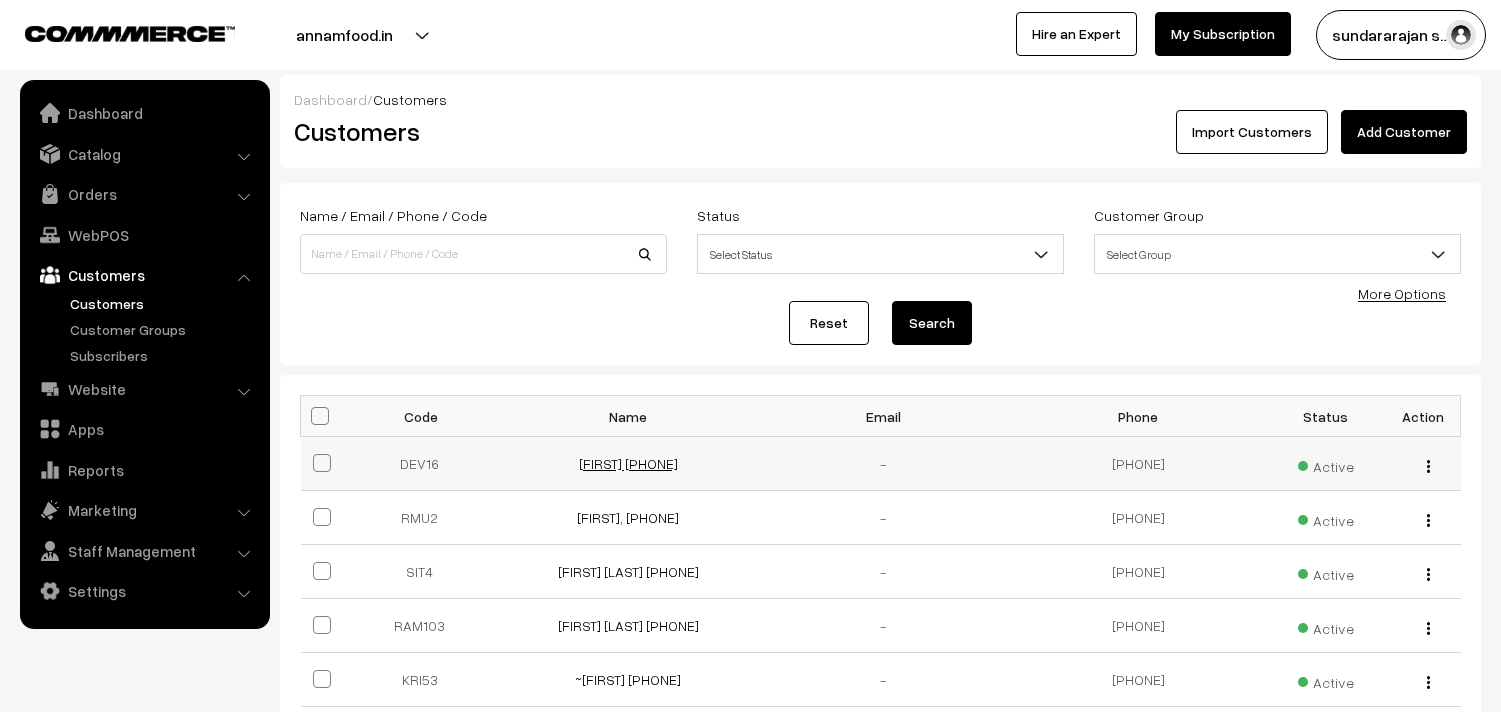 scroll, scrollTop: 0, scrollLeft: 0, axis: both 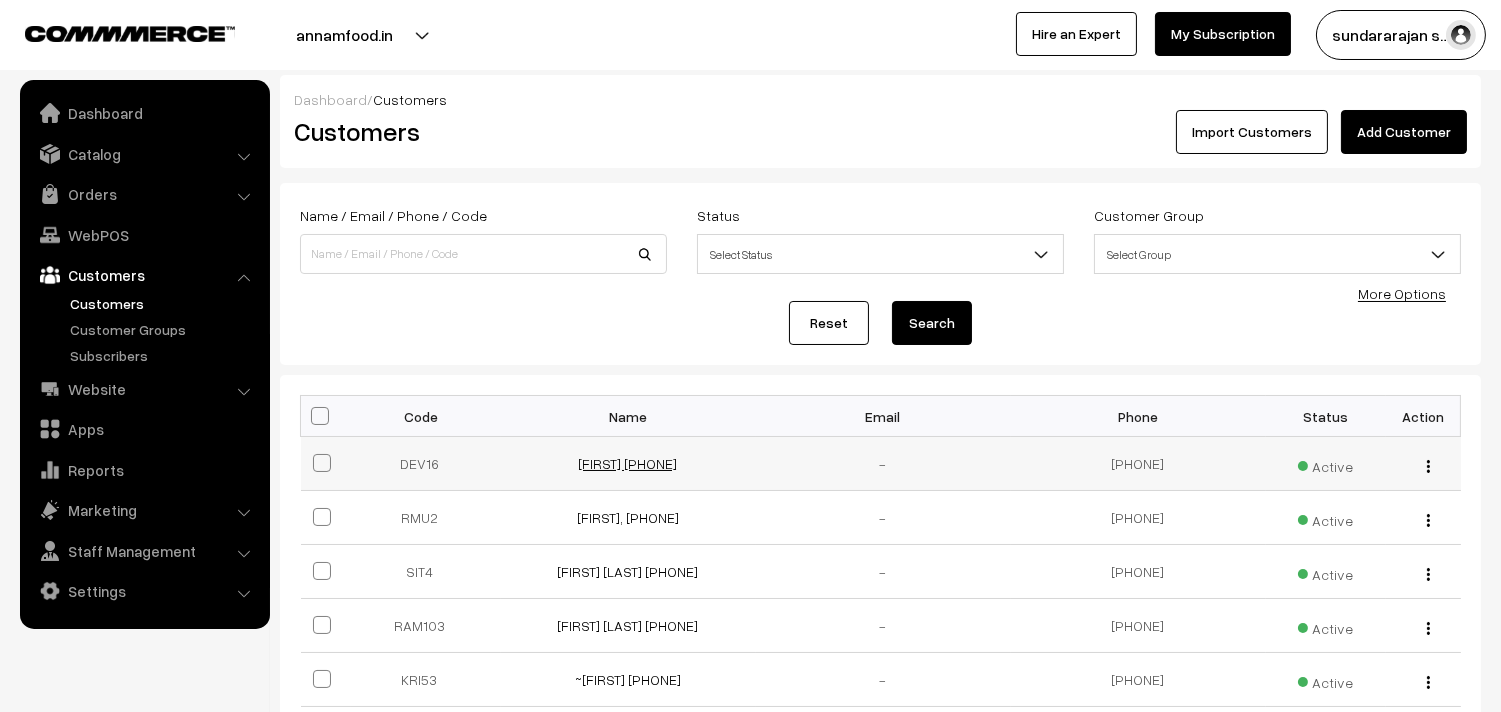 click on "[FIRST] [LAST] [PHONE]" at bounding box center [628, 463] 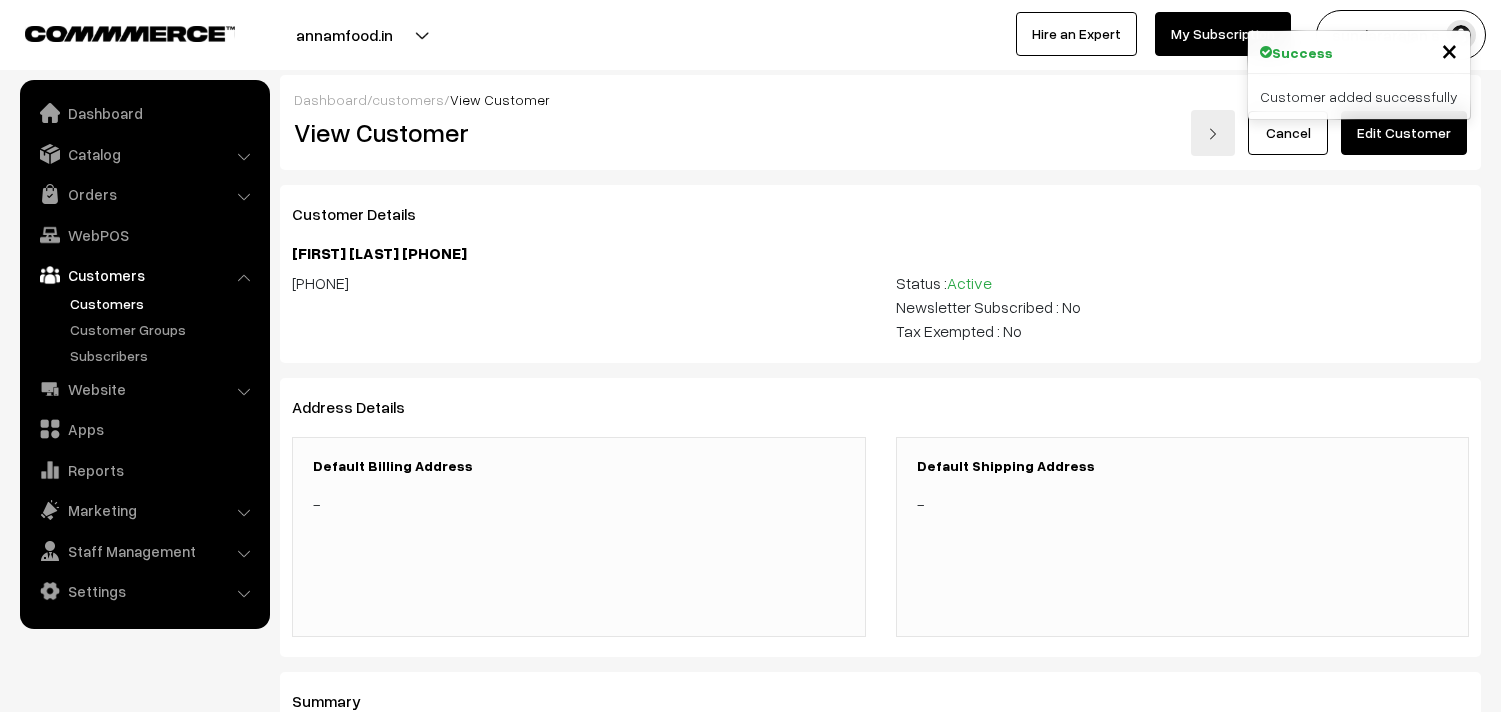 scroll, scrollTop: 0, scrollLeft: 0, axis: both 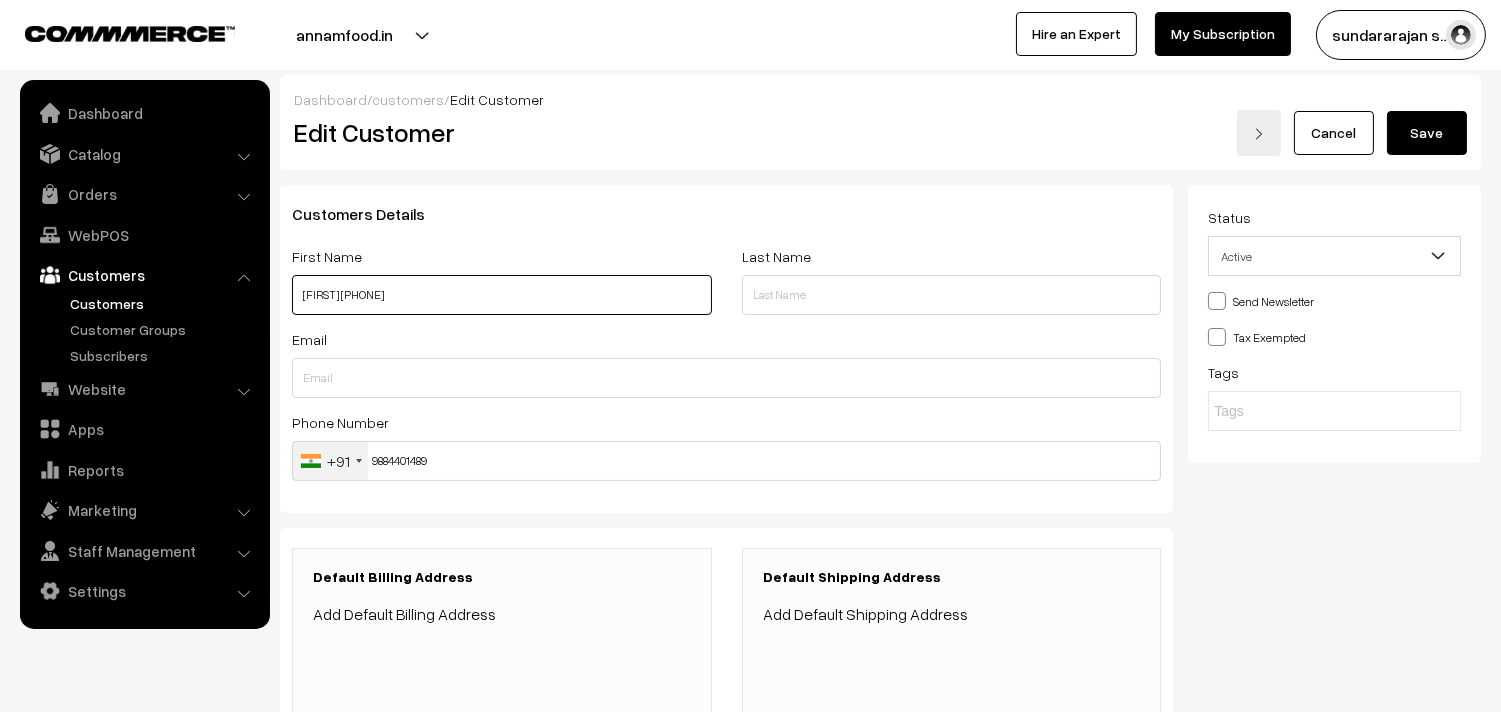 click on "[FIRST] [PHONE]" at bounding box center (502, 295) 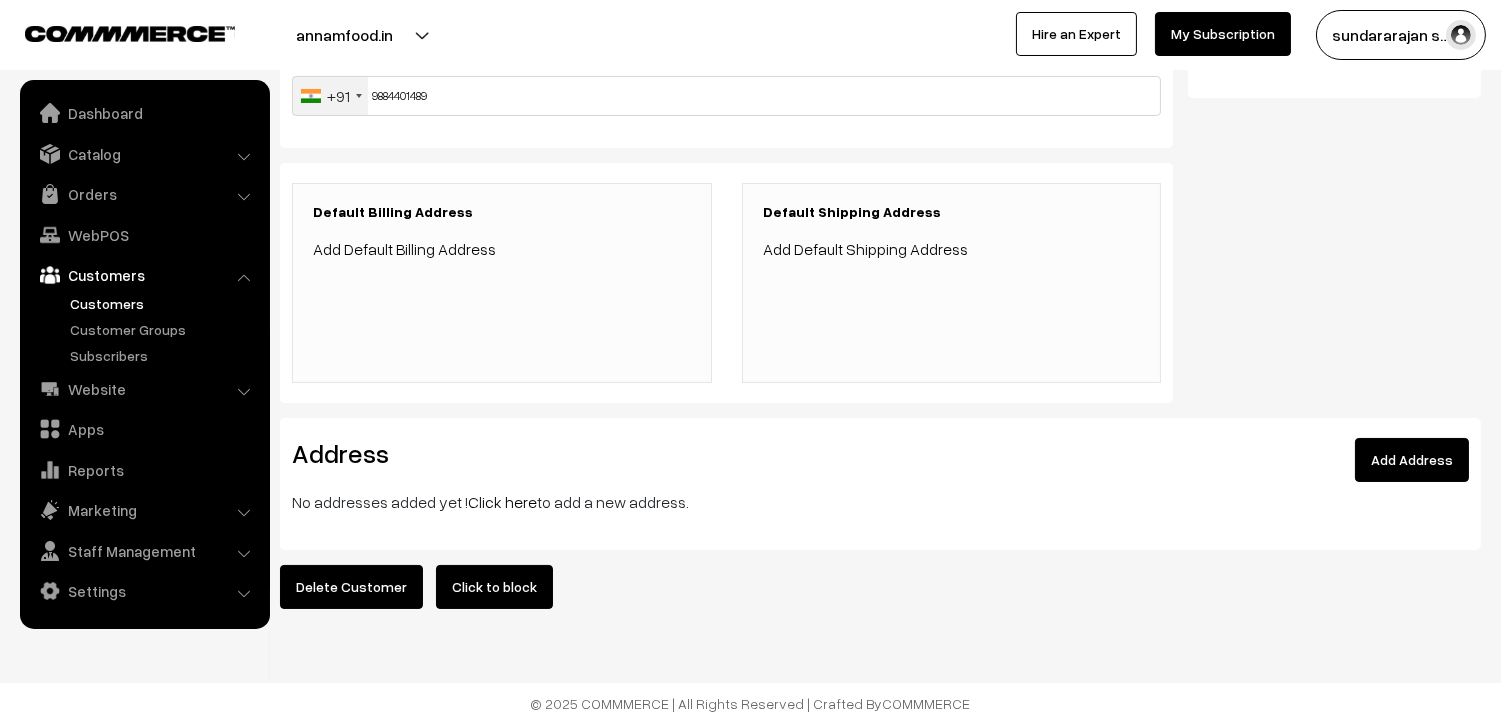 scroll, scrollTop: 394, scrollLeft: 0, axis: vertical 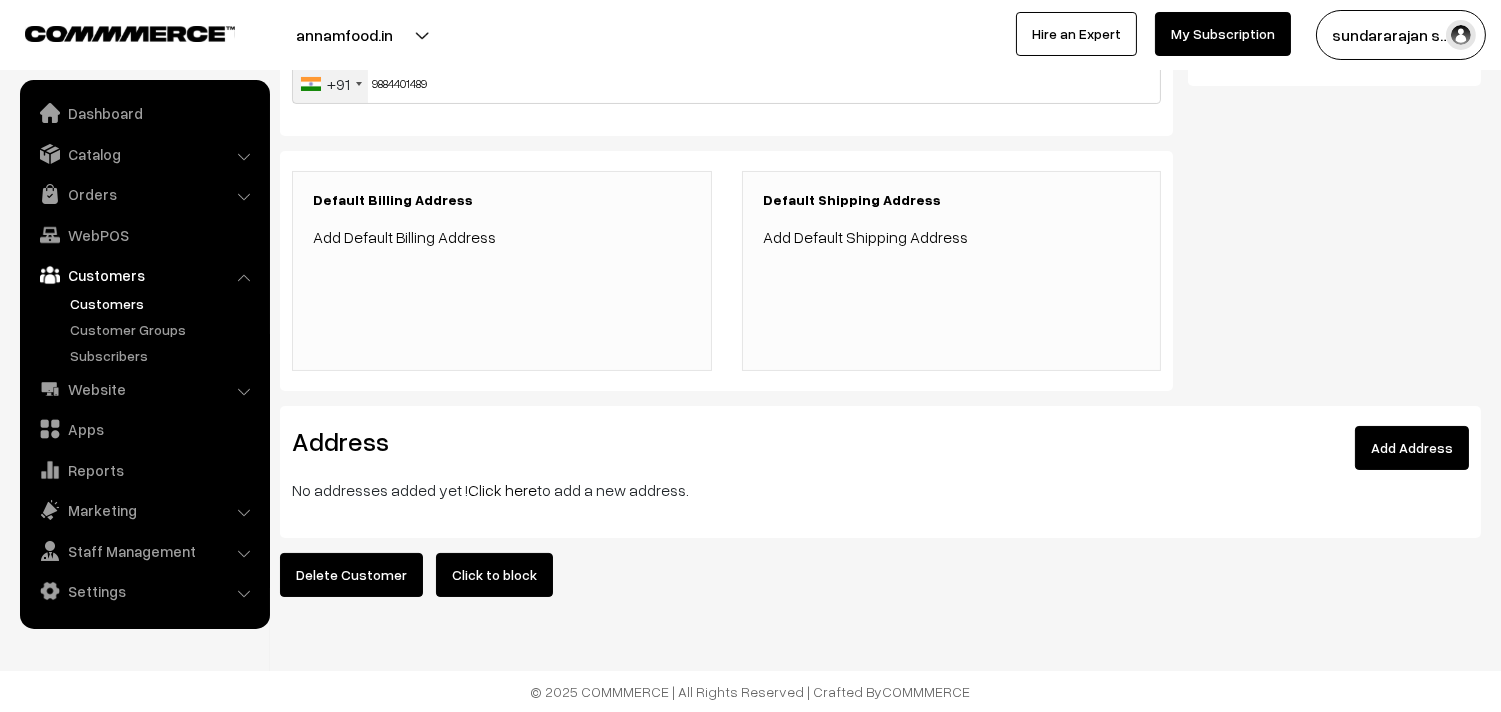 click on "Click here" at bounding box center [502, 490] 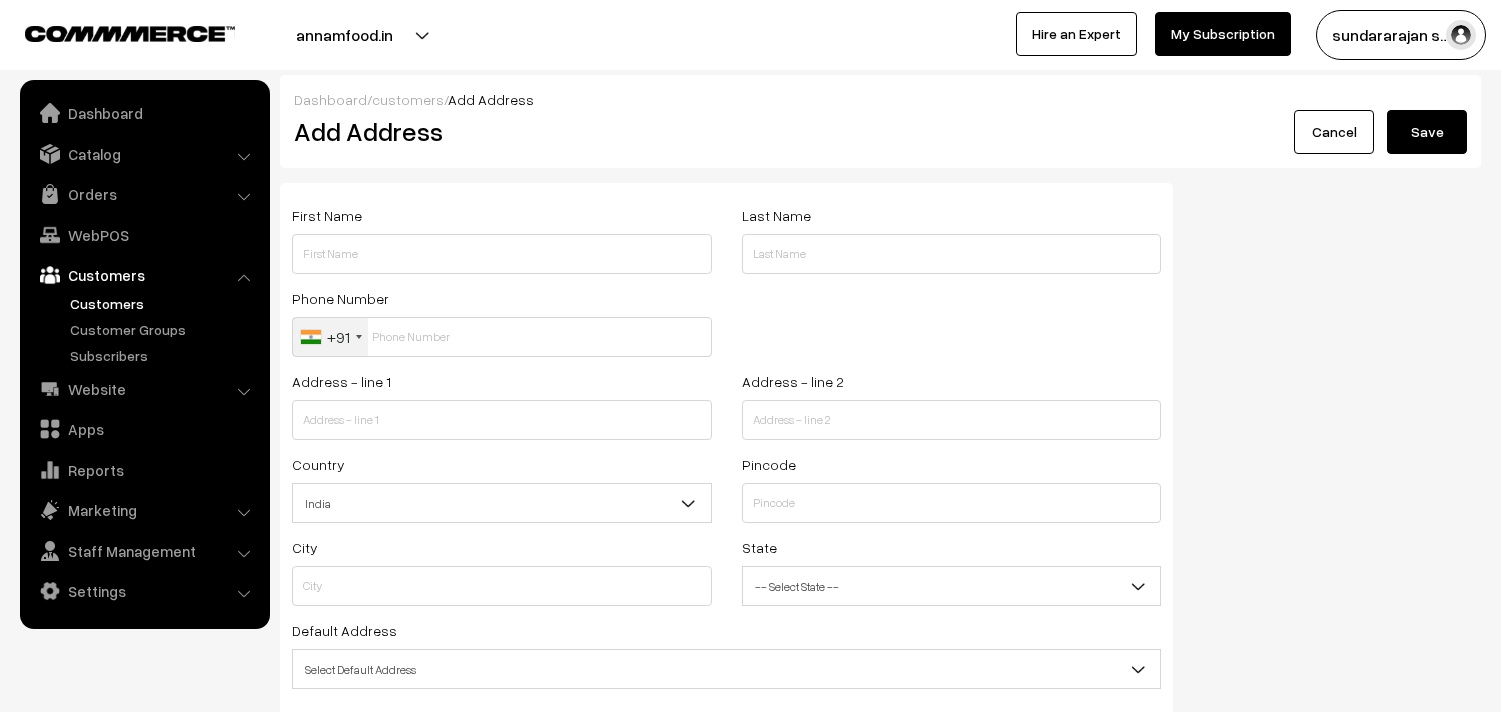 click on "First Name" at bounding box center [502, 238] 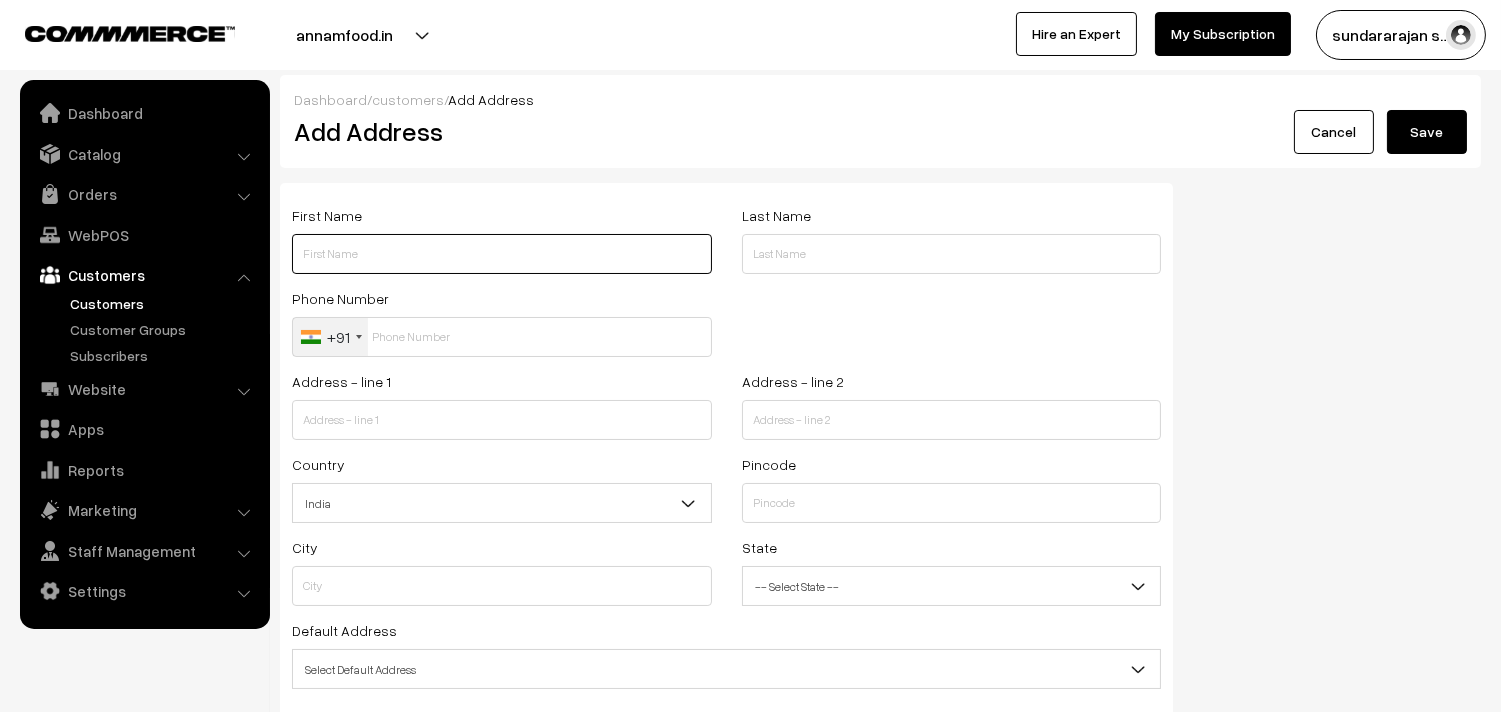 click at bounding box center [502, 254] 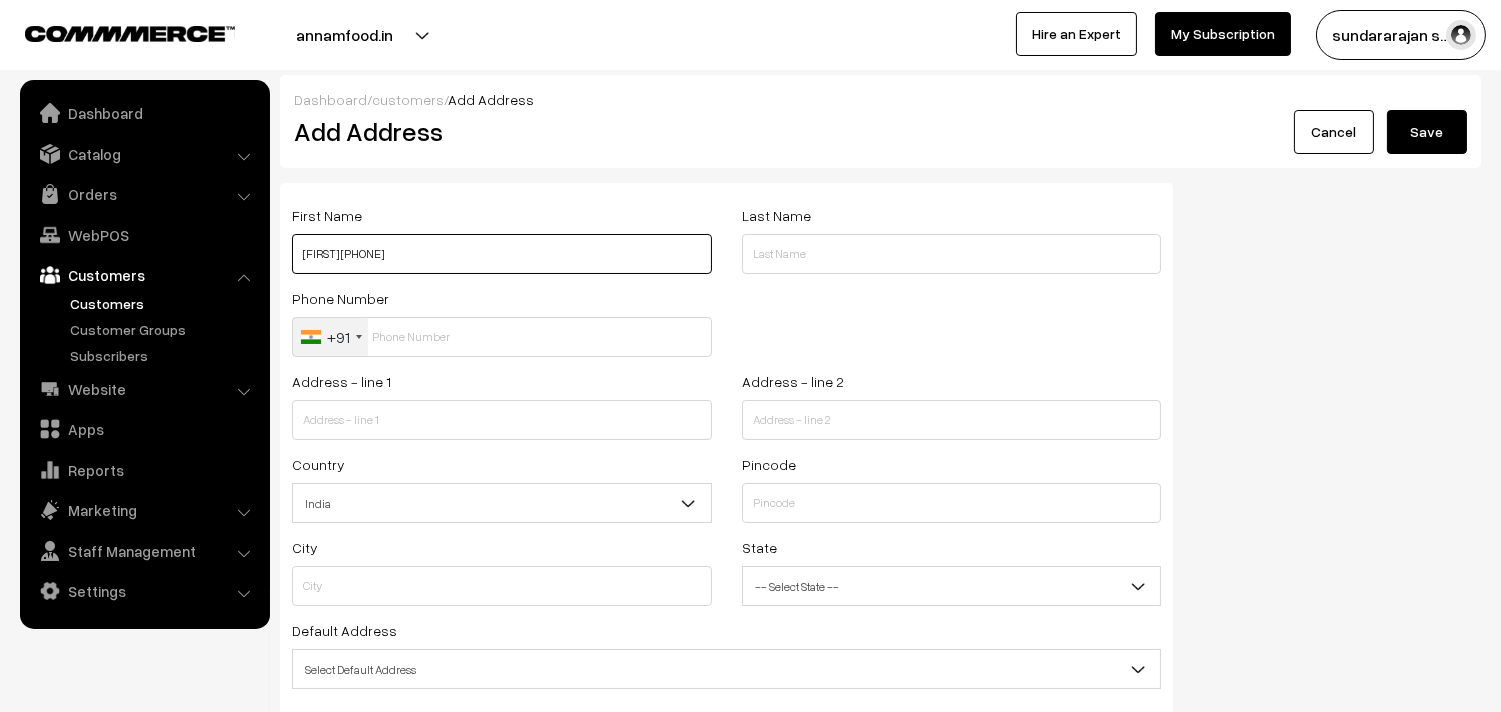 click on "[FIRST] [PHONE]" at bounding box center [502, 254] 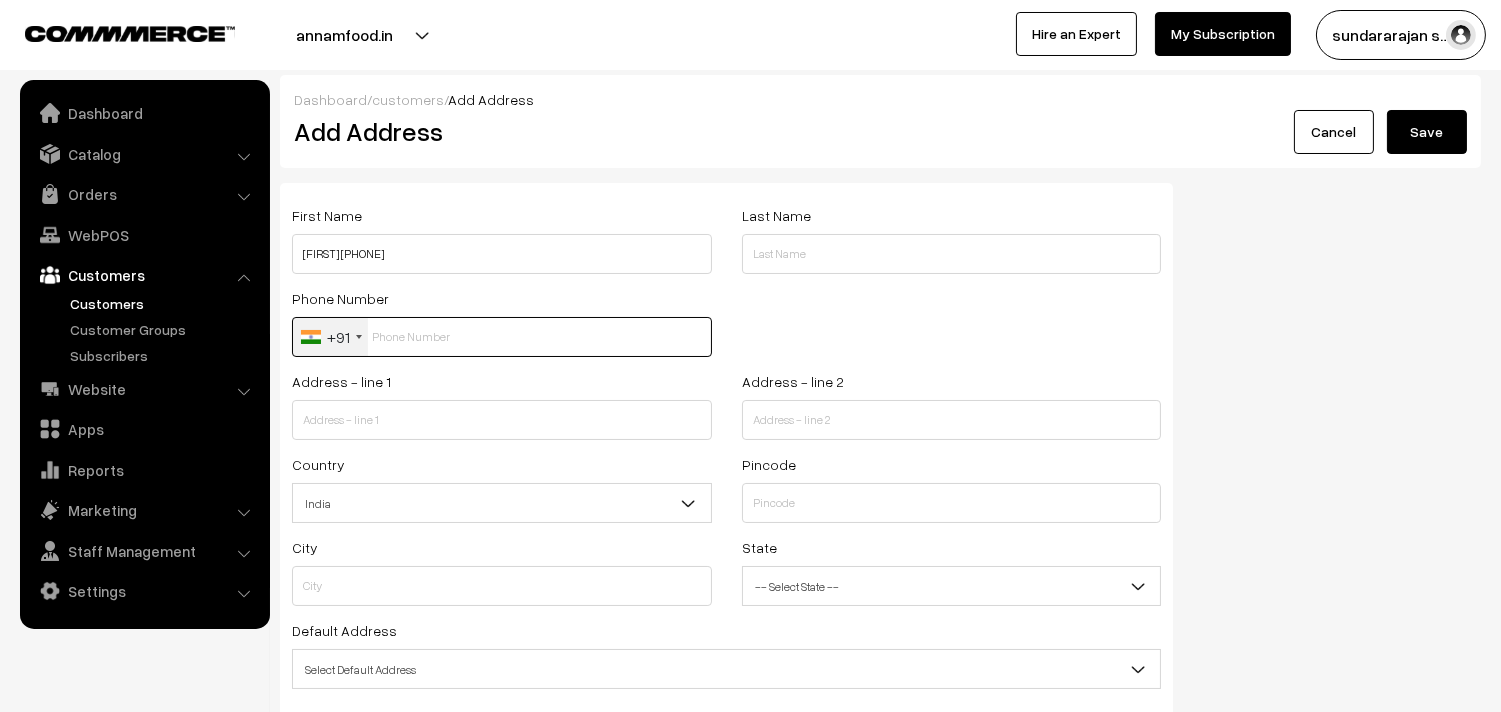click at bounding box center [502, 337] 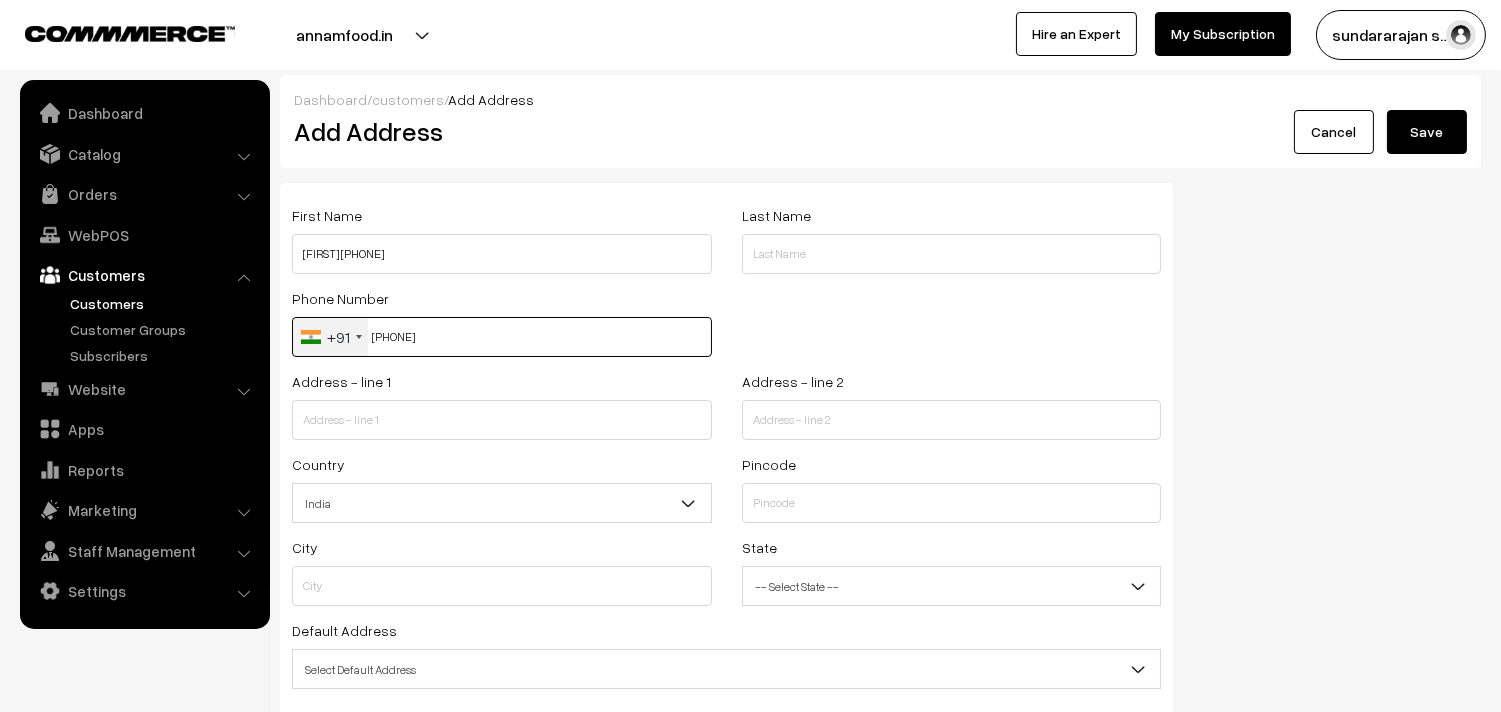 type on "[PHONE]" 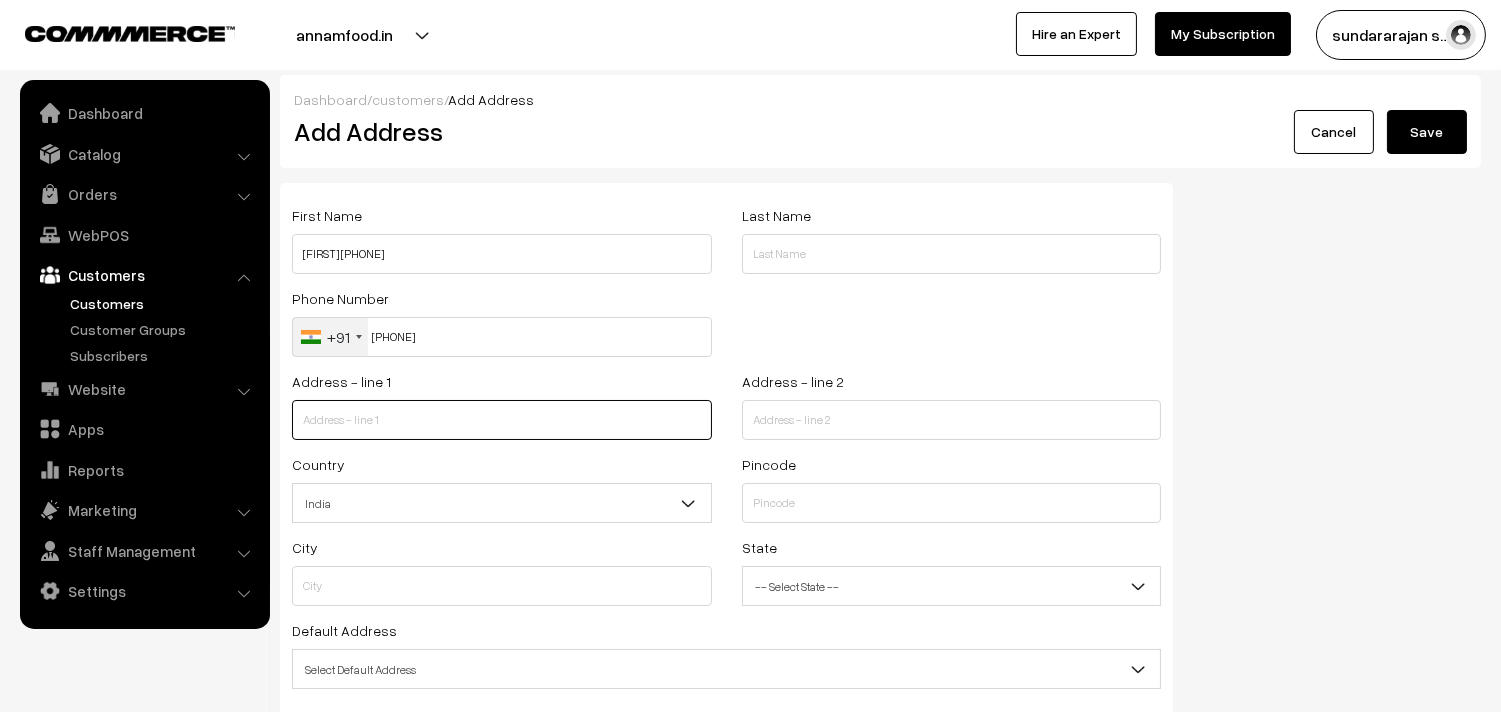 click at bounding box center [502, 420] 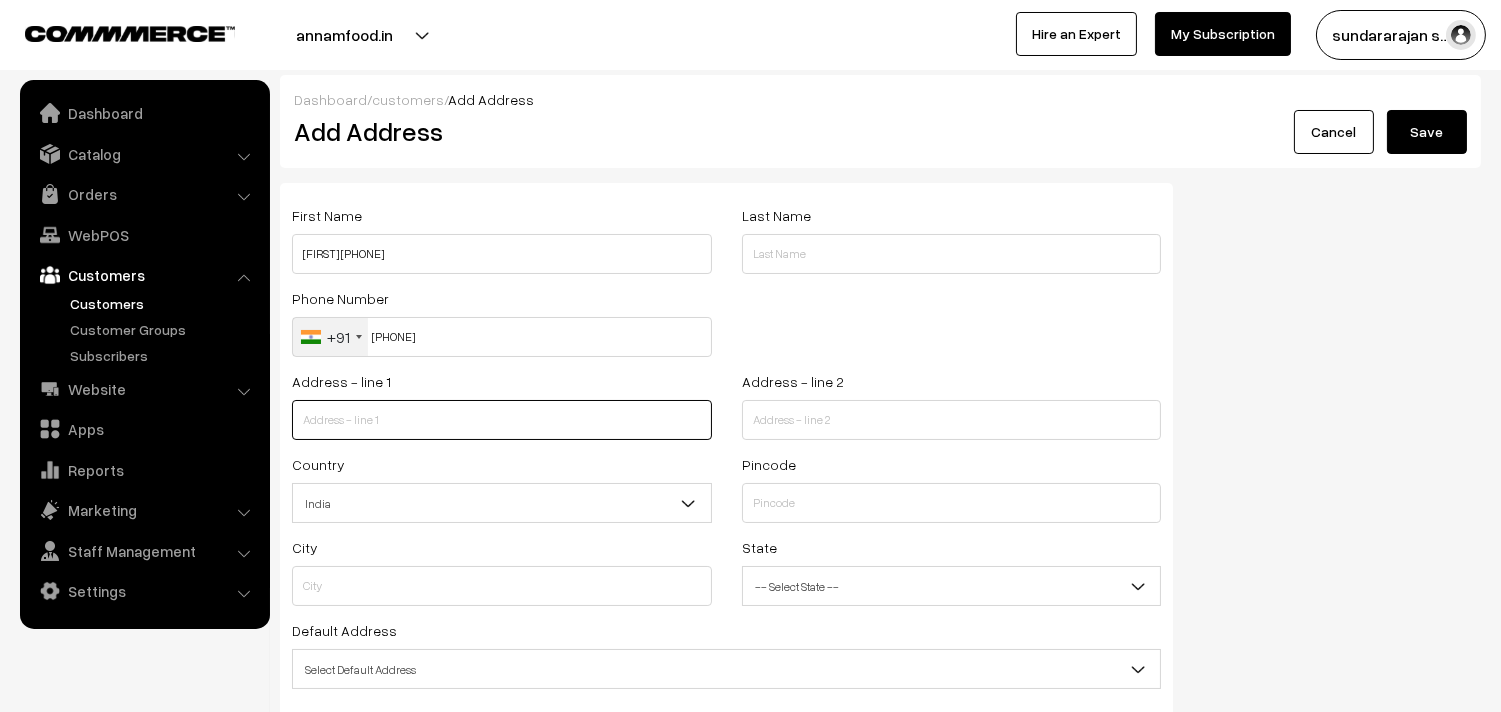 paste on "No2 south mada Street. Triplicane" 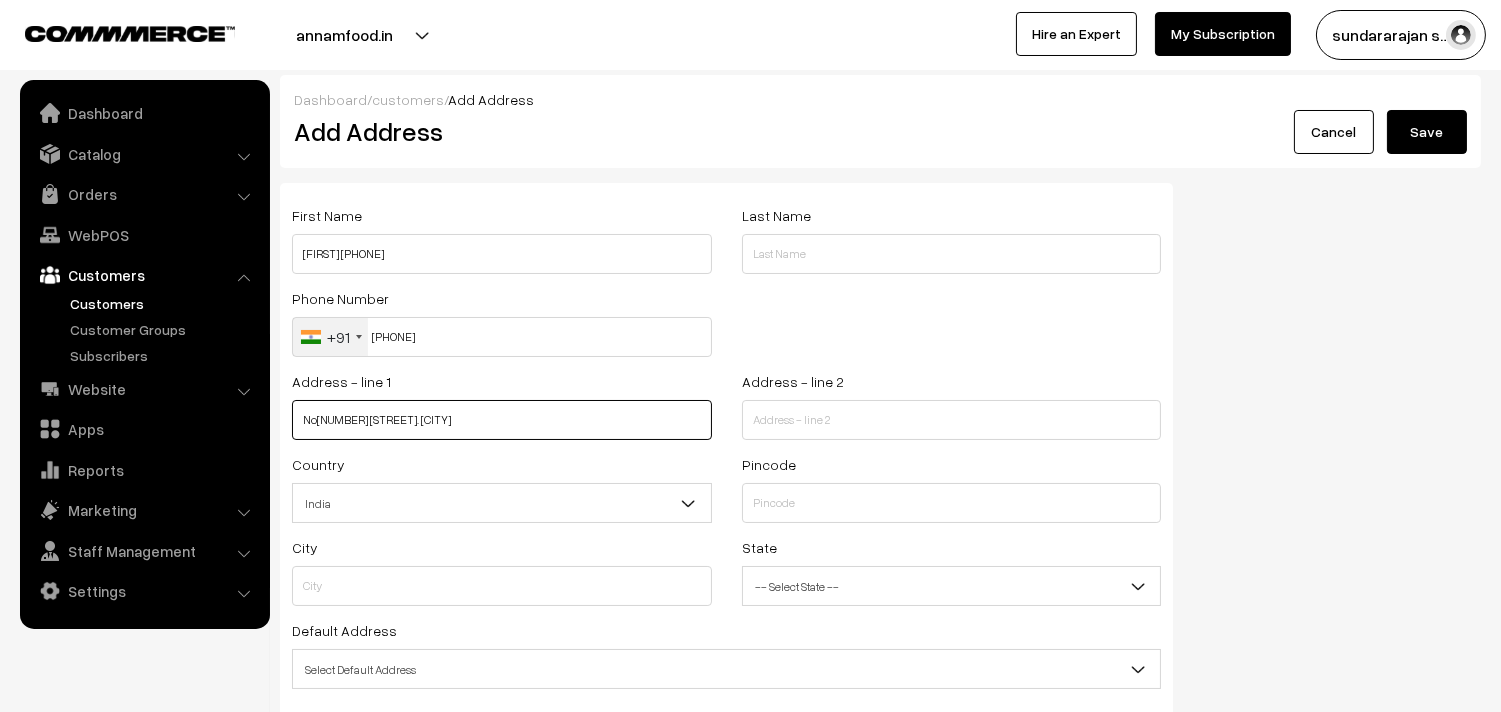 type on "No2 south mada Street. Triplicane" 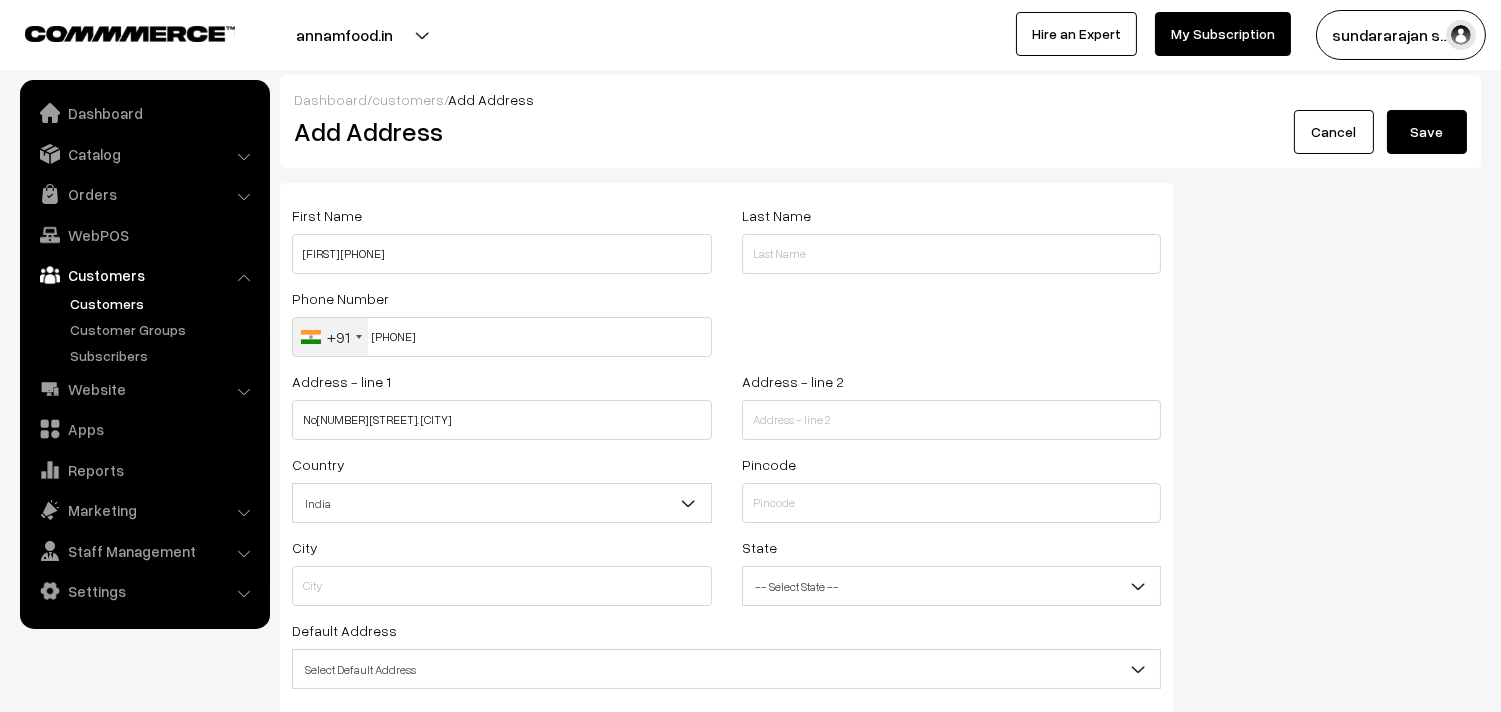 drag, startPoint x: 817, startPoint y: 467, endPoint x: 822, endPoint y: 494, distance: 27.45906 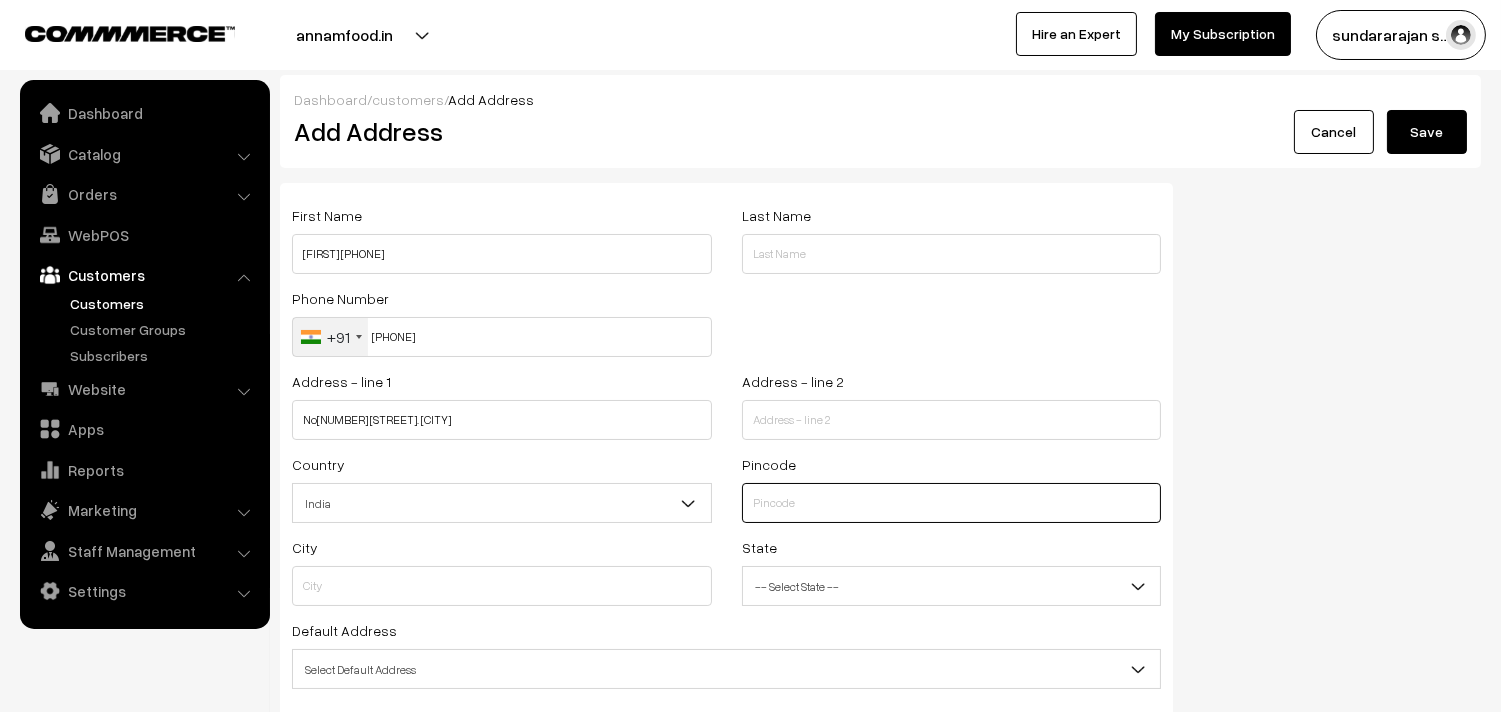 click at bounding box center (952, 503) 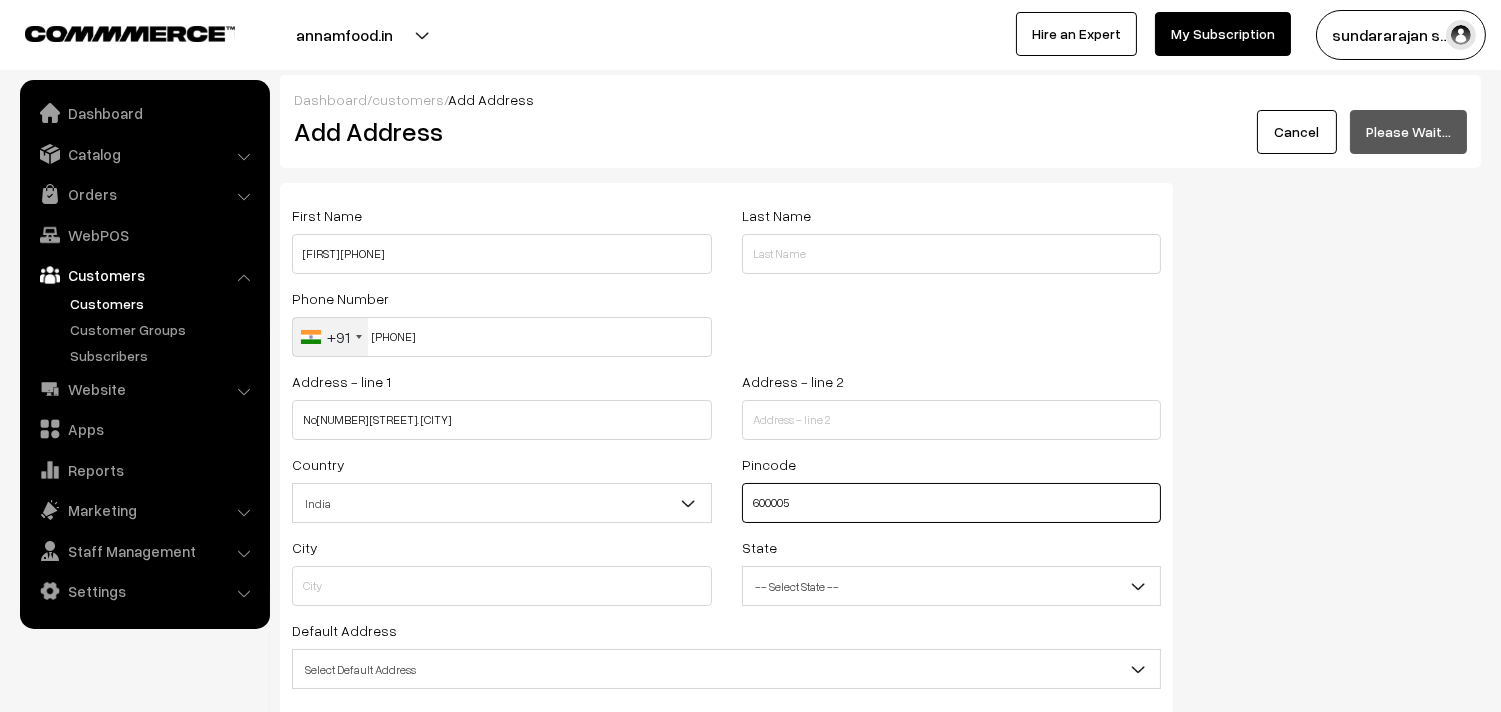 type on "600005" 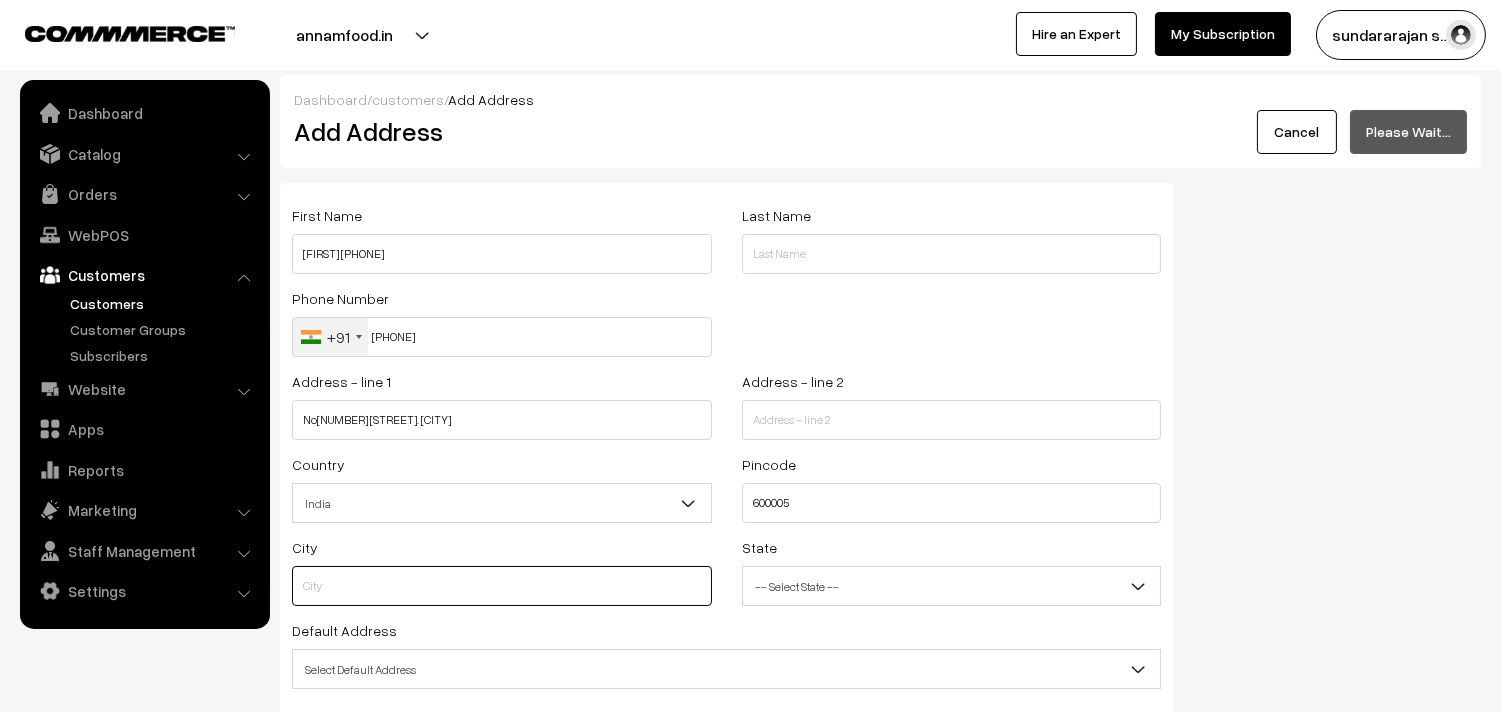 type on "Chennai" 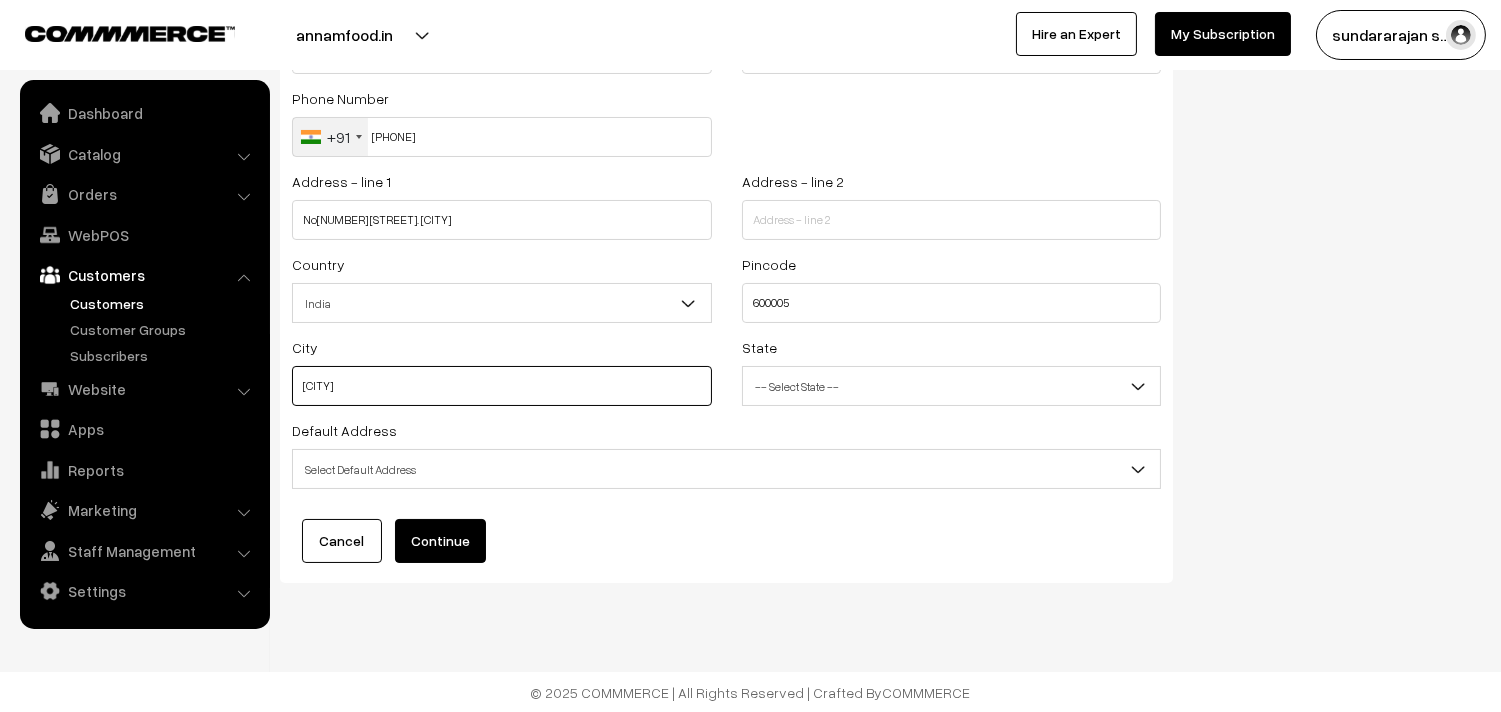 scroll, scrollTop: 202, scrollLeft: 0, axis: vertical 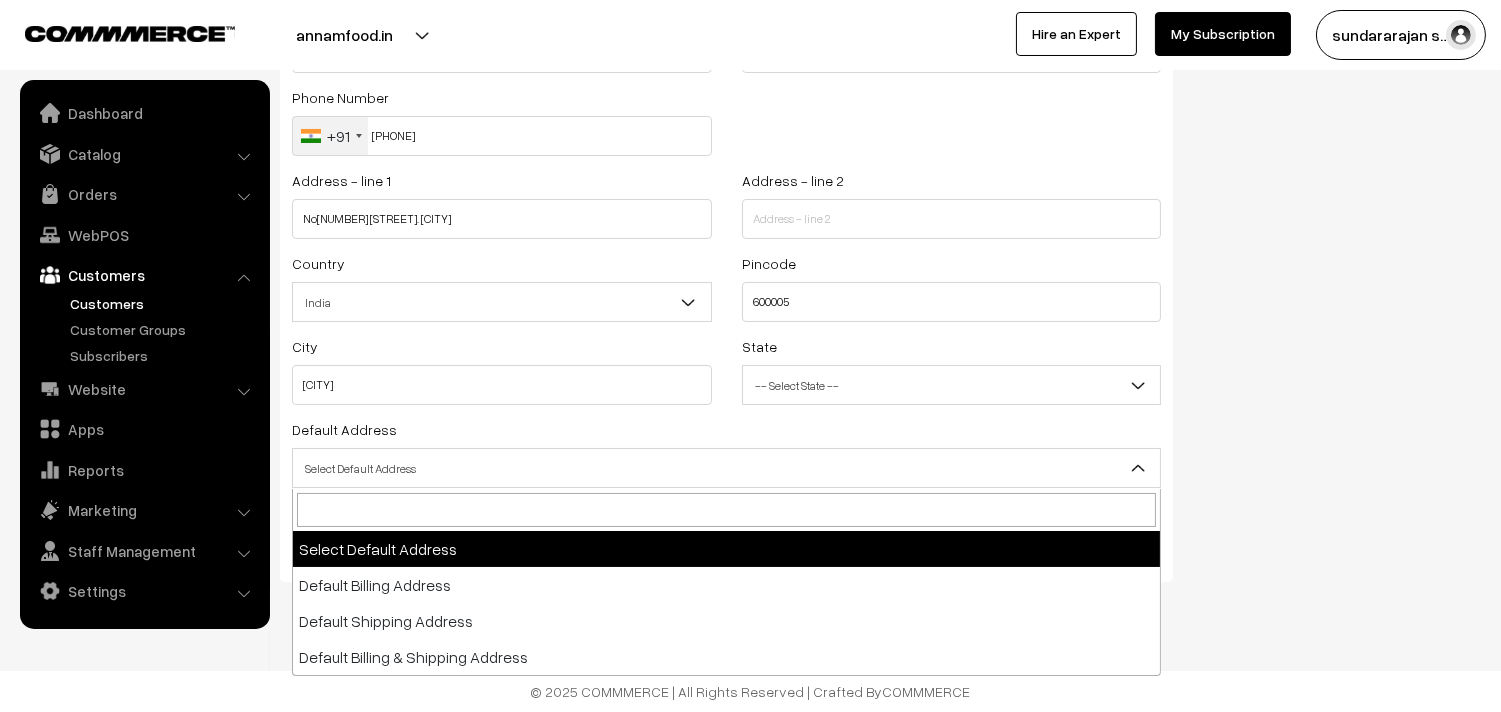 click on "Select Default Address" at bounding box center (726, 468) 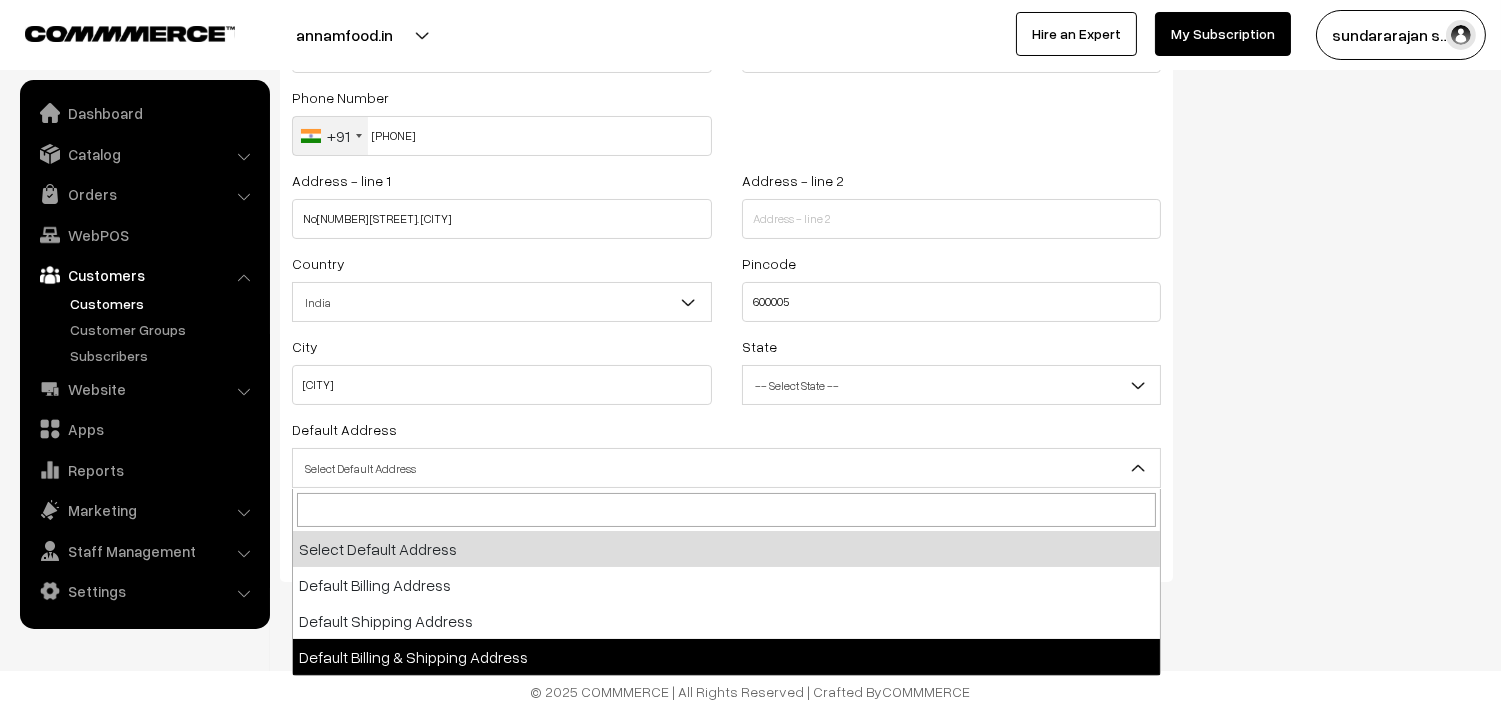 select on "3" 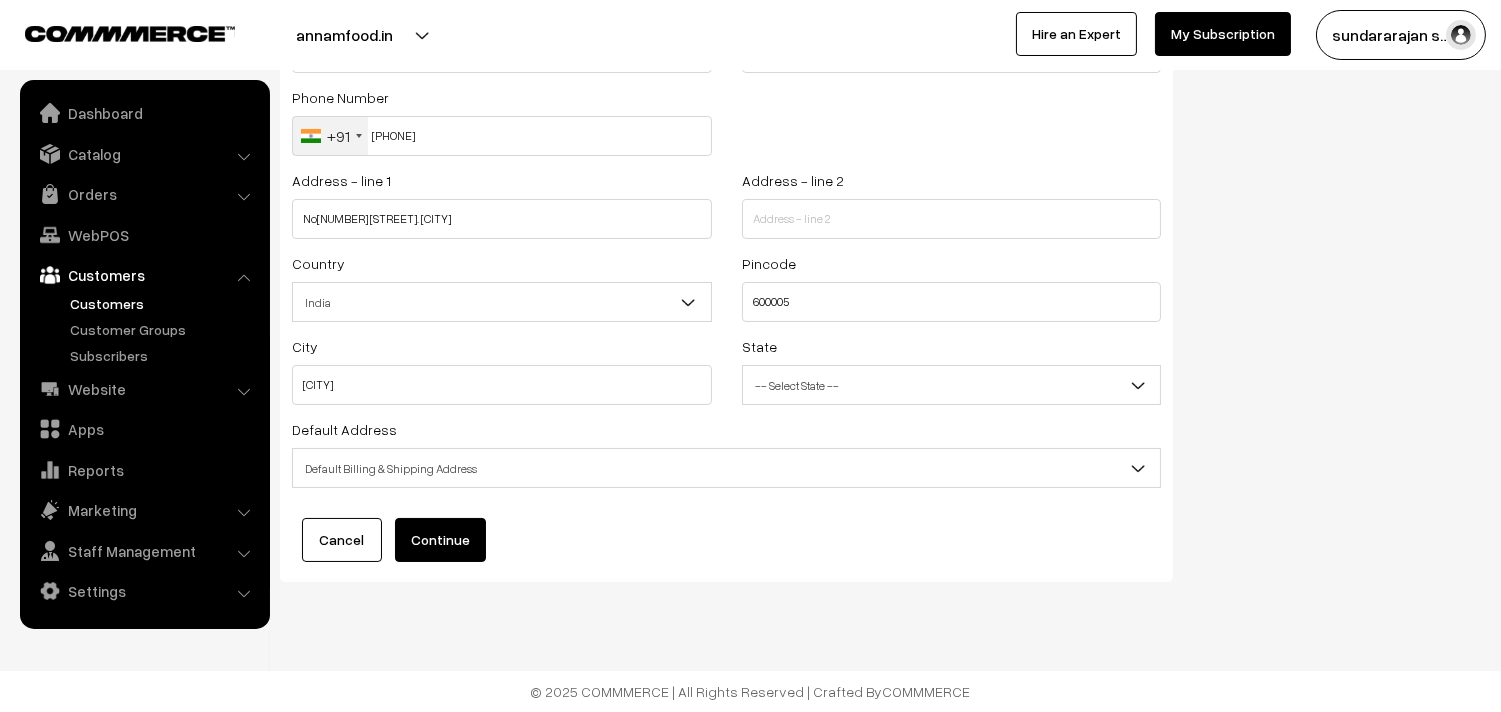 click on "Continue" at bounding box center (440, 540) 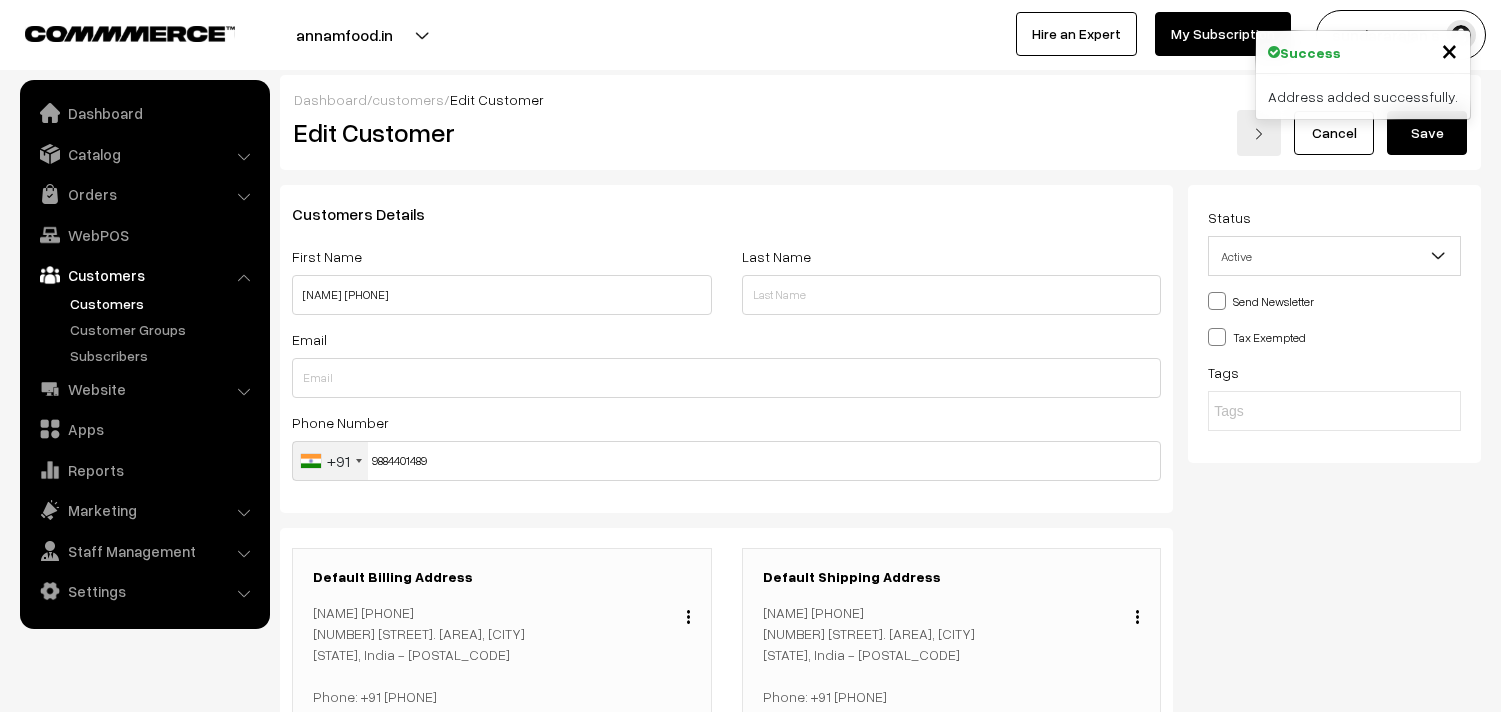 click on "Save" at bounding box center [1427, 133] 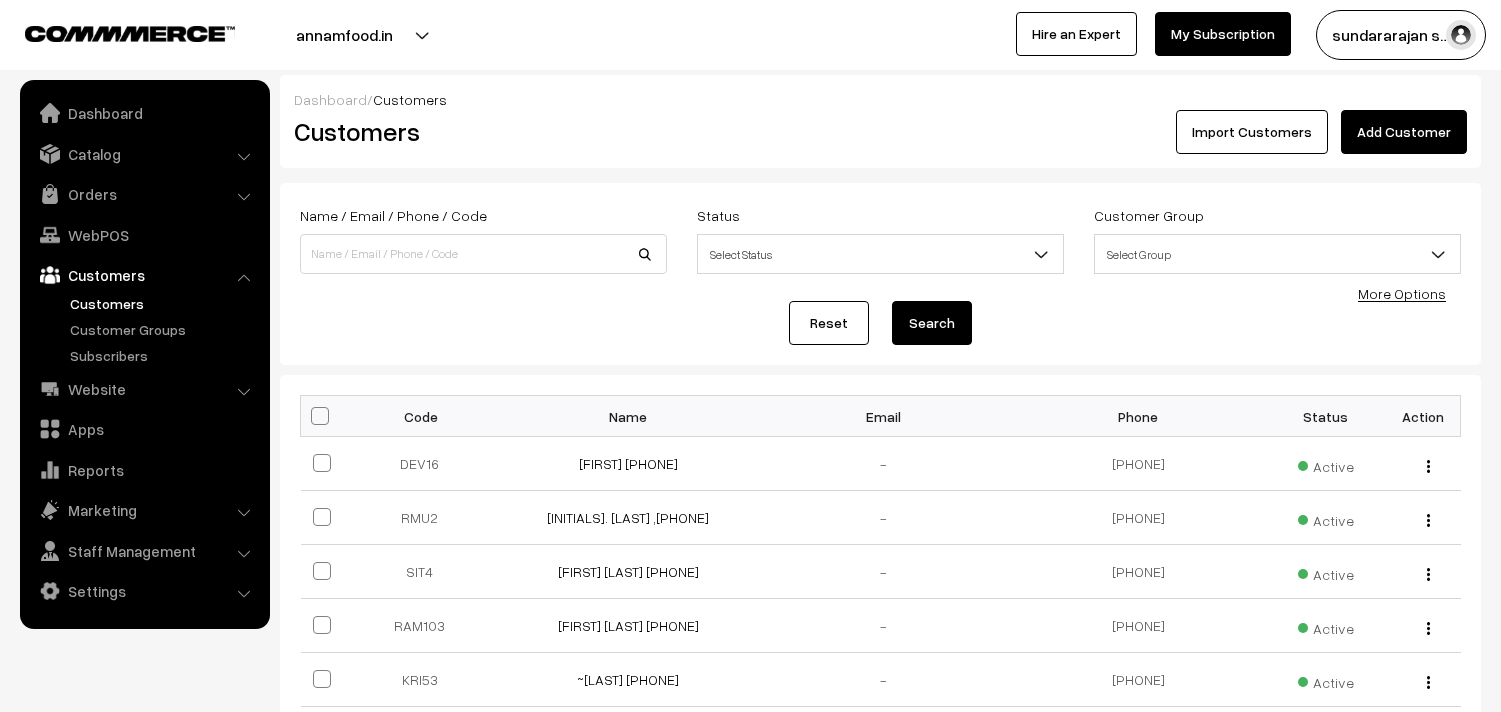 scroll, scrollTop: 0, scrollLeft: 0, axis: both 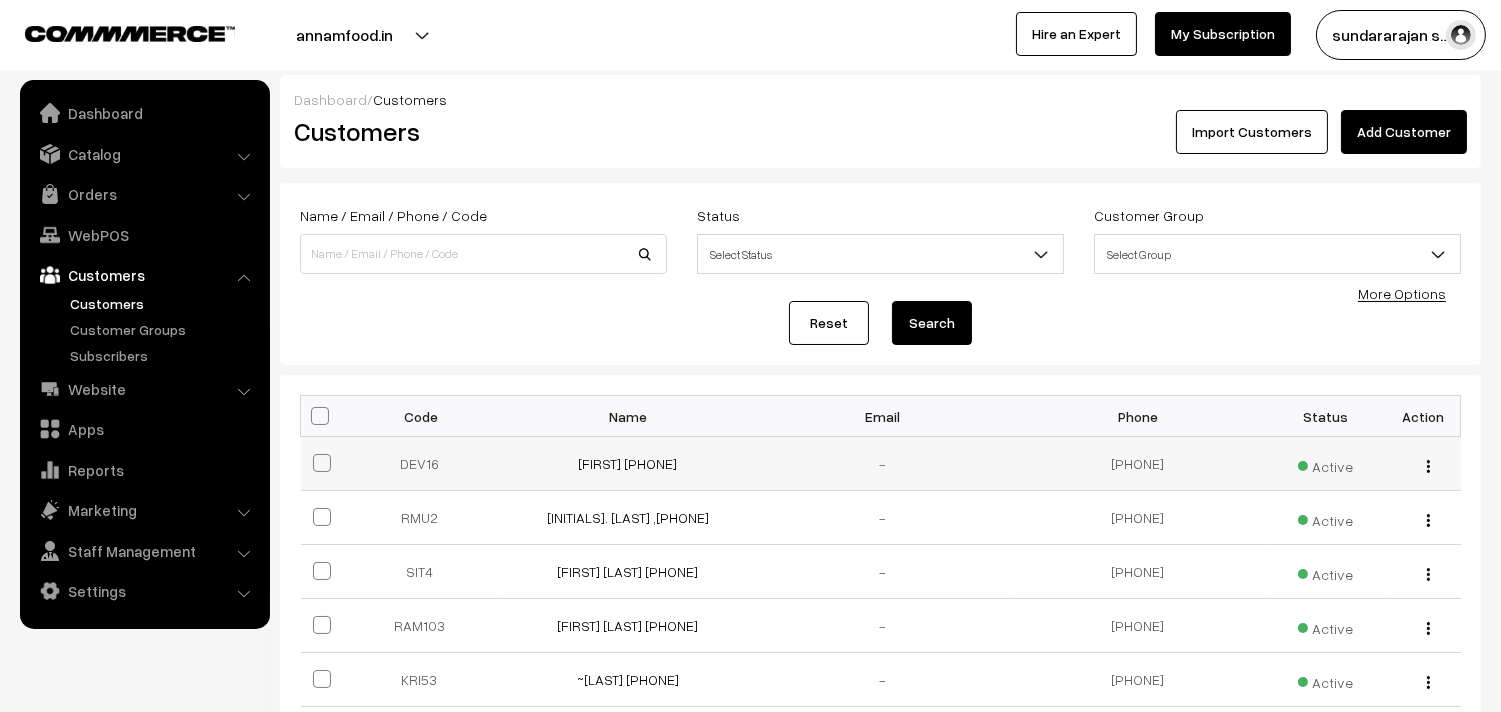 drag, startPoint x: 708, startPoint y: 470, endPoint x: 474, endPoint y: 381, distance: 250.35374 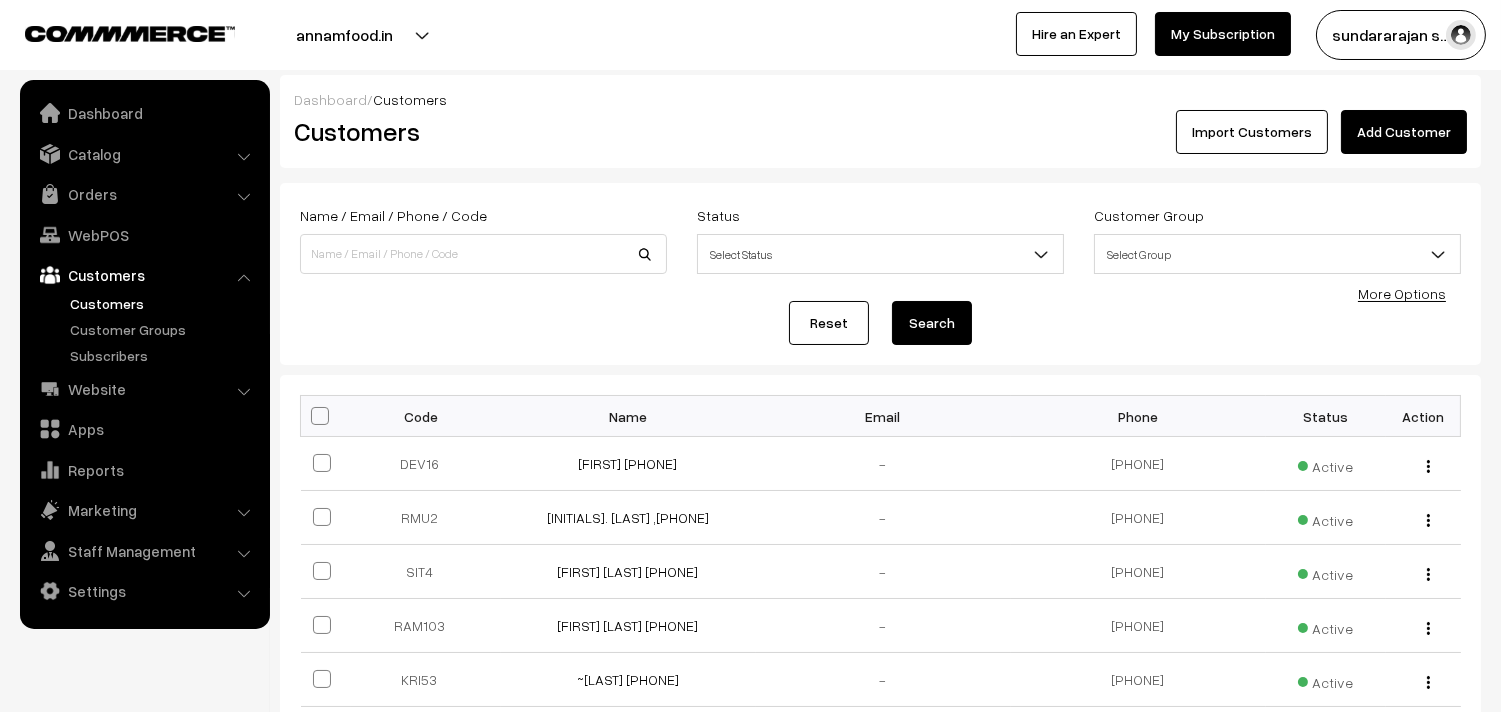 click on "DEV16
Devipoornima  9884401489
-
+91 9884401489
Active
view Edit Delete" at bounding box center [881, 464] 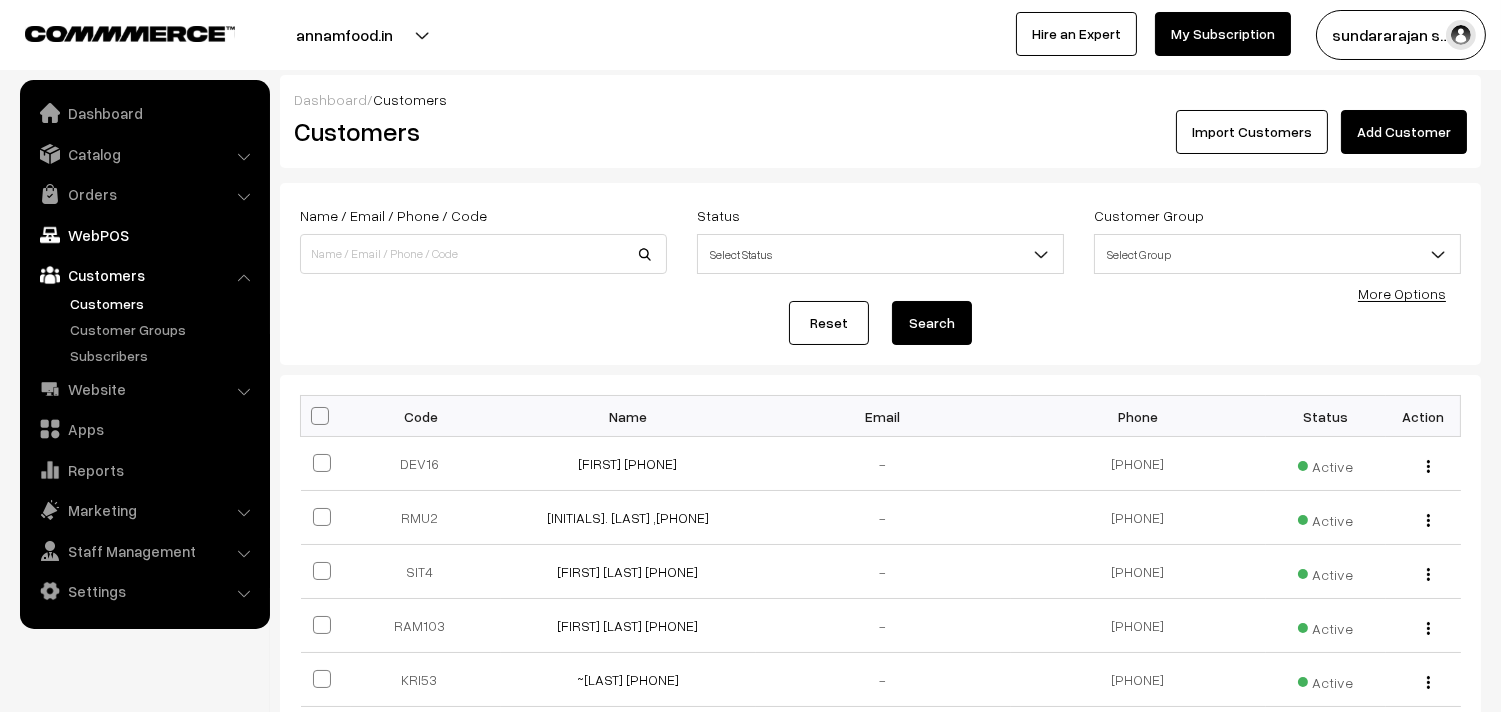 click on "WebPOS" at bounding box center [144, 235] 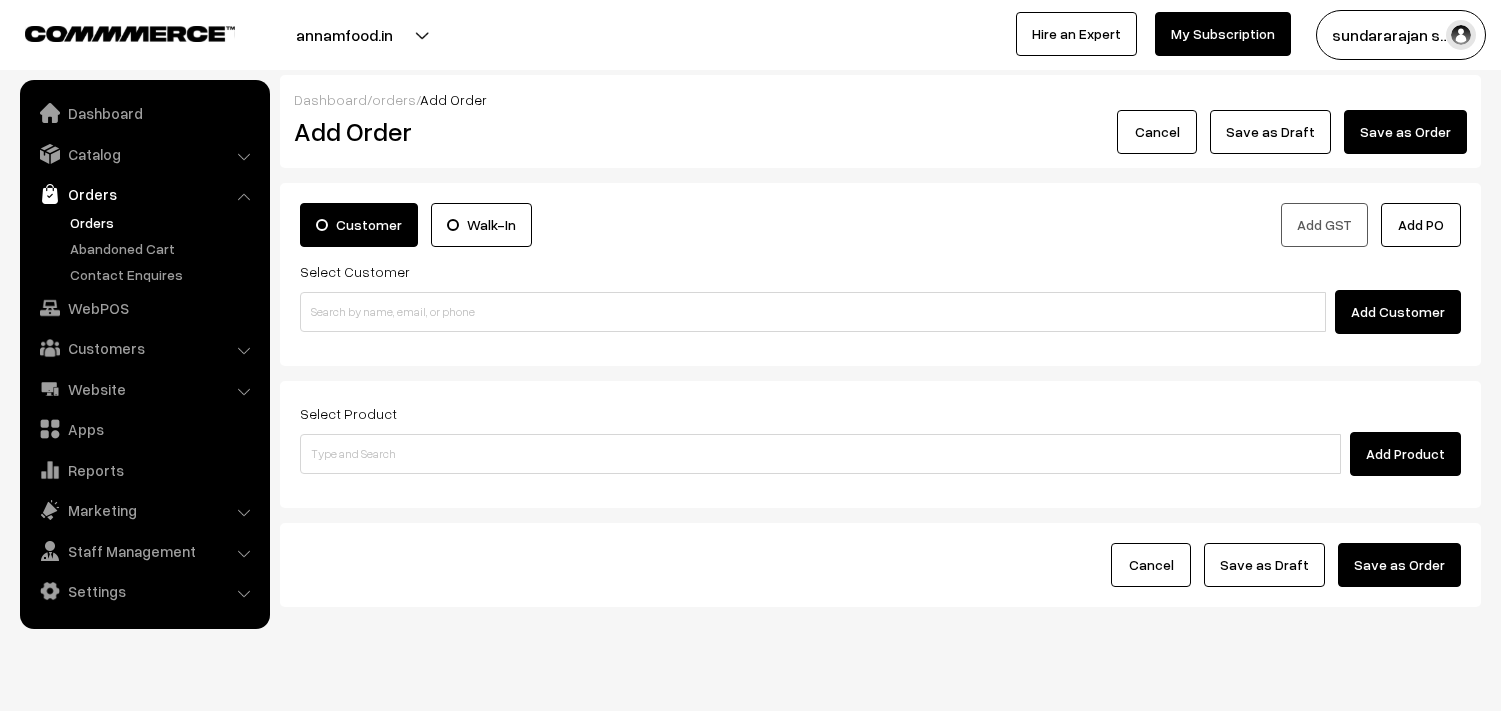 click at bounding box center (813, 312) 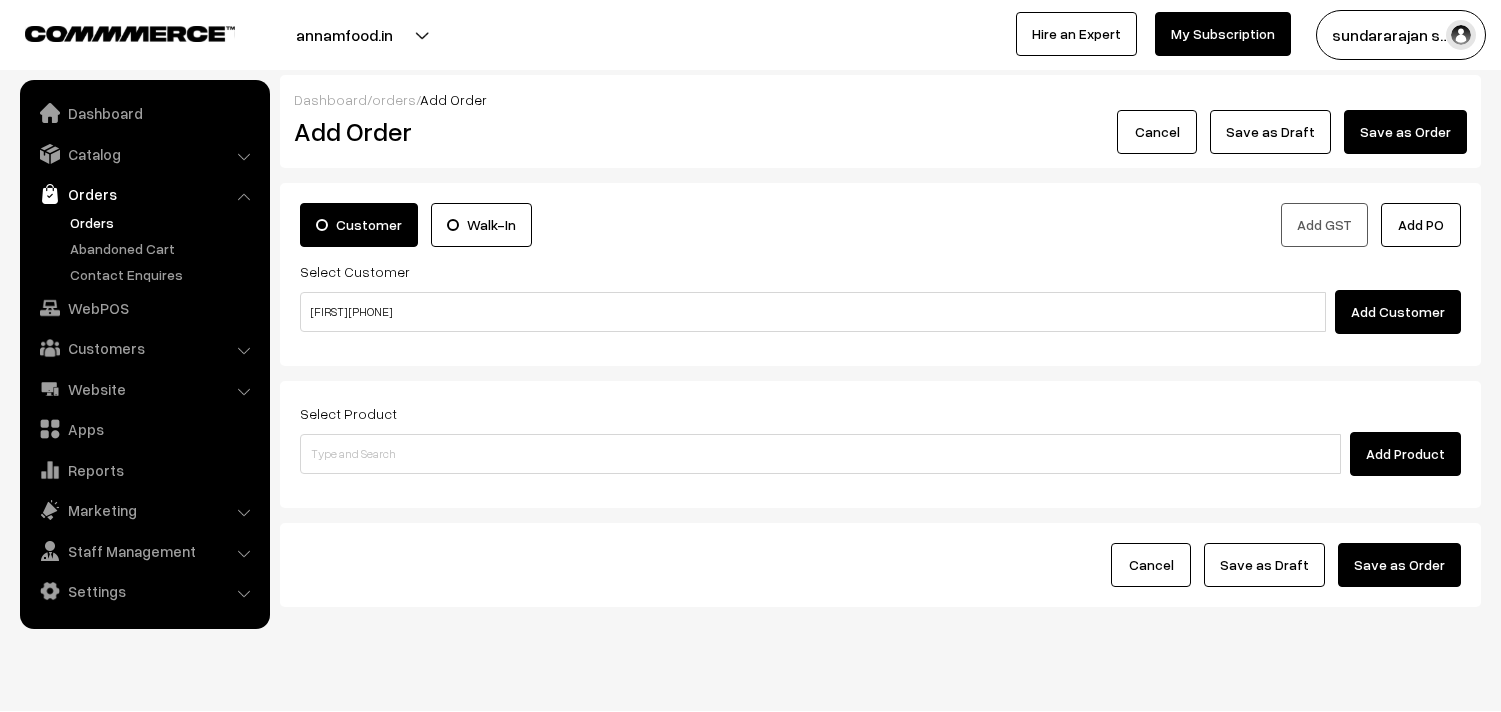 scroll, scrollTop: 0, scrollLeft: 0, axis: both 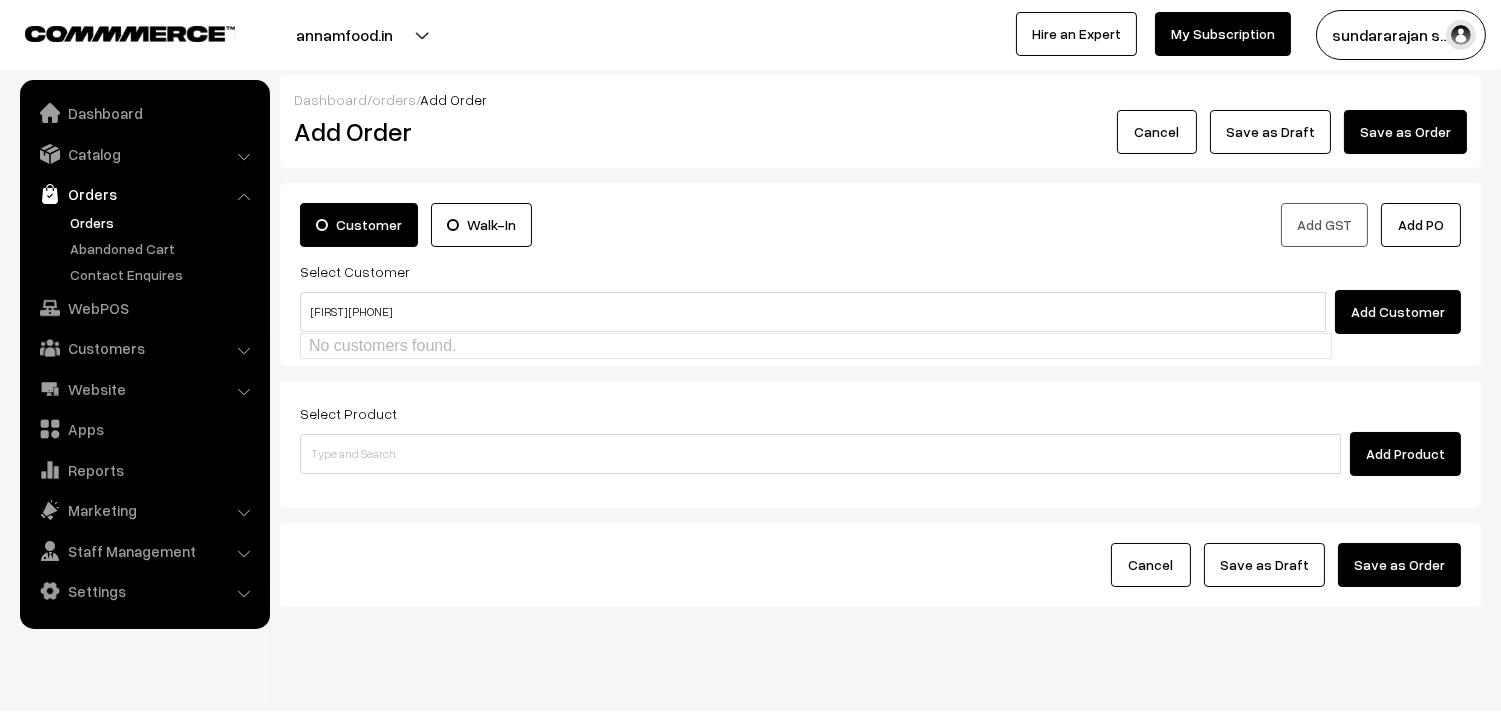 click on "No customers found." at bounding box center (816, 346) 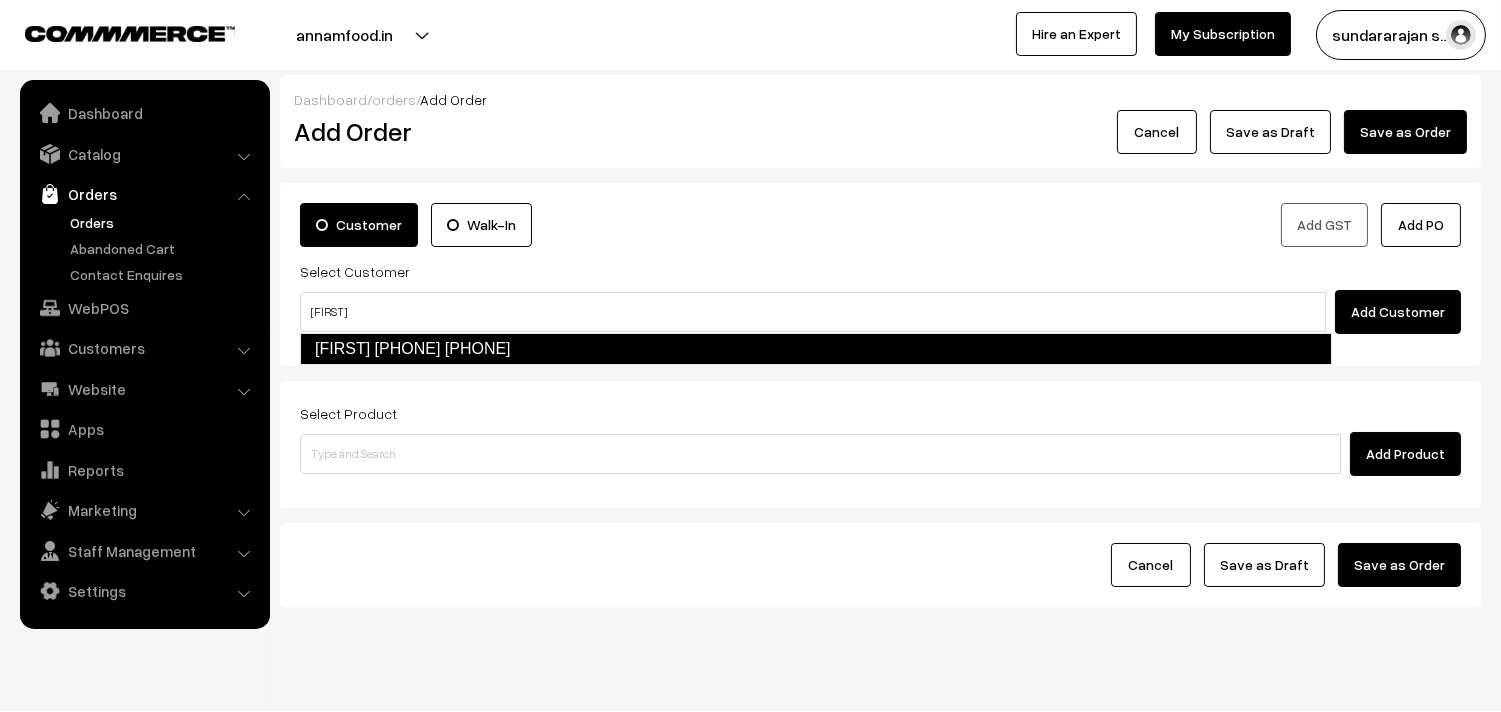 click on "Devipoornima  9884401489  [9884401489]" at bounding box center (816, 349) 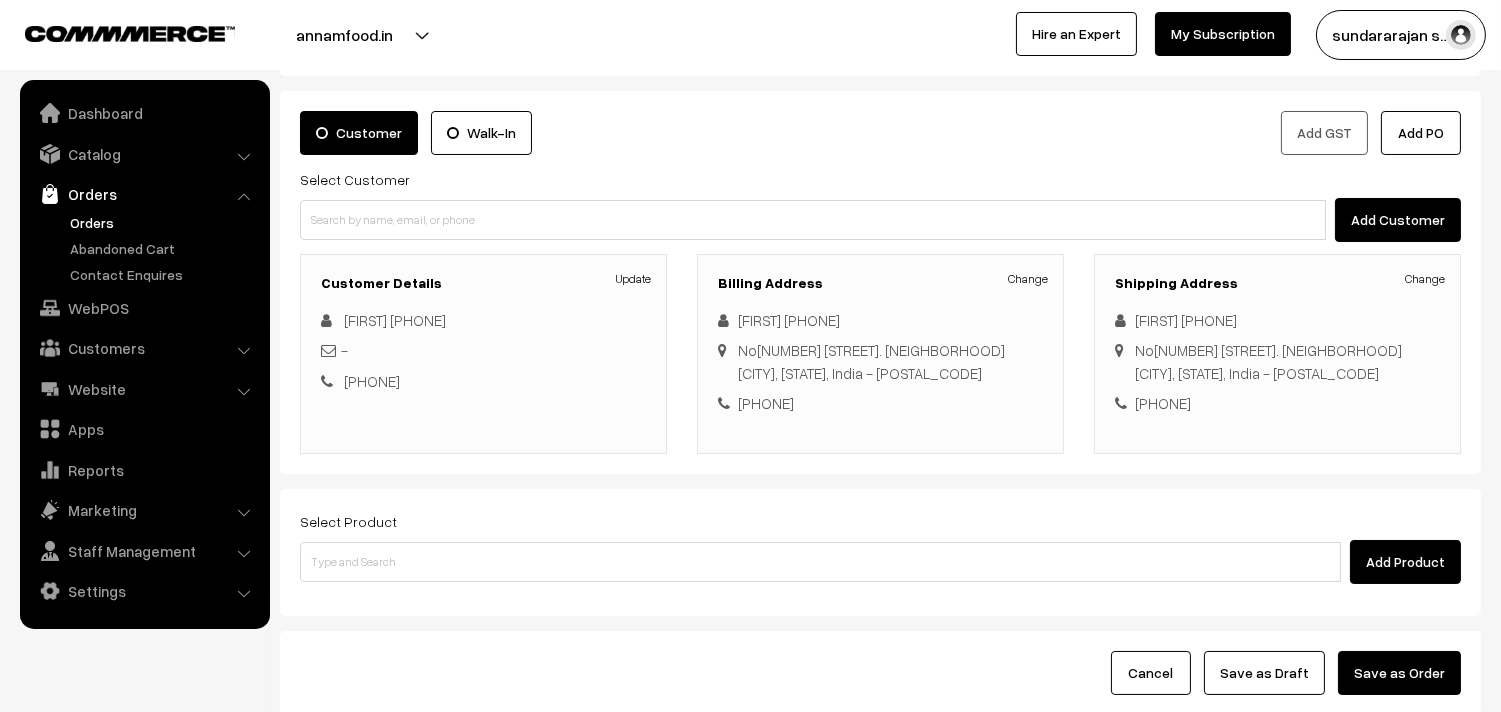 scroll, scrollTop: 130, scrollLeft: 0, axis: vertical 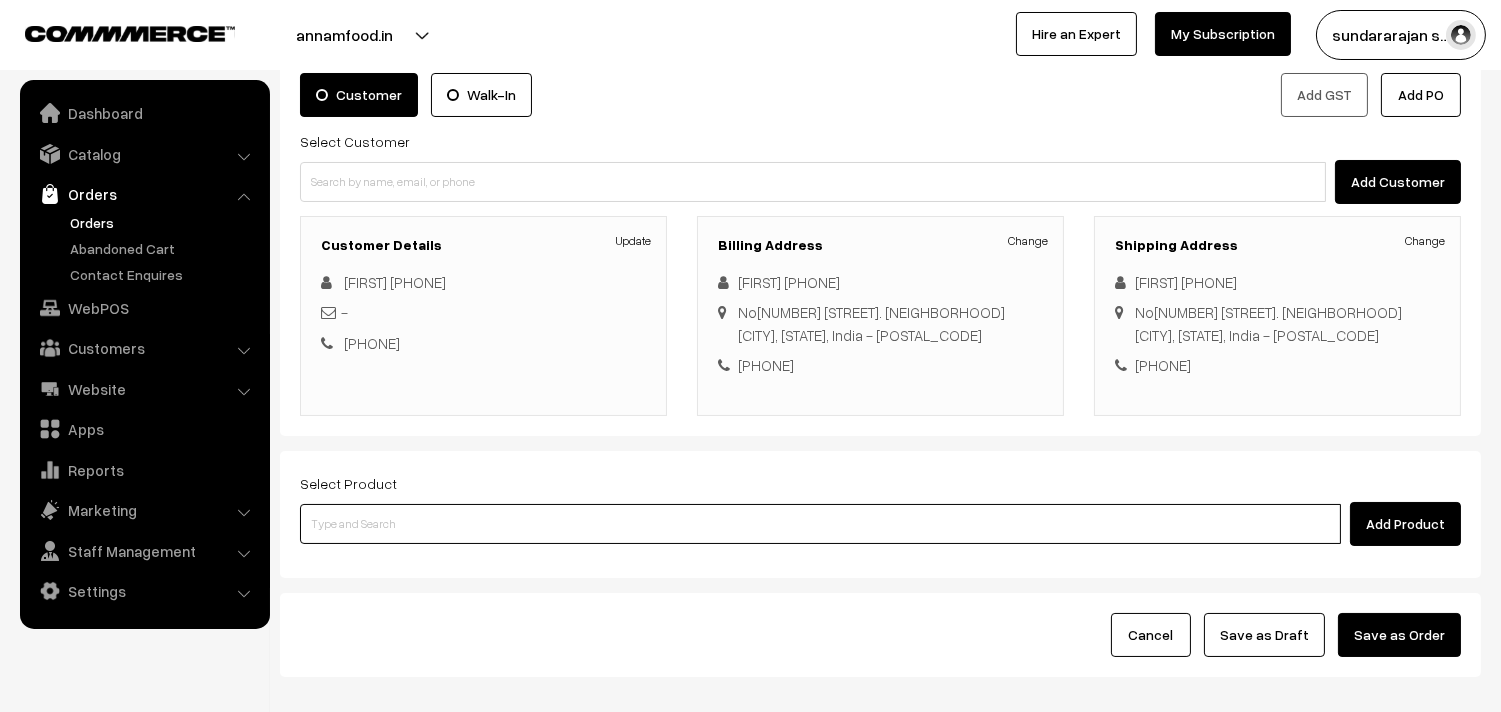 click at bounding box center (820, 524) 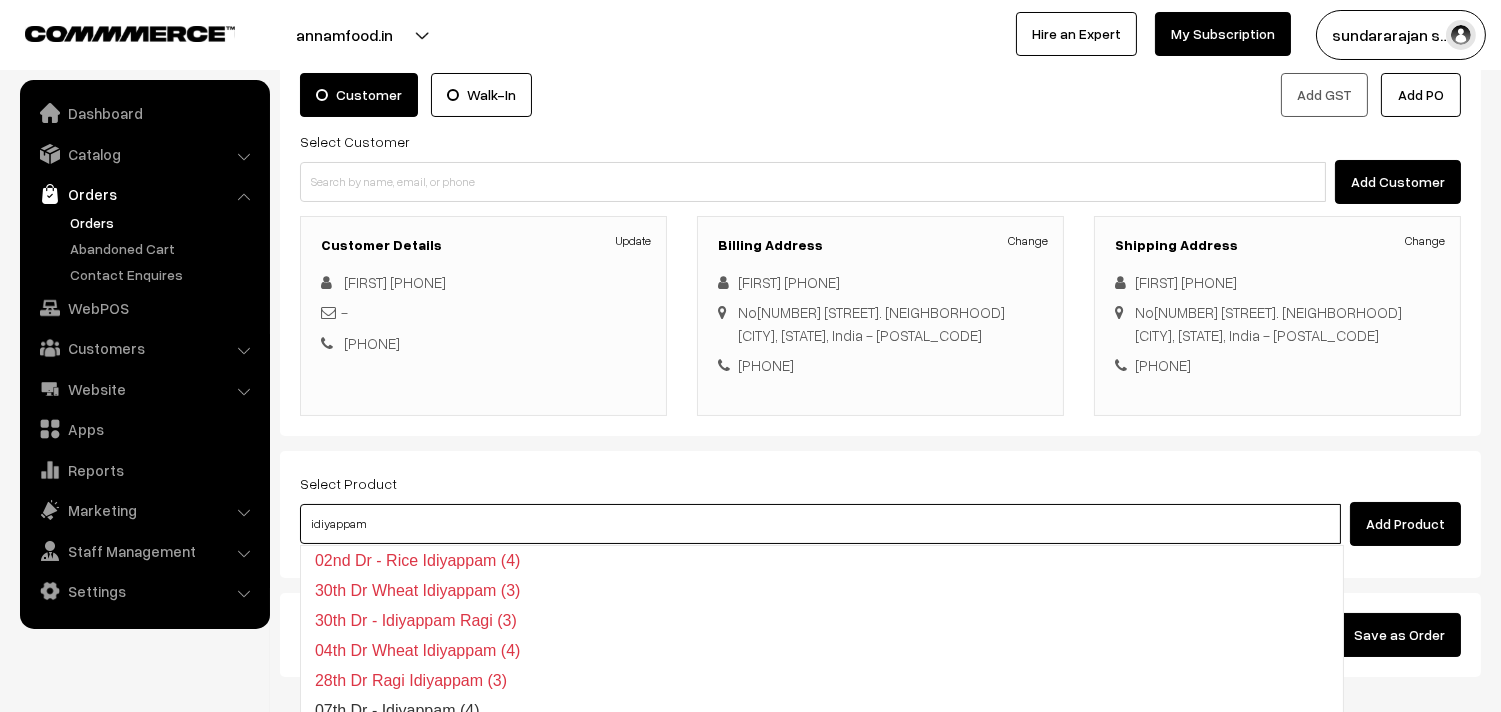 type on "07th Dr -   Idiyappam (4)" 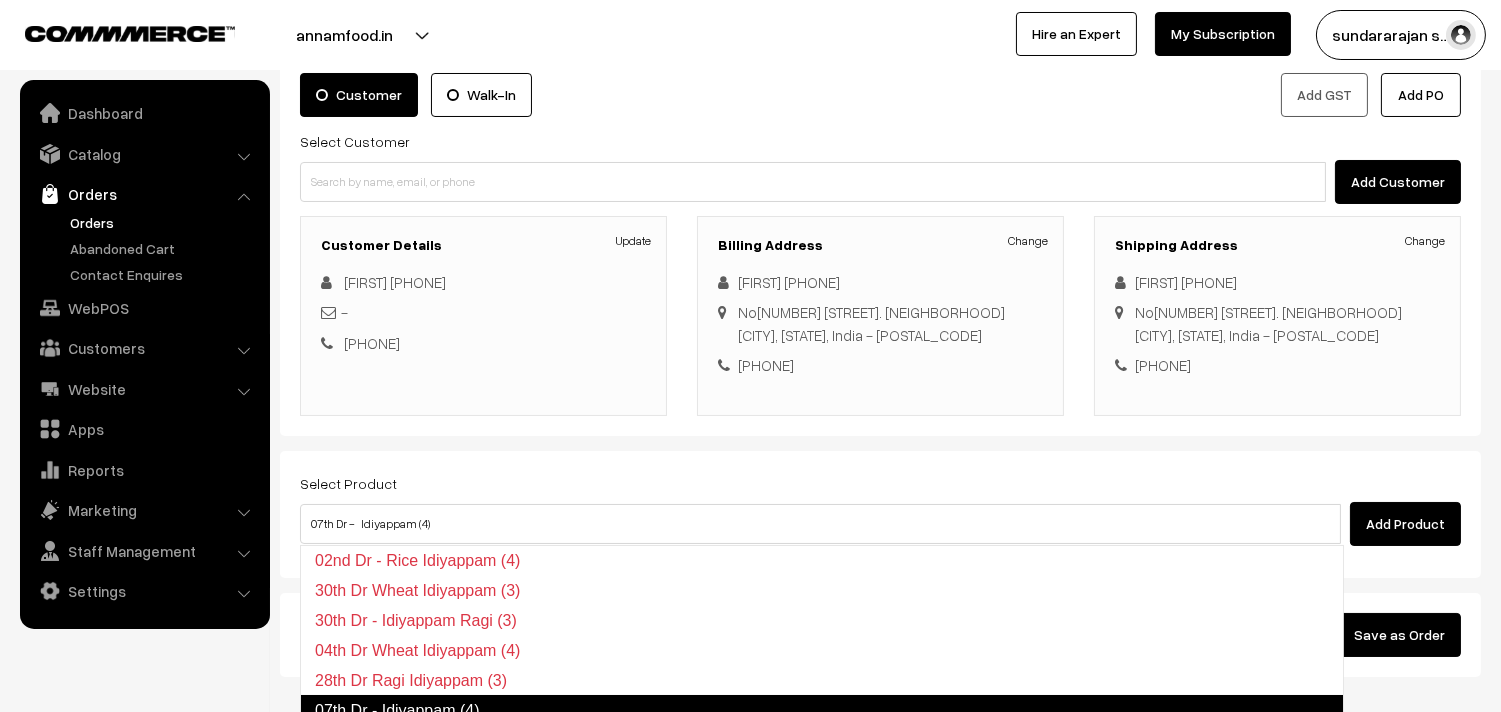 type 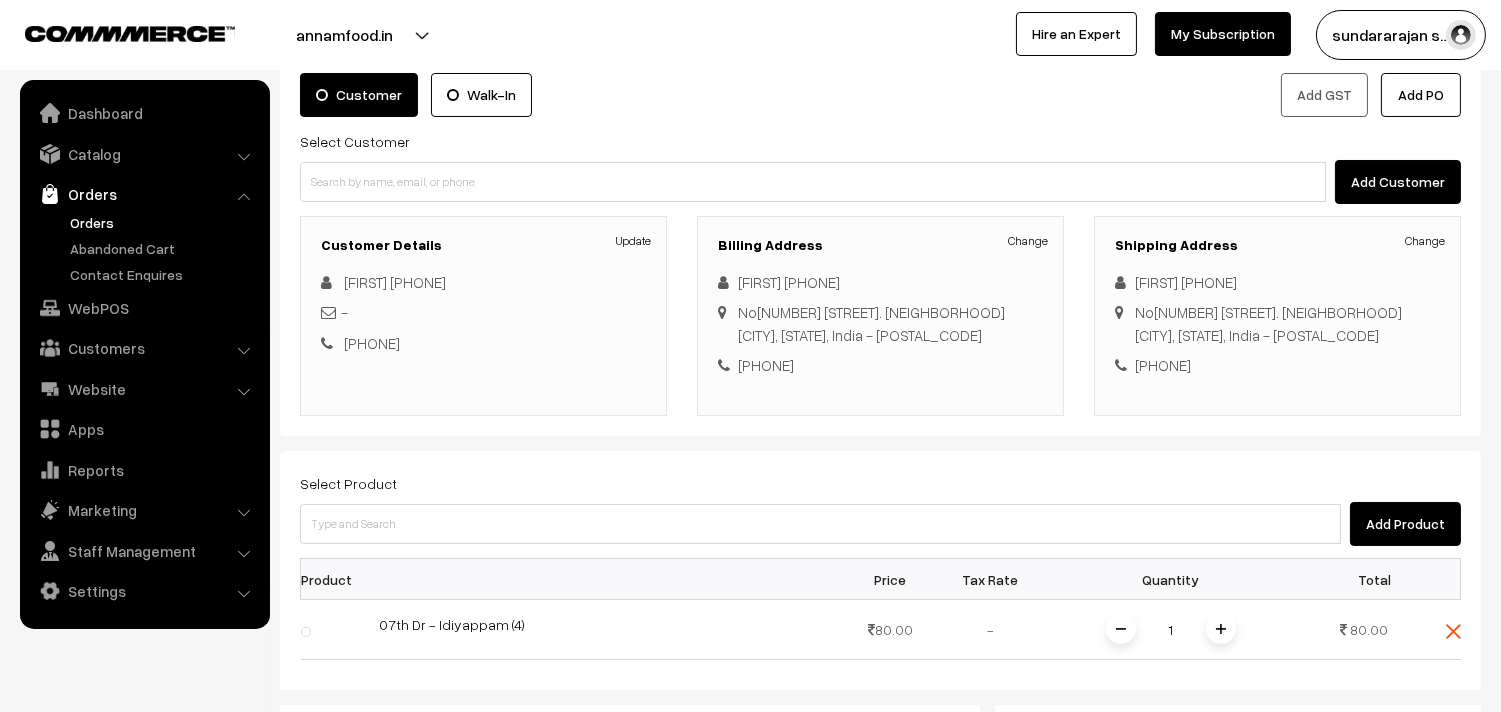 scroll, scrollTop: 352, scrollLeft: 0, axis: vertical 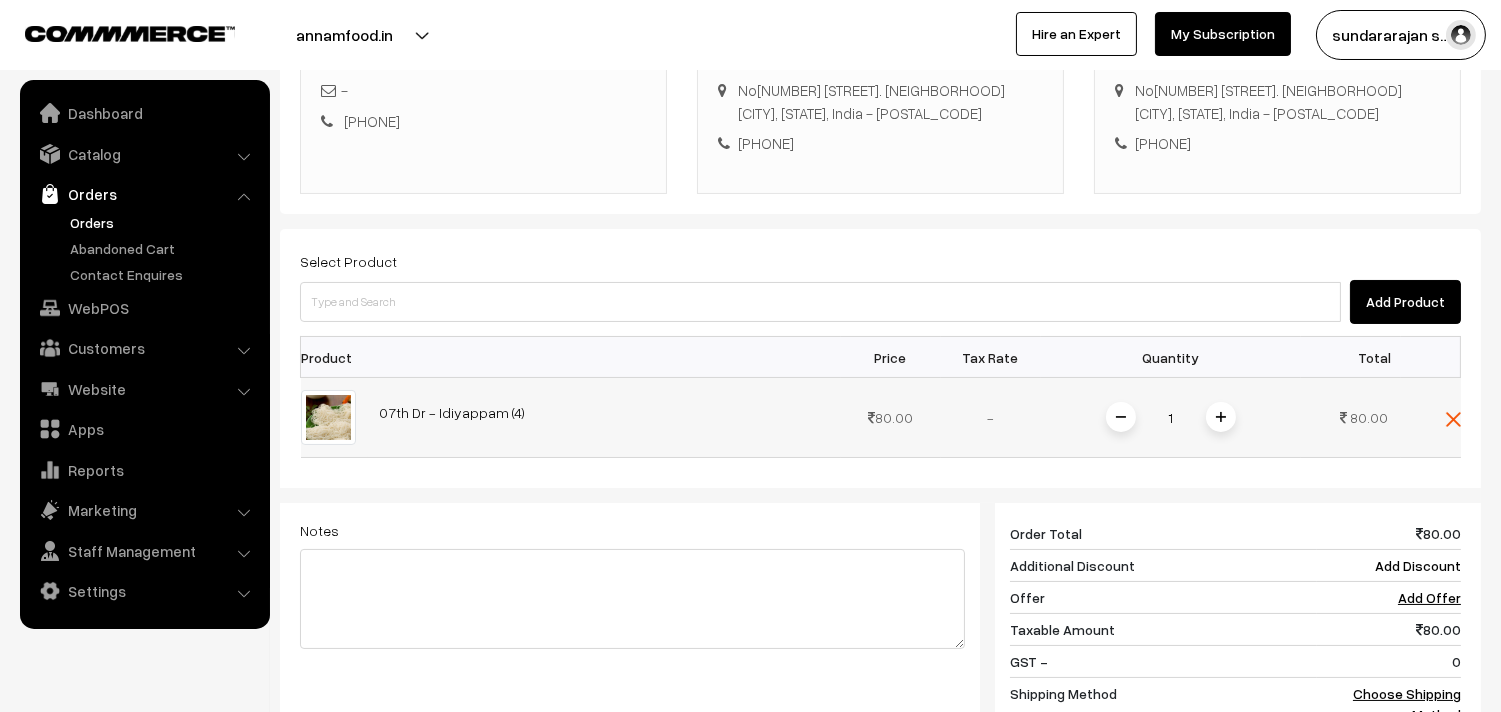 click at bounding box center [1221, 417] 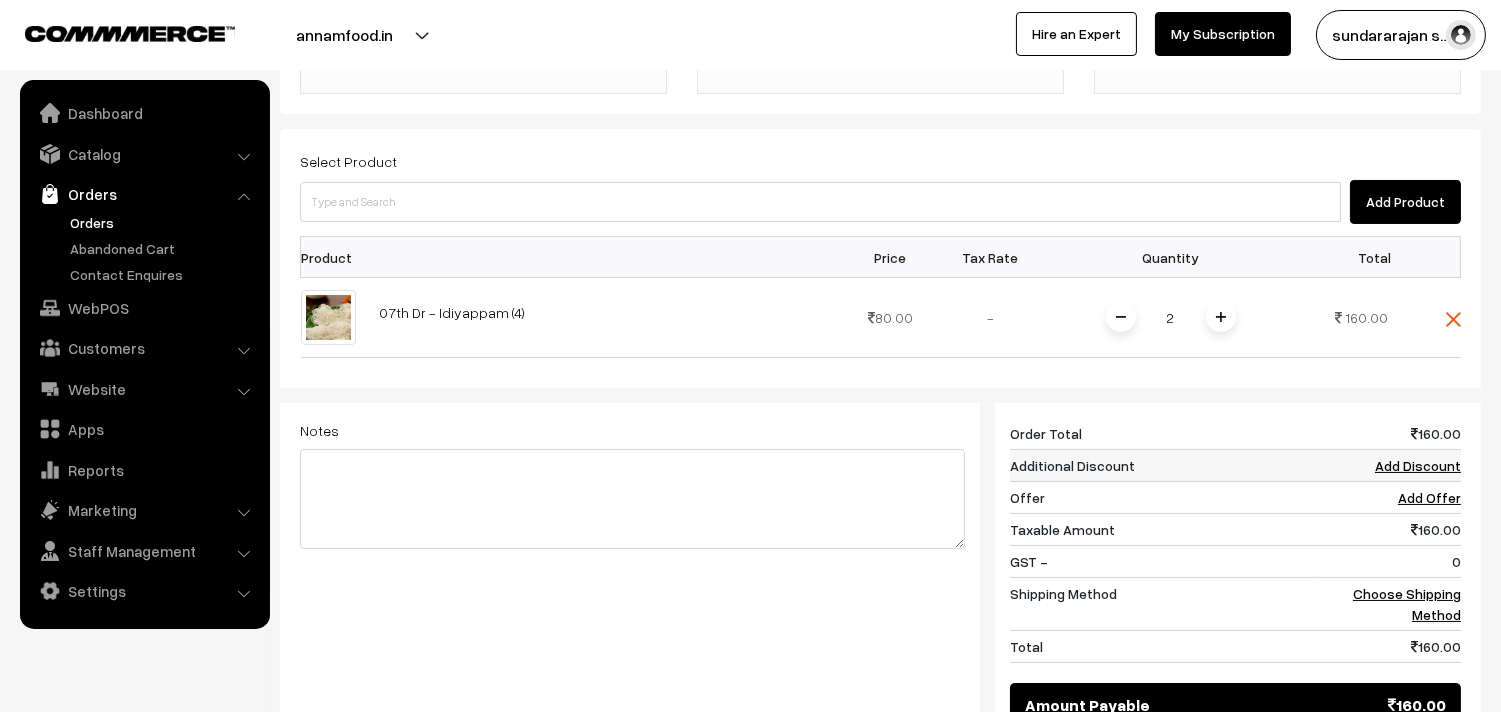 scroll, scrollTop: 574, scrollLeft: 0, axis: vertical 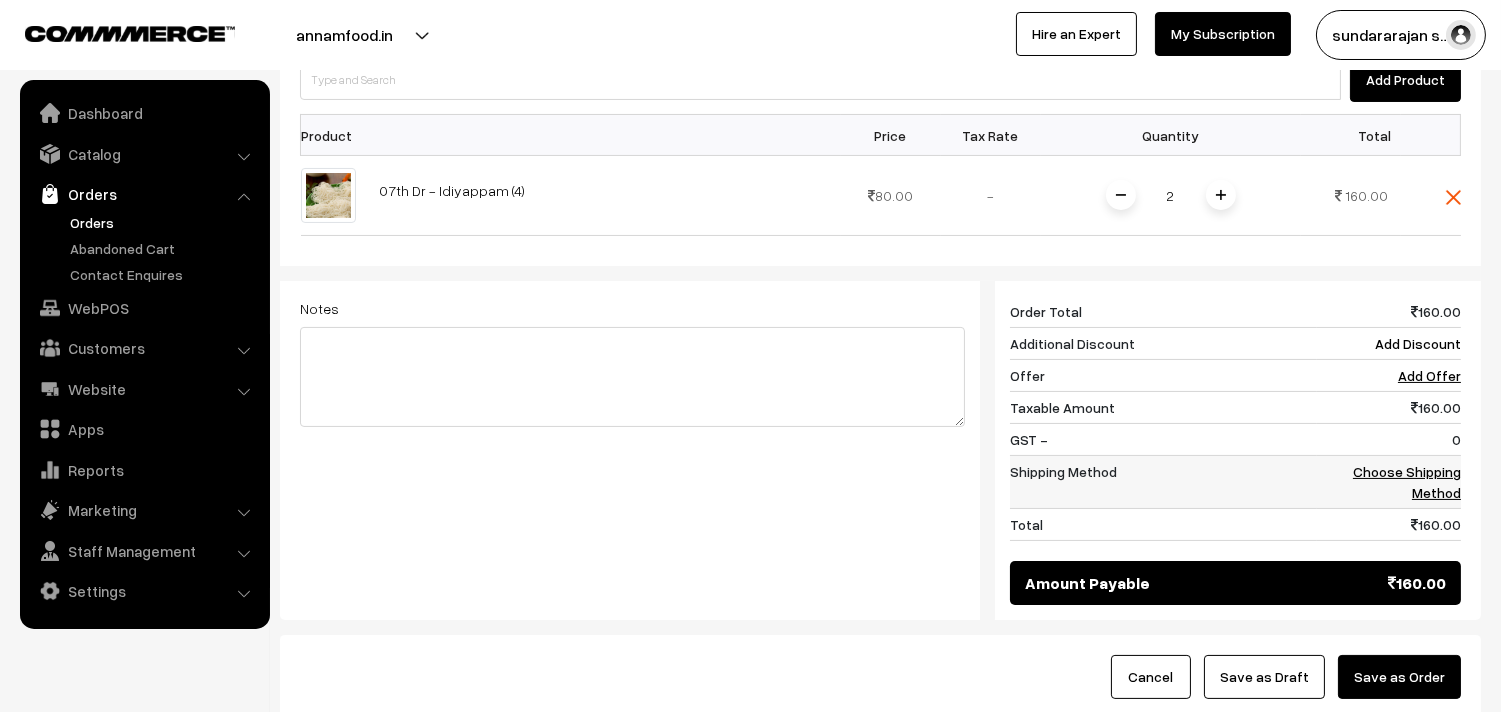 click on "Choose Shipping Method" at bounding box center [1407, 482] 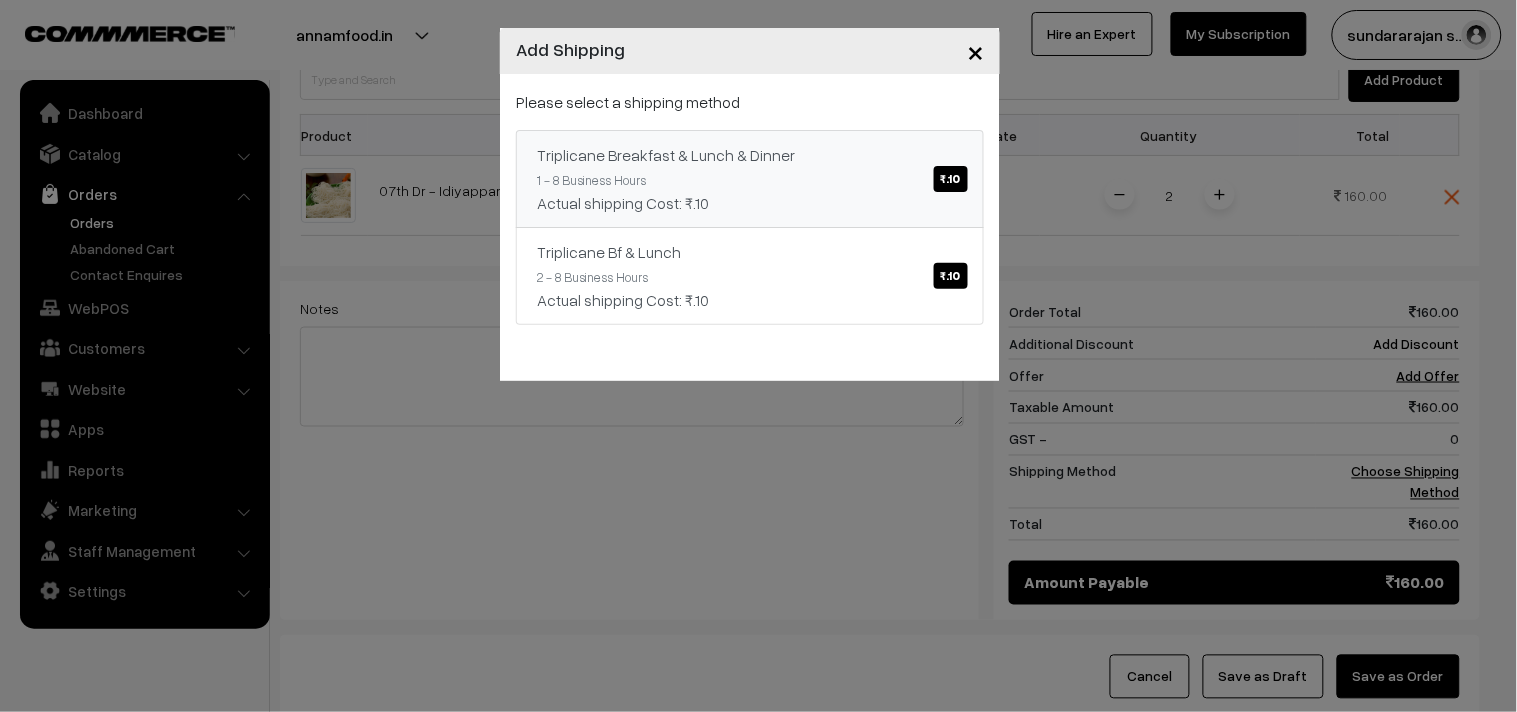 click on "Triplicane Breakfast & Lunch & Dinner
₹.10
1 - 8 Business Hours Actual shipping Cost: ₹.10" at bounding box center [750, 179] 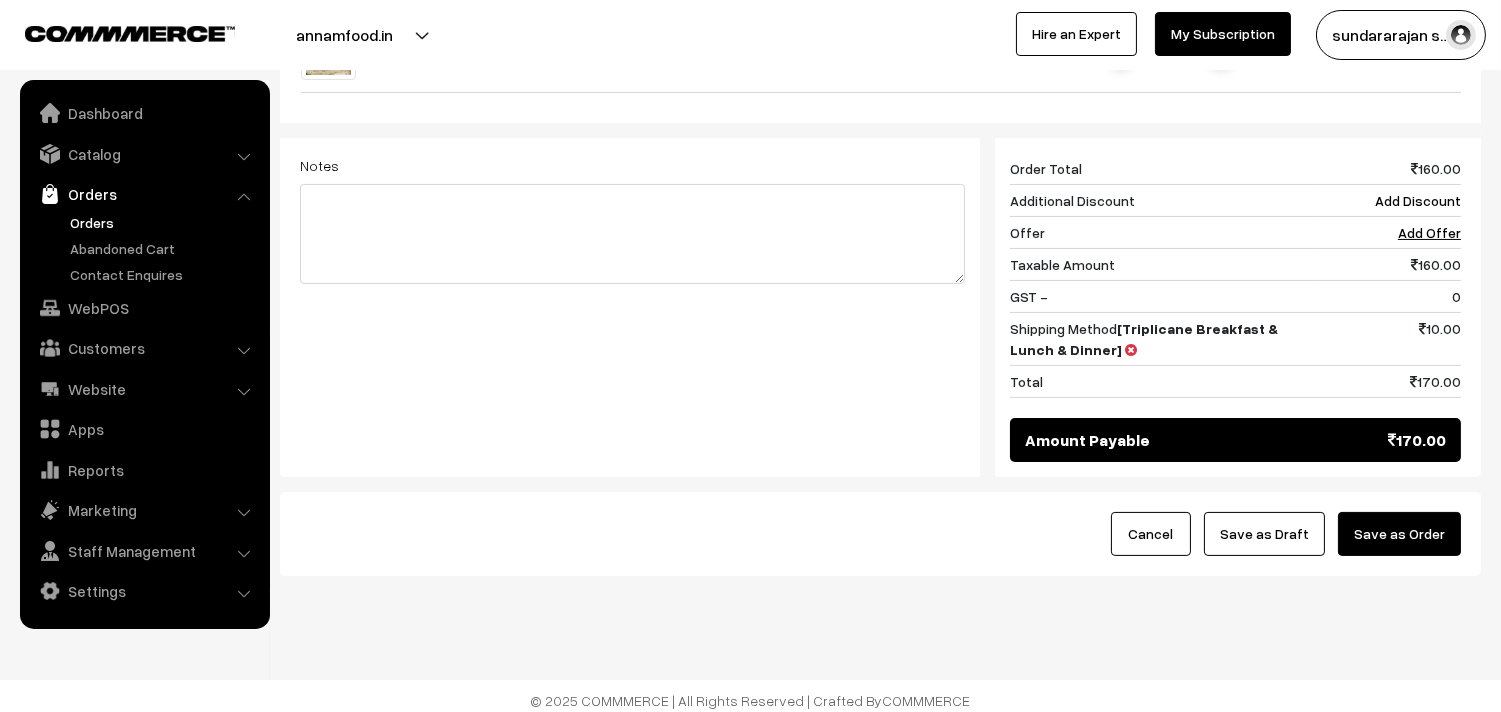 scroll, scrollTop: 728, scrollLeft: 0, axis: vertical 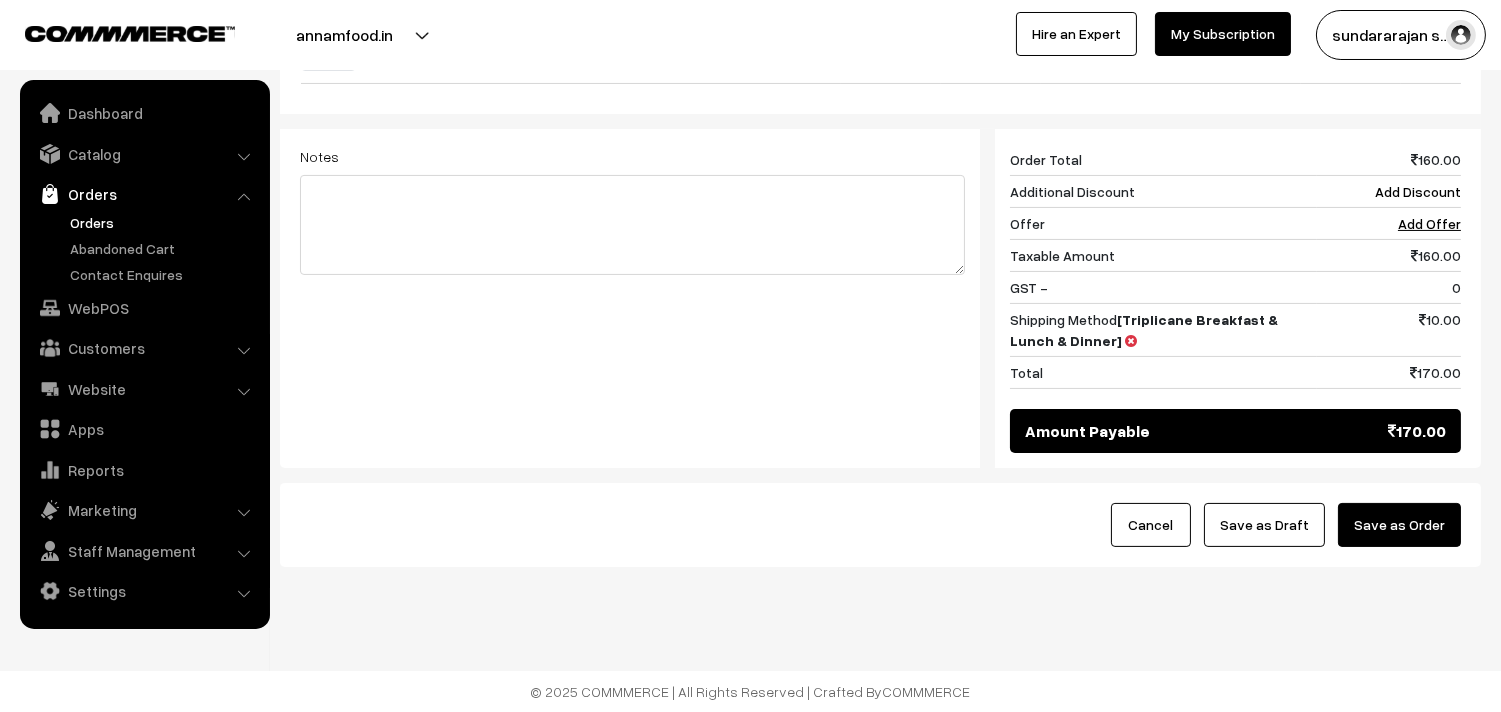 click on "Save as Draft" at bounding box center (1264, 525) 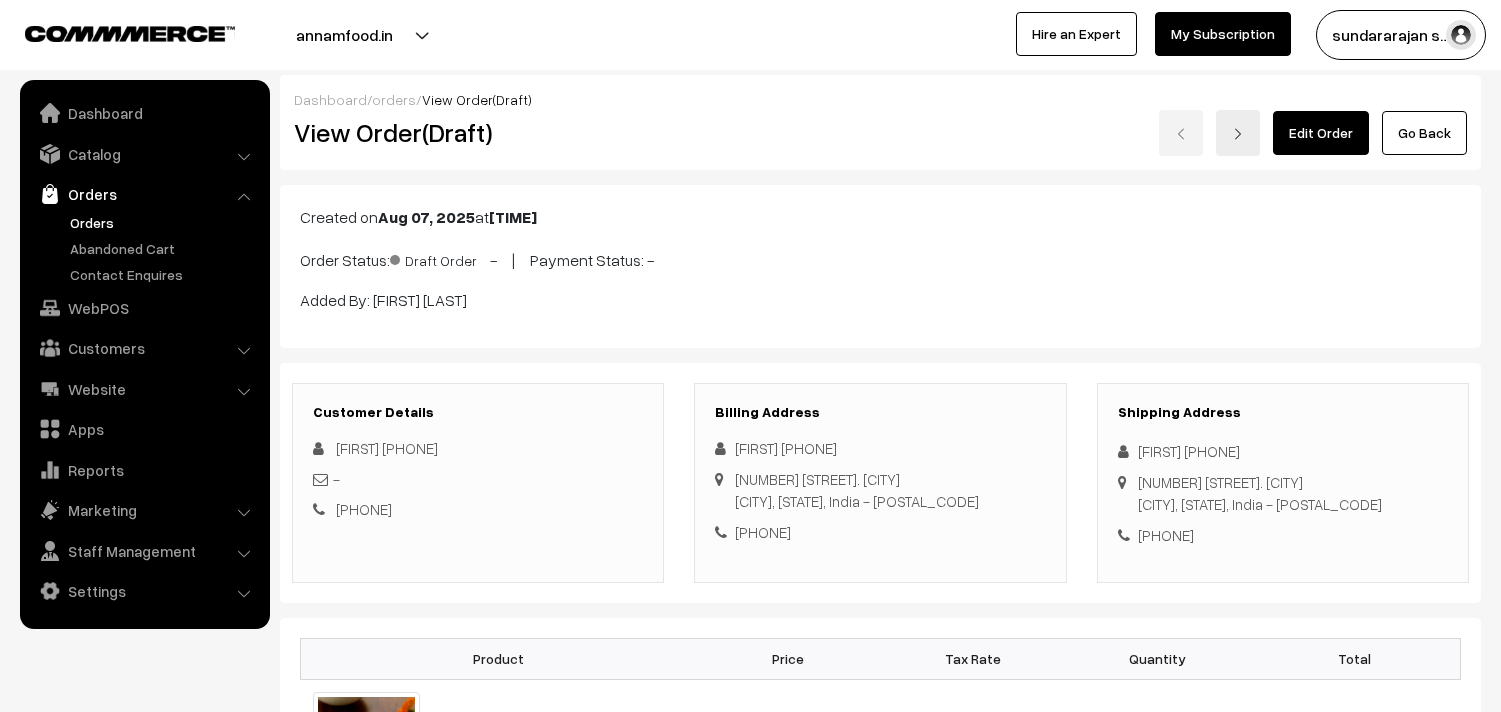 scroll, scrollTop: 0, scrollLeft: 0, axis: both 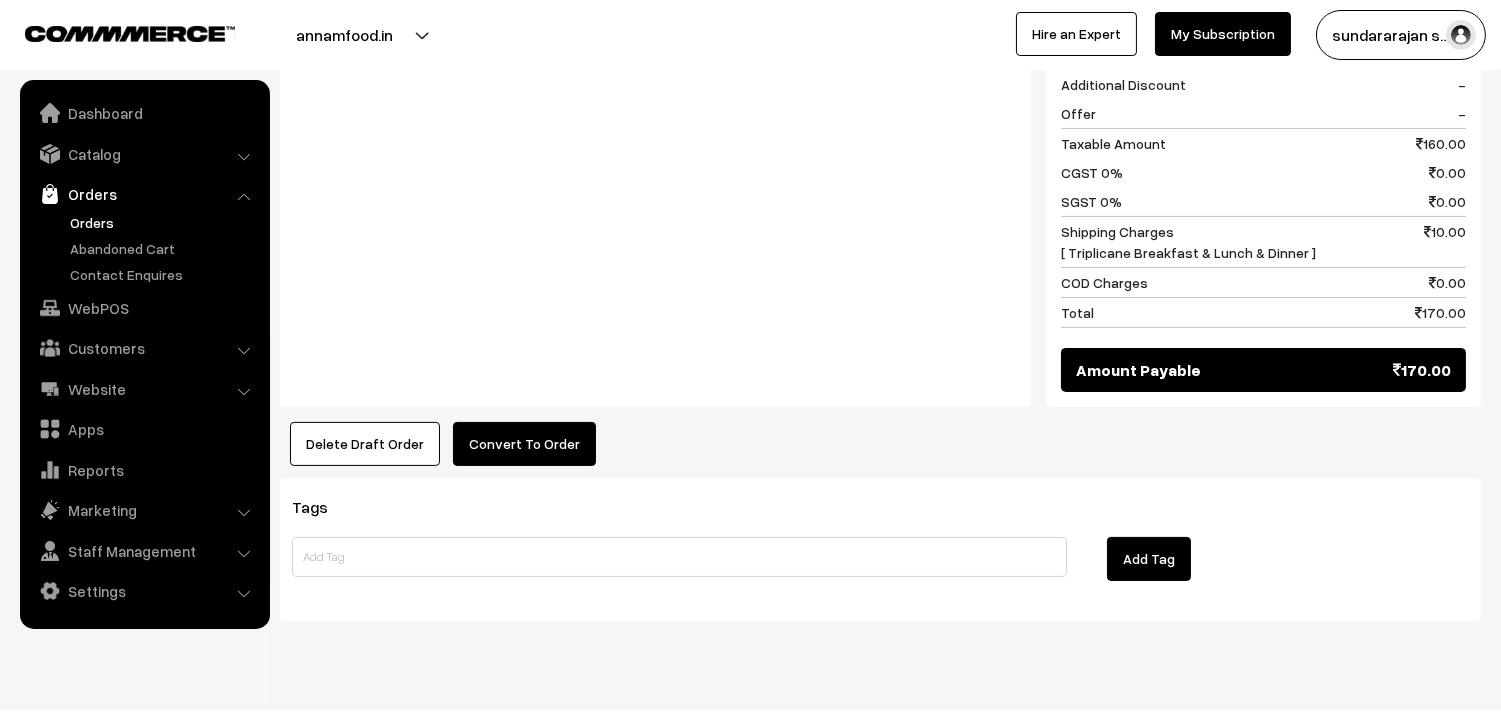click on "Convert To Order" at bounding box center [524, 444] 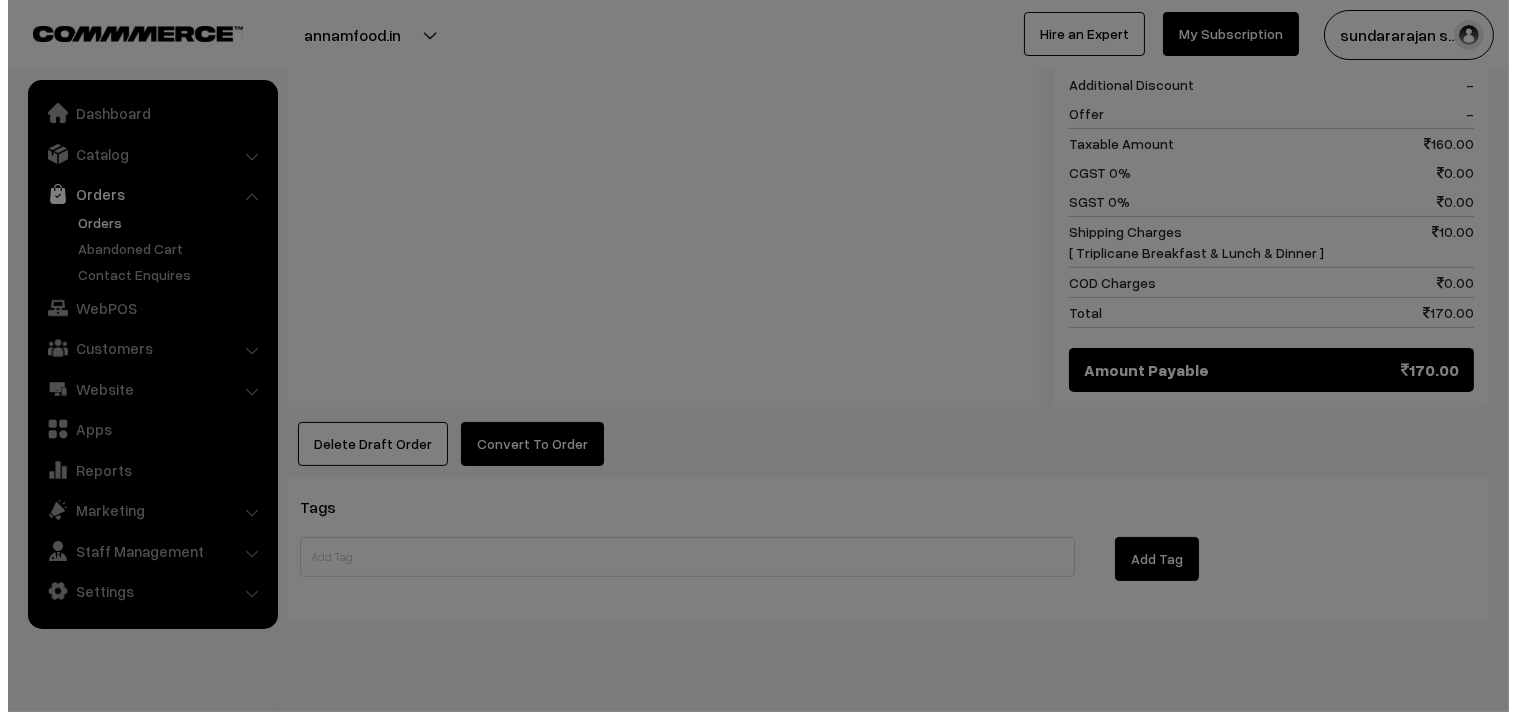 scroll, scrollTop: 890, scrollLeft: 0, axis: vertical 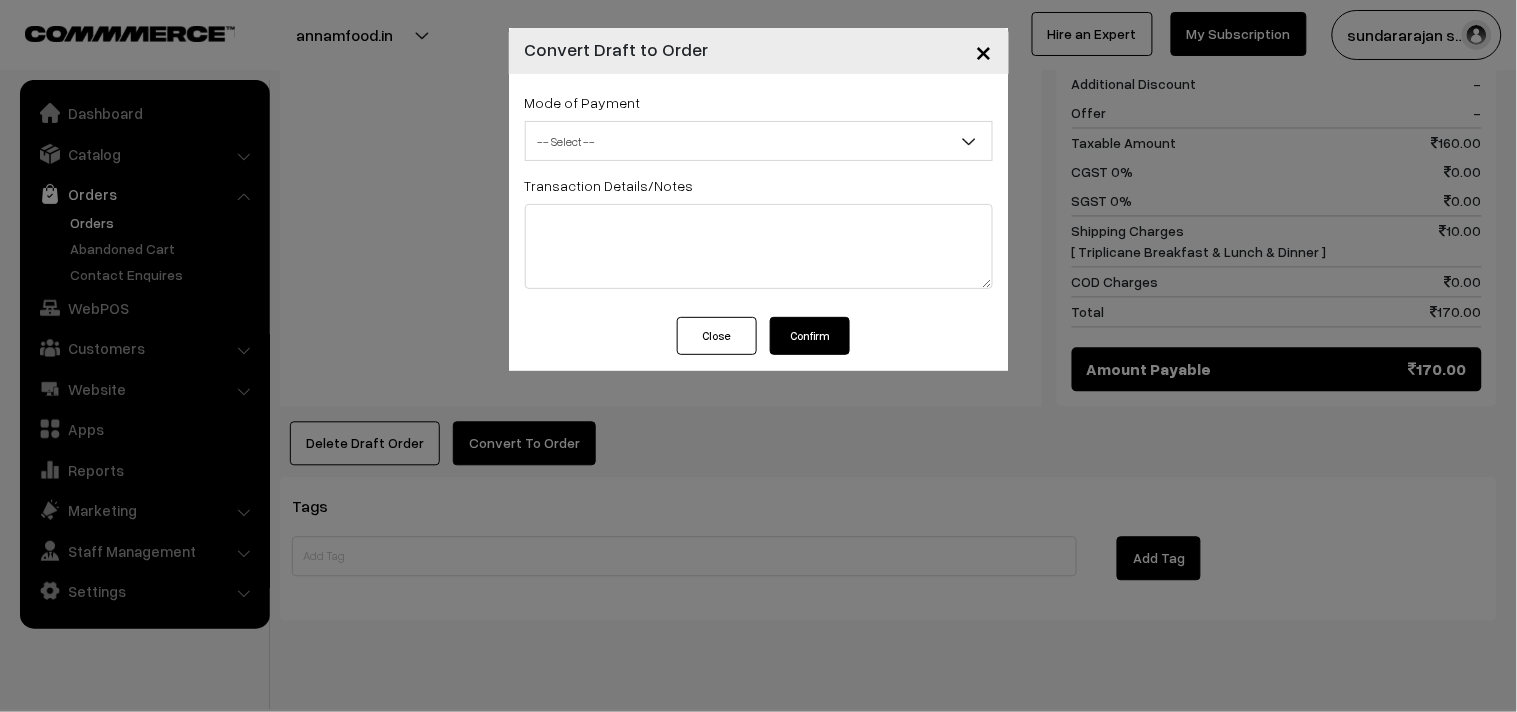 click on "-- Select --" at bounding box center [759, 141] 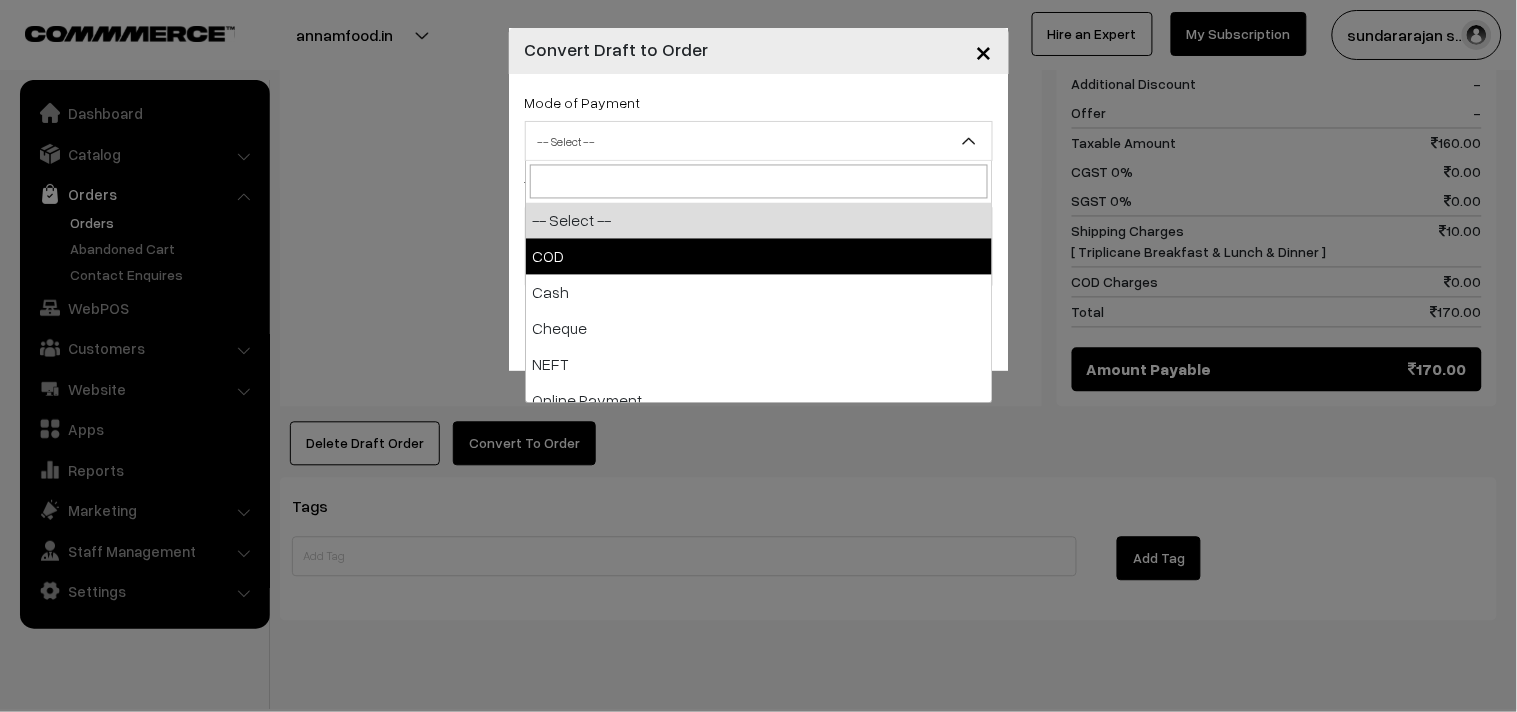select on "2" 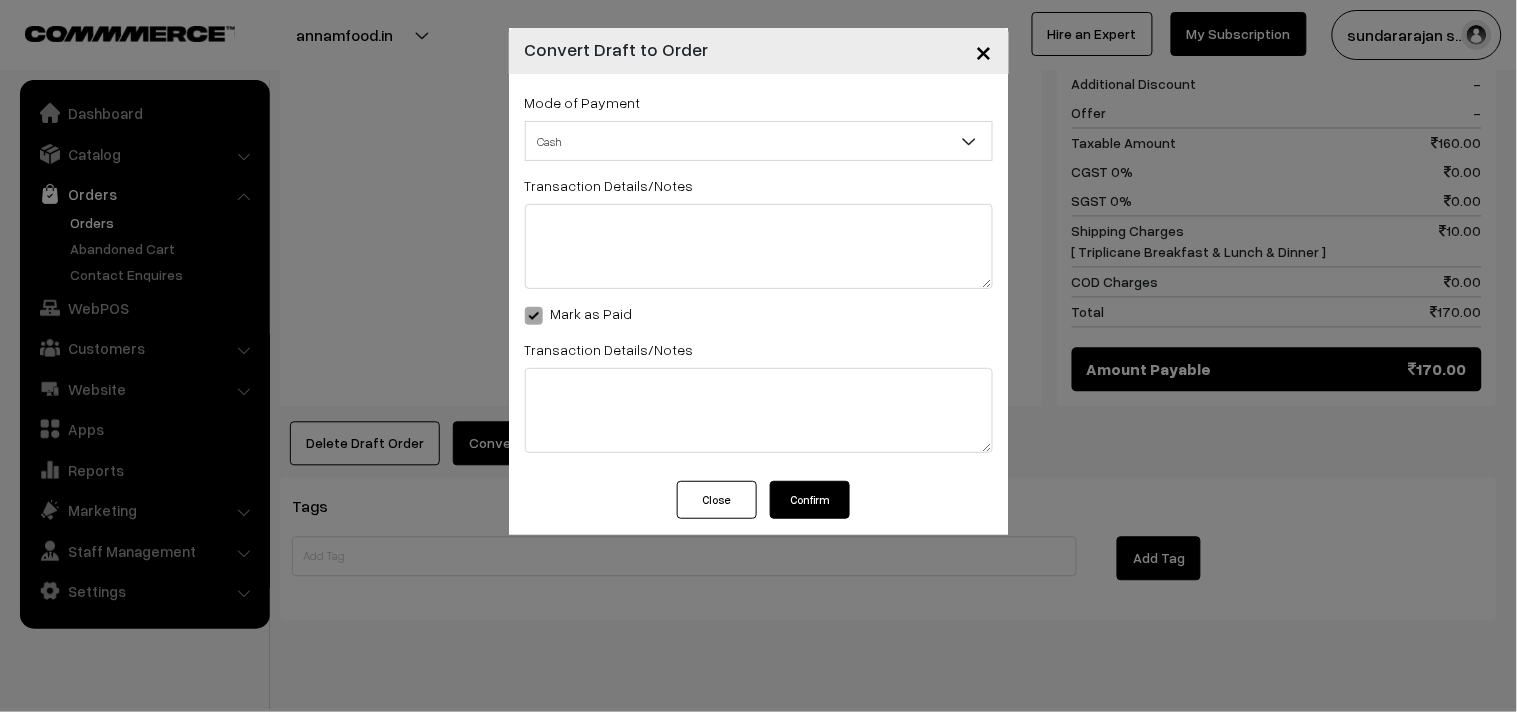 click on "Confirm" at bounding box center [810, 500] 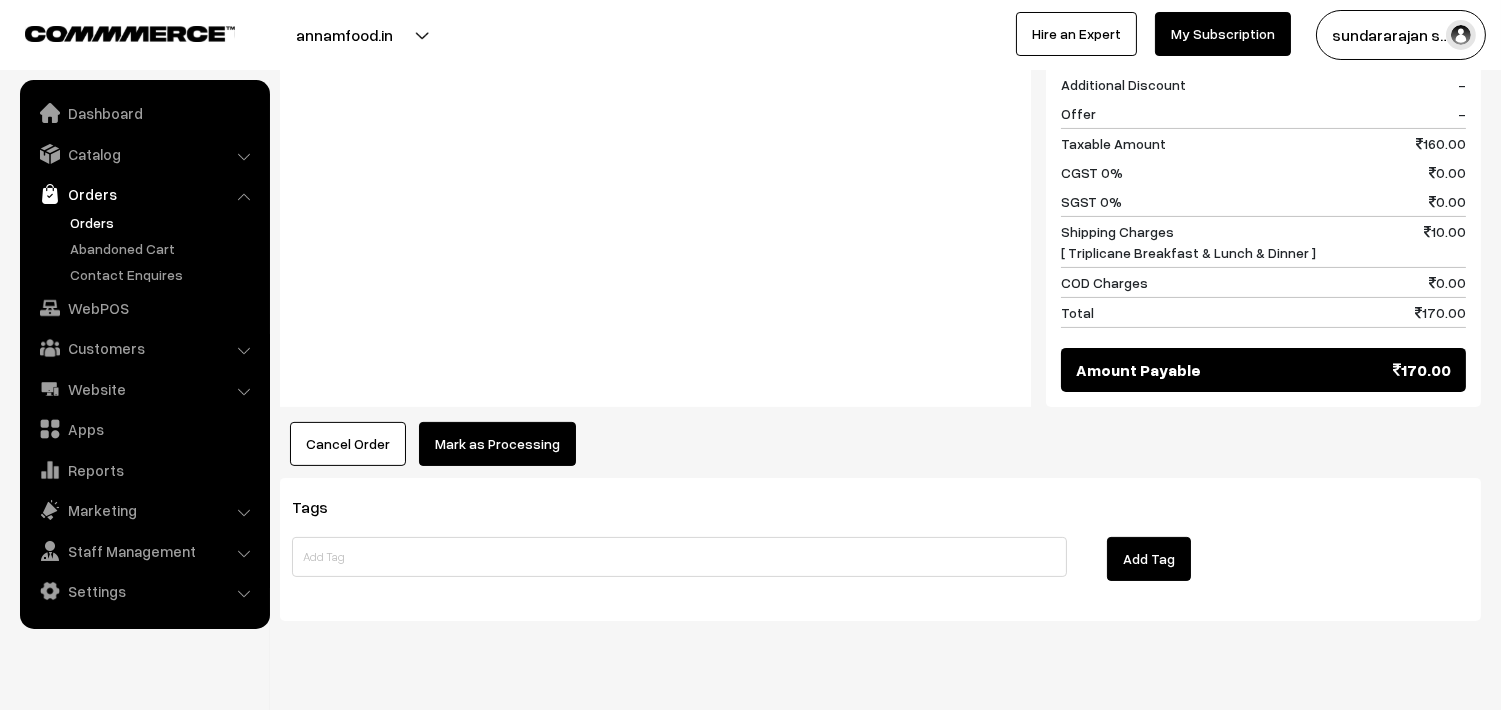 click on "Mark as Processing" at bounding box center (497, 444) 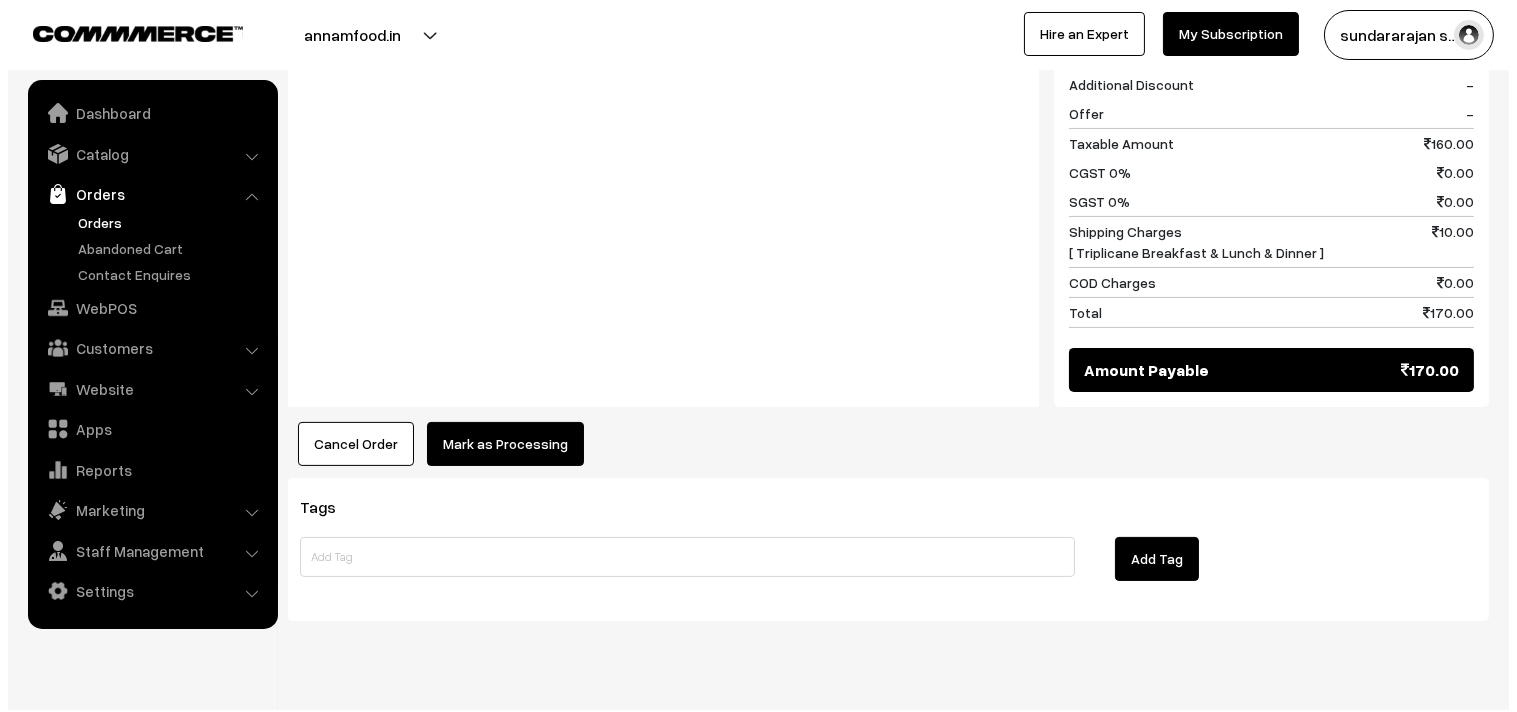 scroll, scrollTop: 890, scrollLeft: 0, axis: vertical 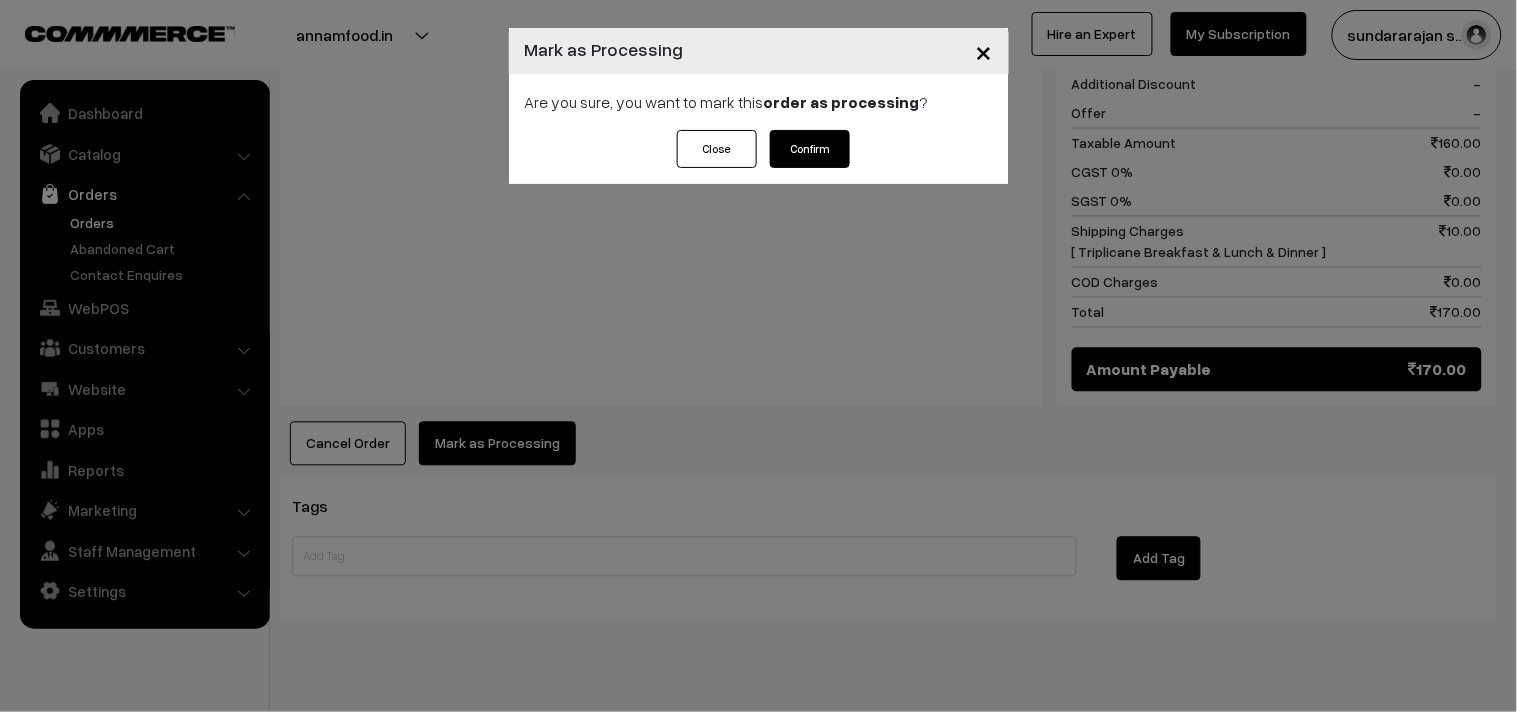 click on "Confirm" at bounding box center [810, 149] 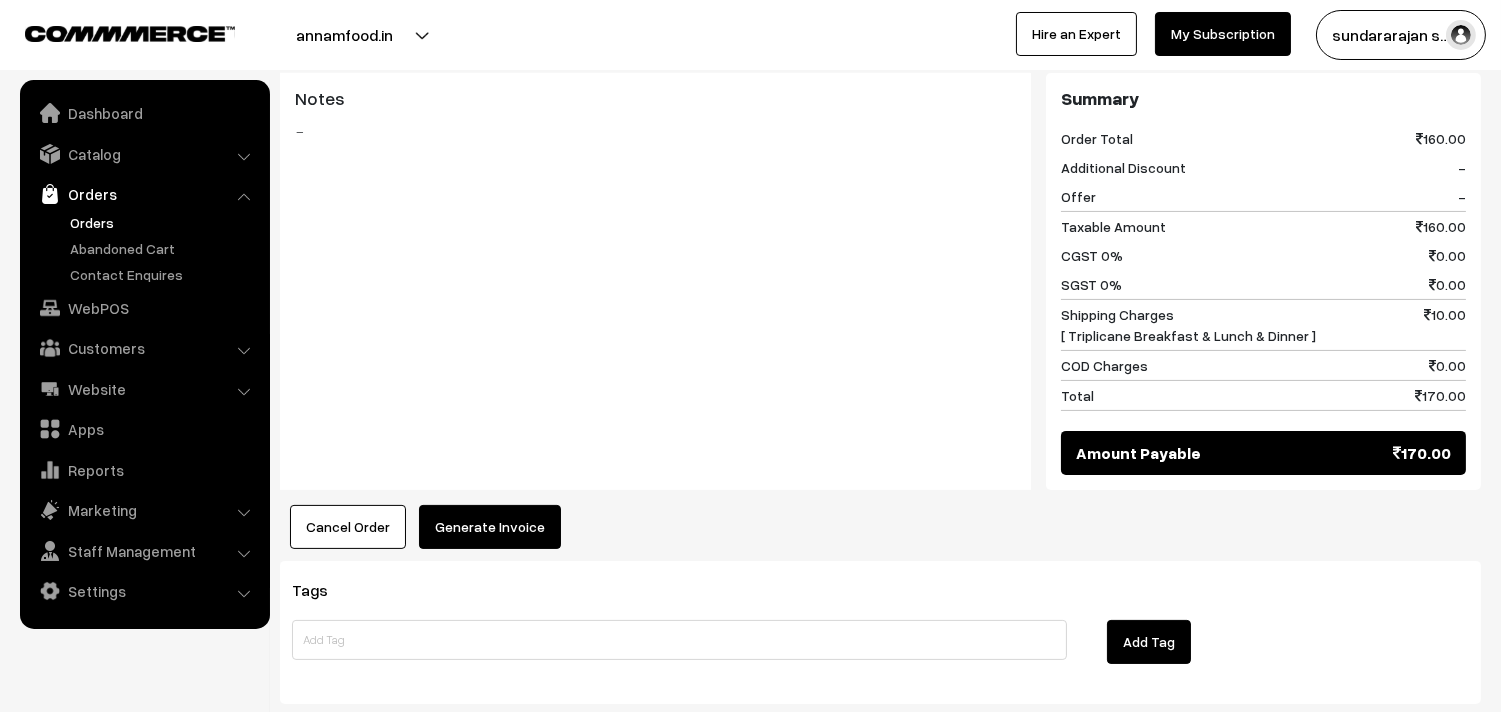 scroll, scrollTop: 888, scrollLeft: 0, axis: vertical 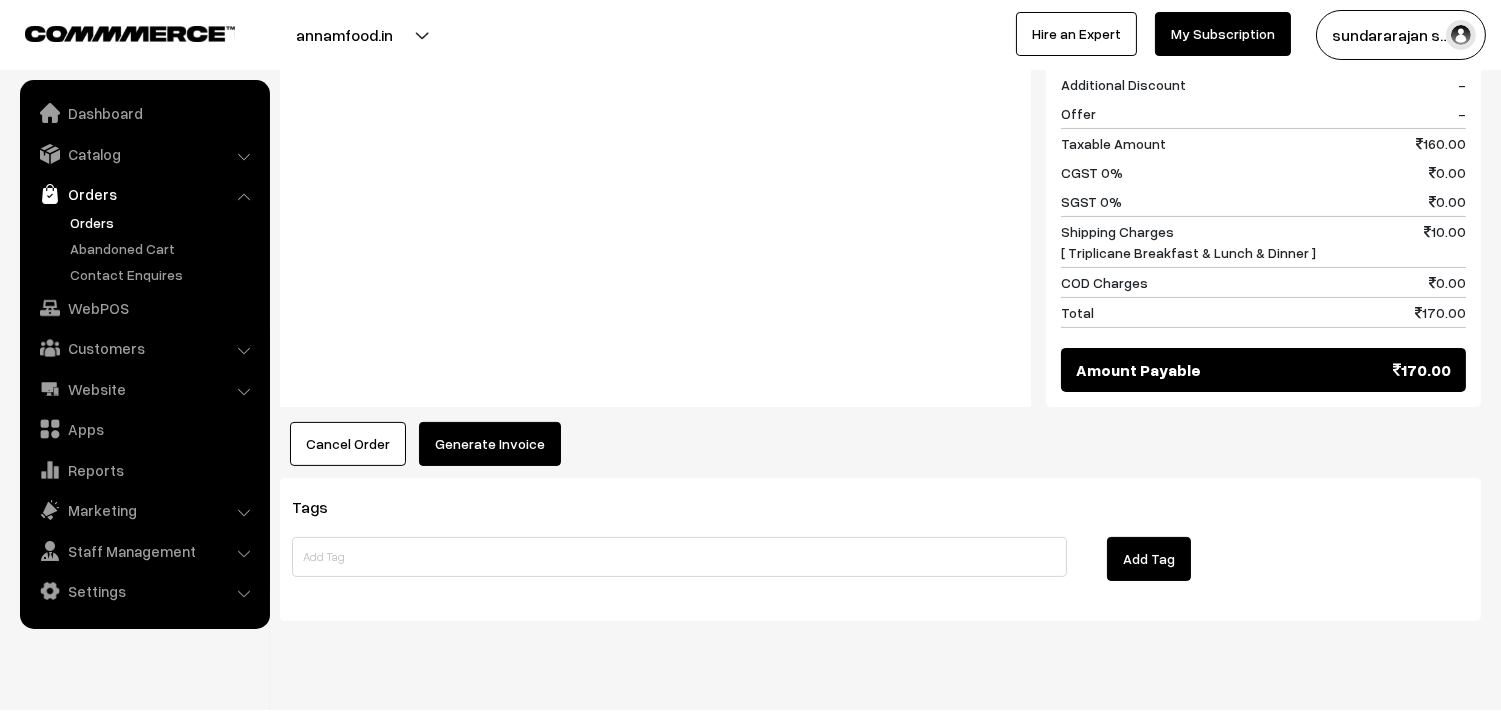 click on "Generate Invoice" at bounding box center (490, 444) 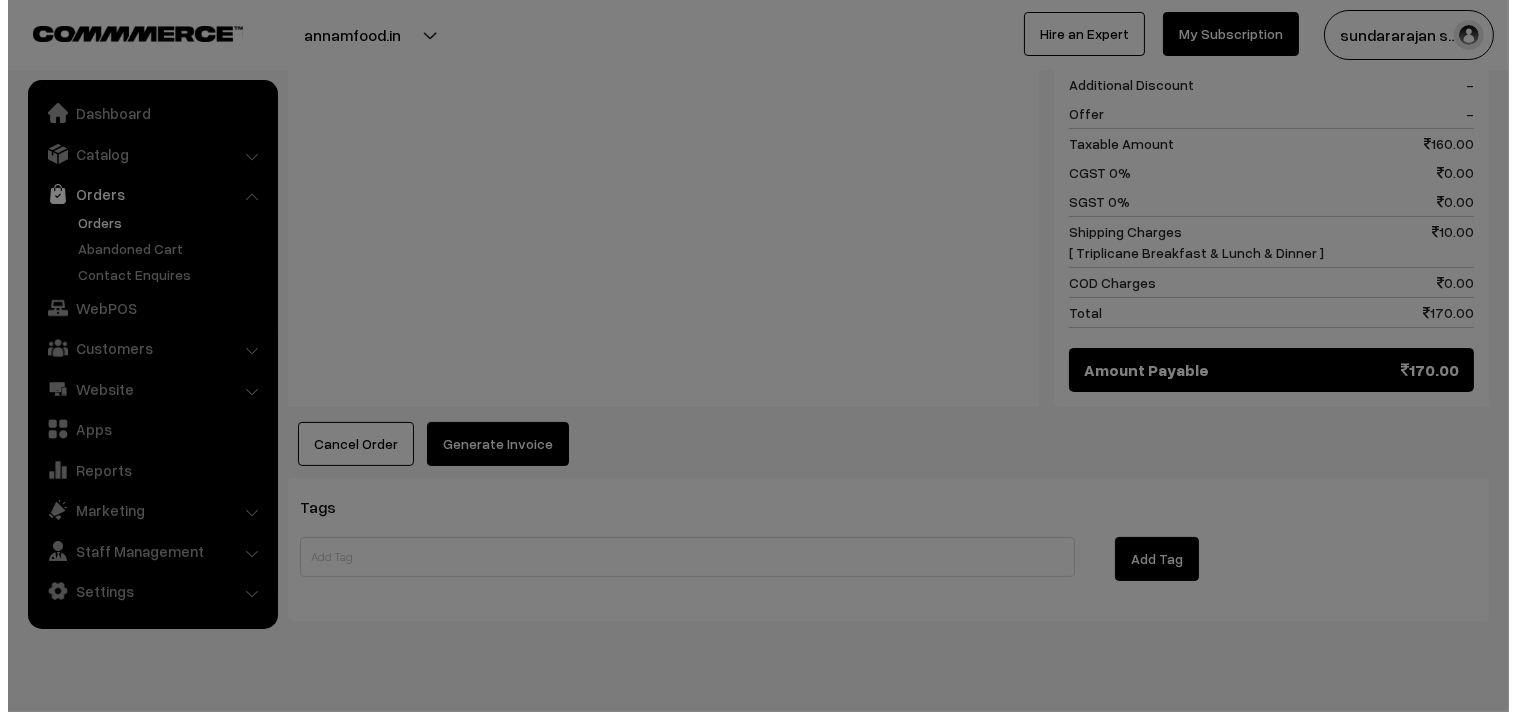 scroll, scrollTop: 890, scrollLeft: 0, axis: vertical 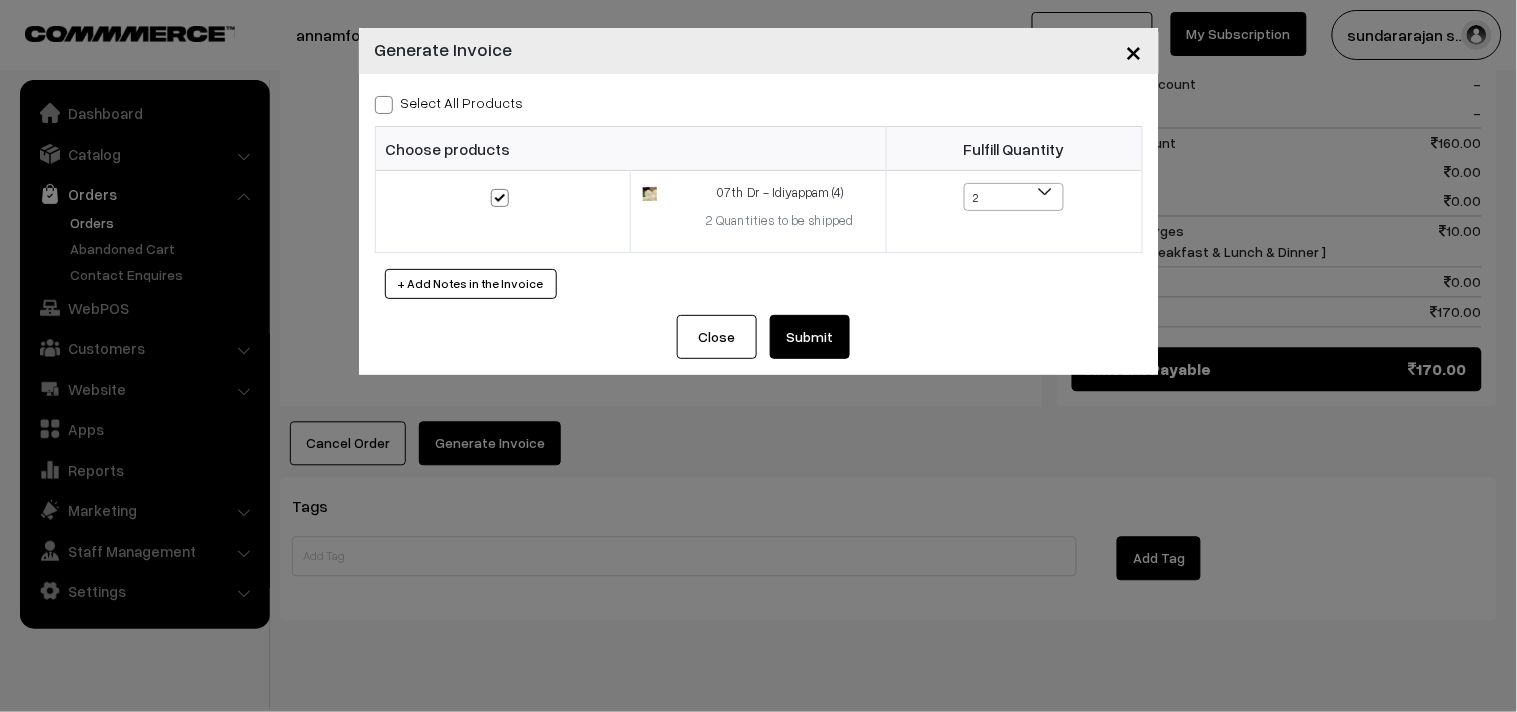 click on "Submit" at bounding box center [810, 337] 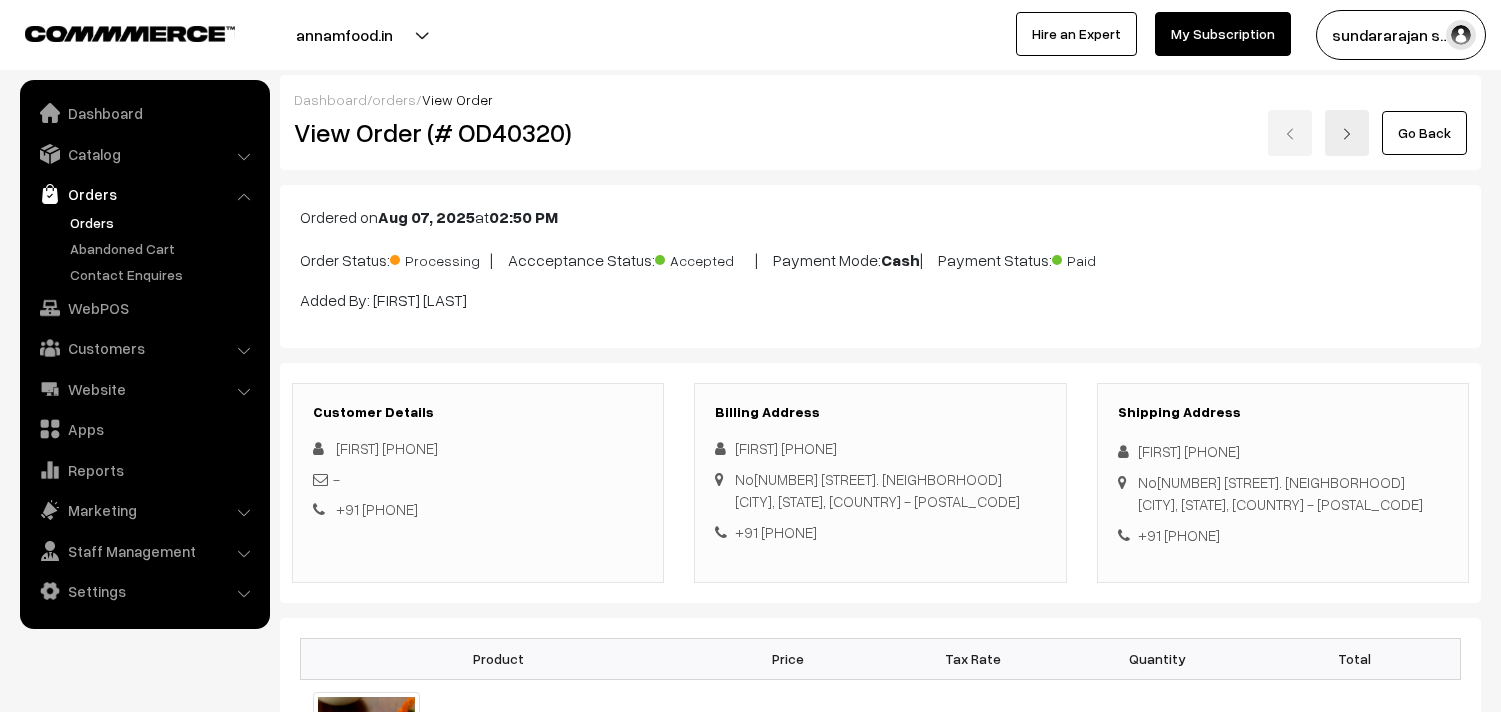 scroll, scrollTop: 888, scrollLeft: 0, axis: vertical 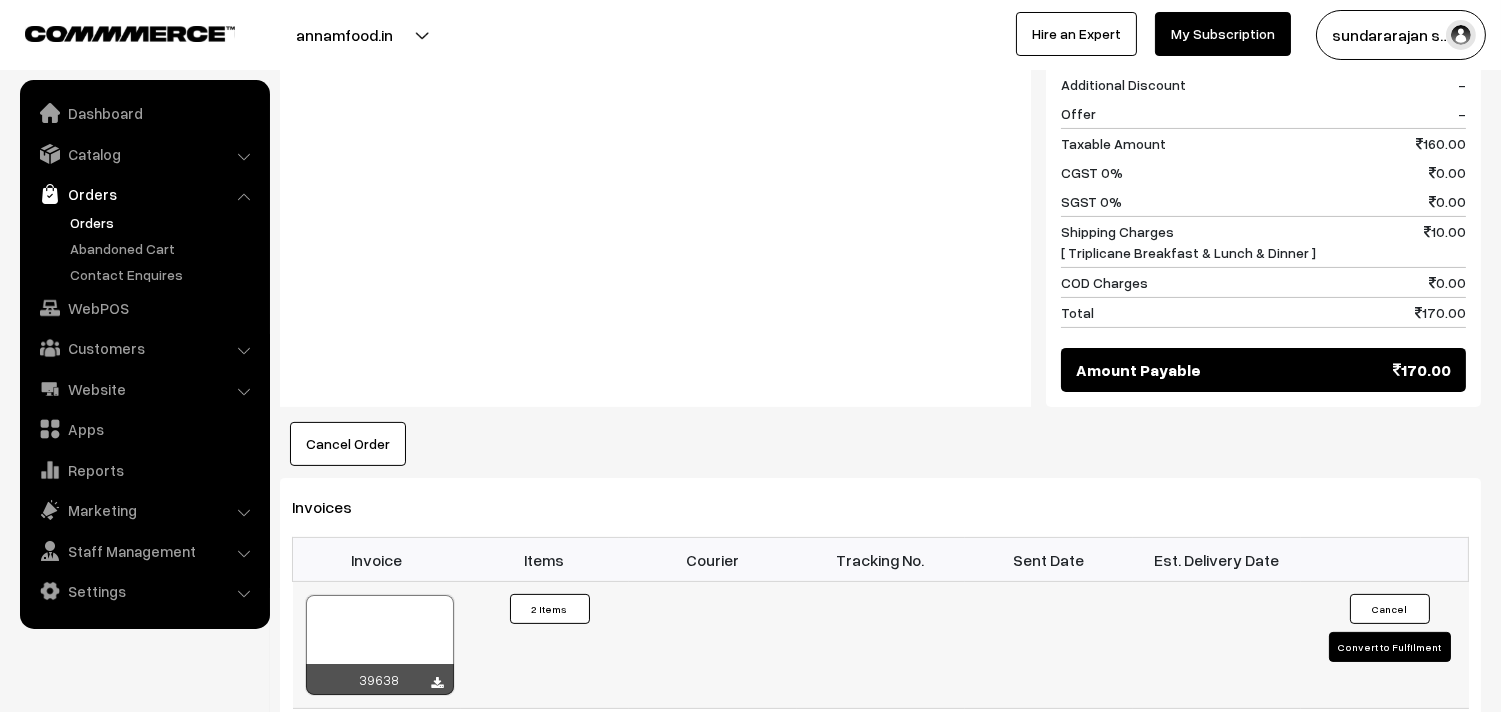 click at bounding box center [380, 645] 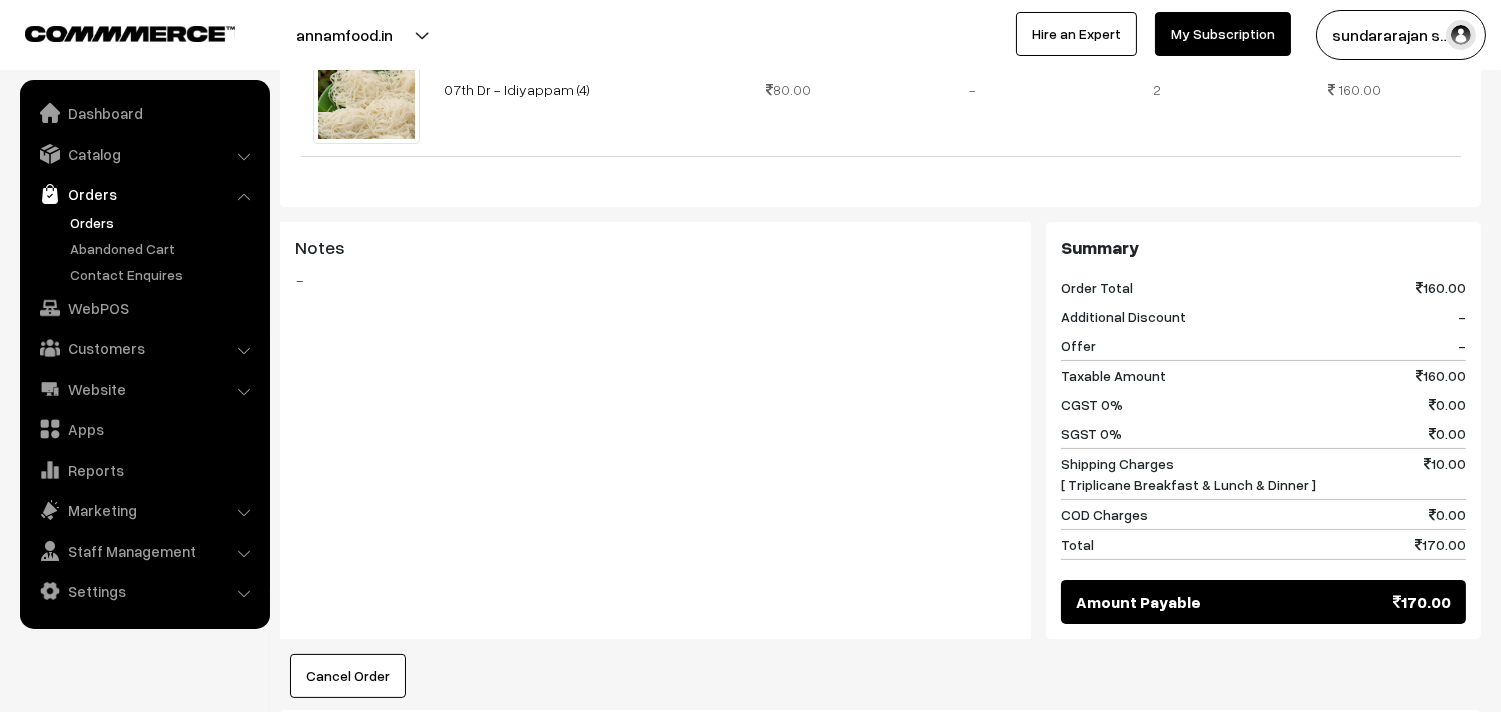 scroll, scrollTop: 666, scrollLeft: 0, axis: vertical 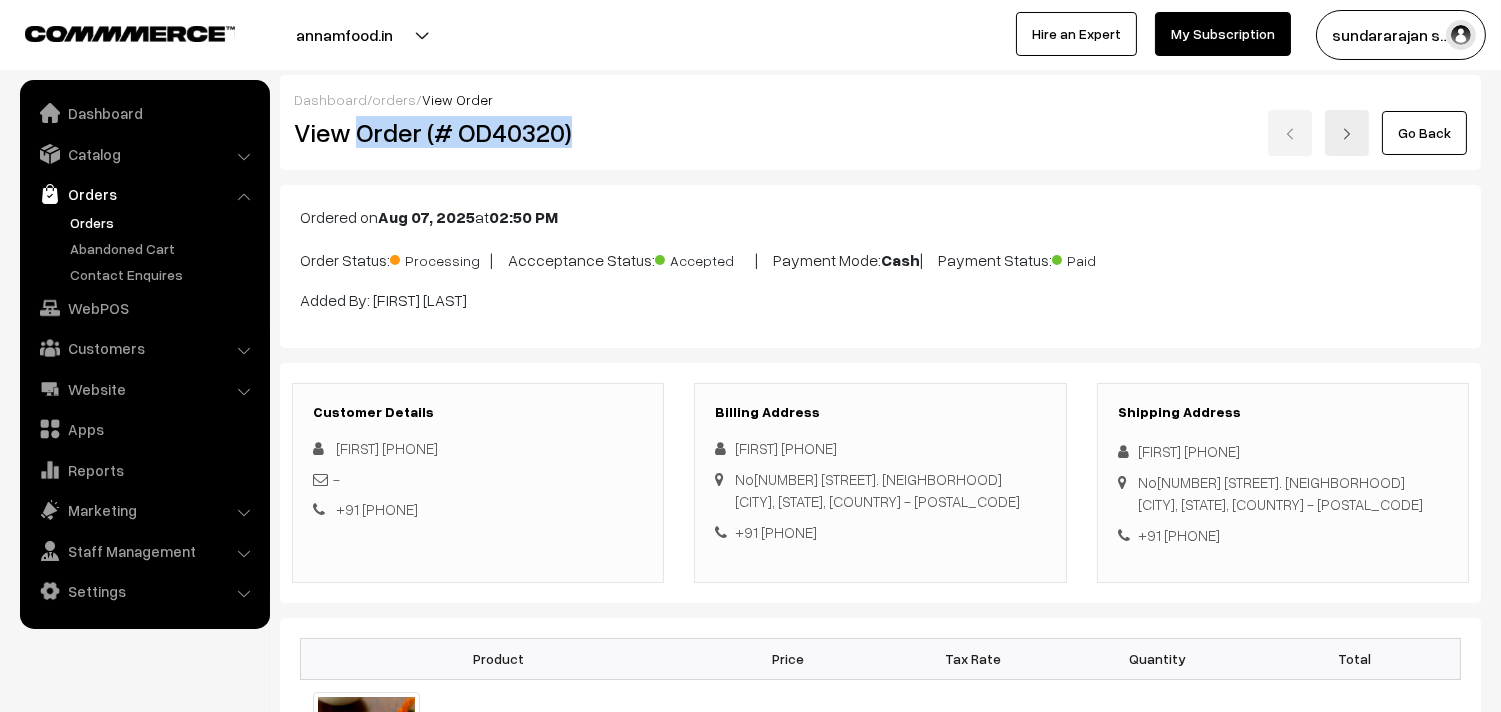 drag, startPoint x: 353, startPoint y: 141, endPoint x: 591, endPoint y: 137, distance: 238.03362 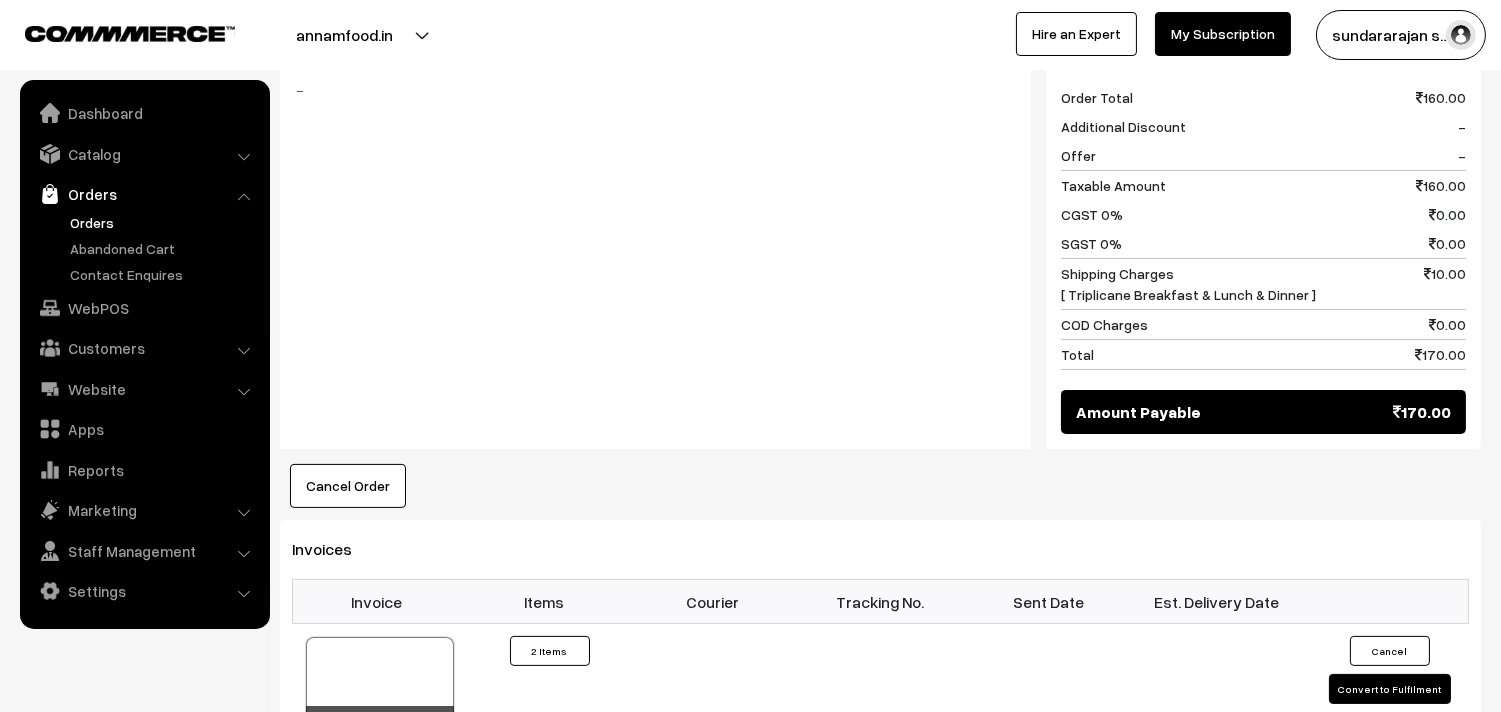 scroll, scrollTop: 888, scrollLeft: 0, axis: vertical 